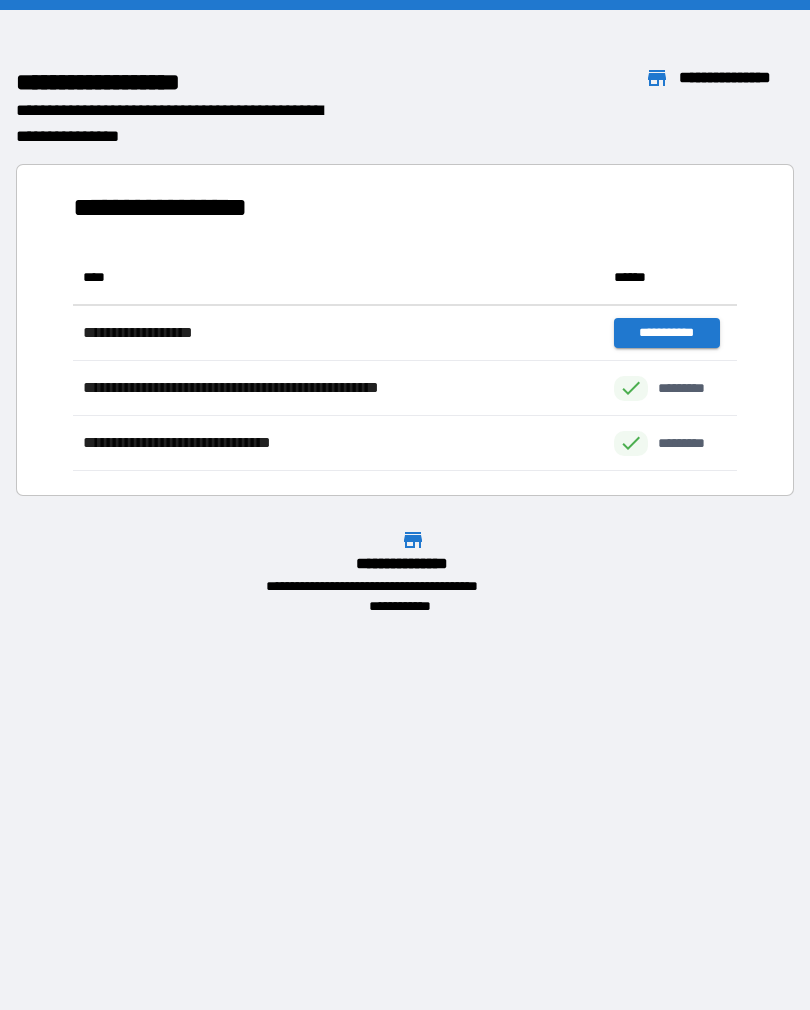 scroll, scrollTop: 0, scrollLeft: 0, axis: both 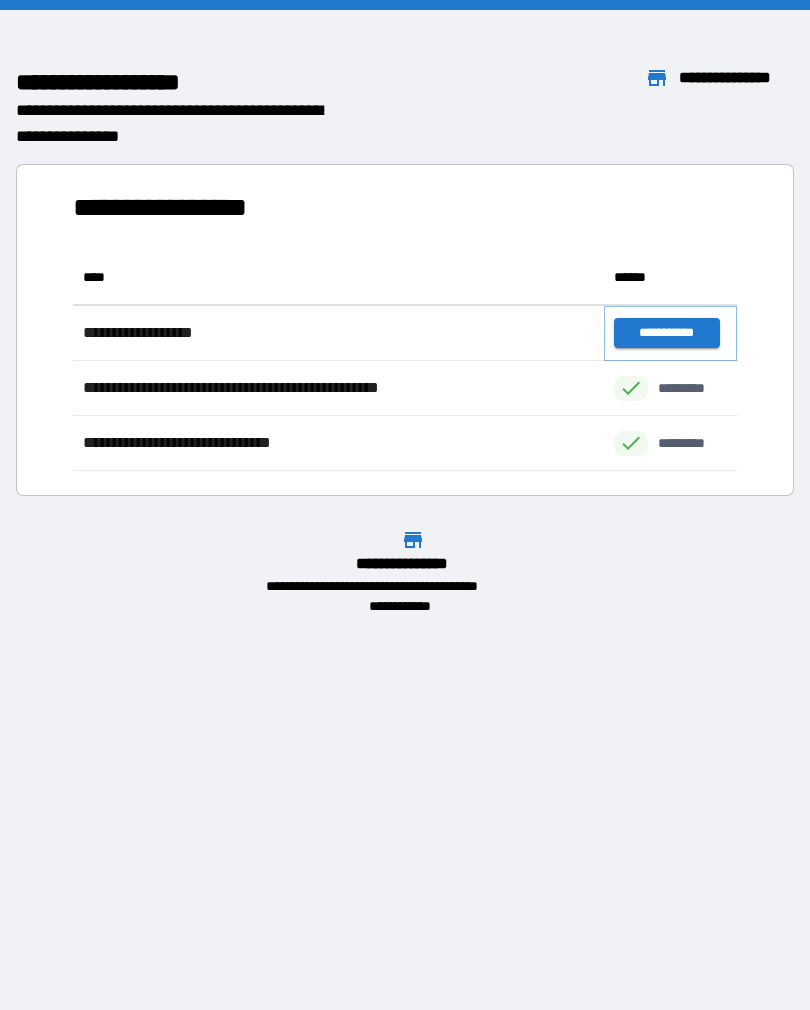 click on "**********" at bounding box center [666, 333] 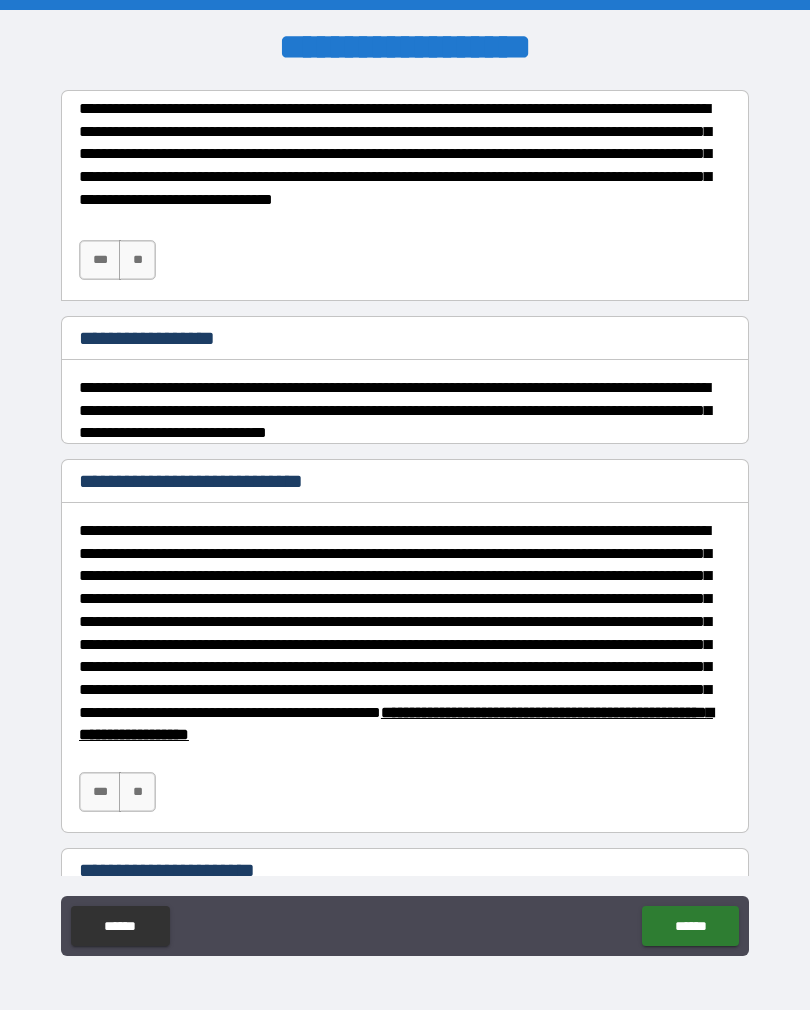click on "***" at bounding box center [100, 260] 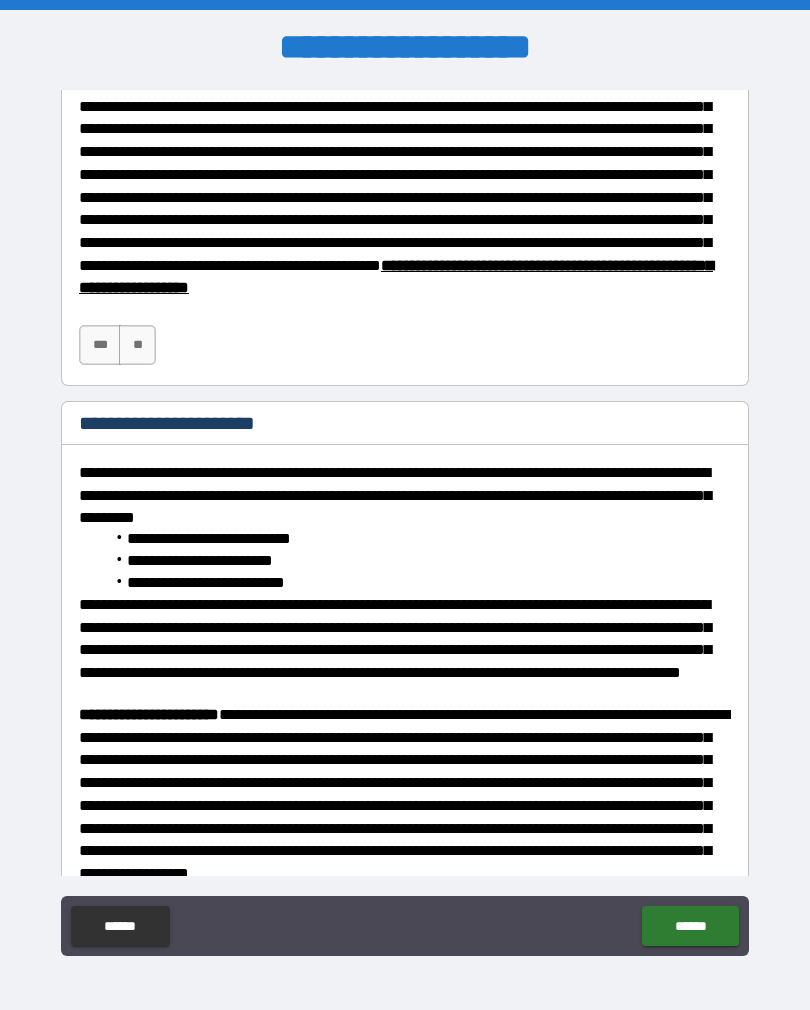 scroll, scrollTop: 446, scrollLeft: 0, axis: vertical 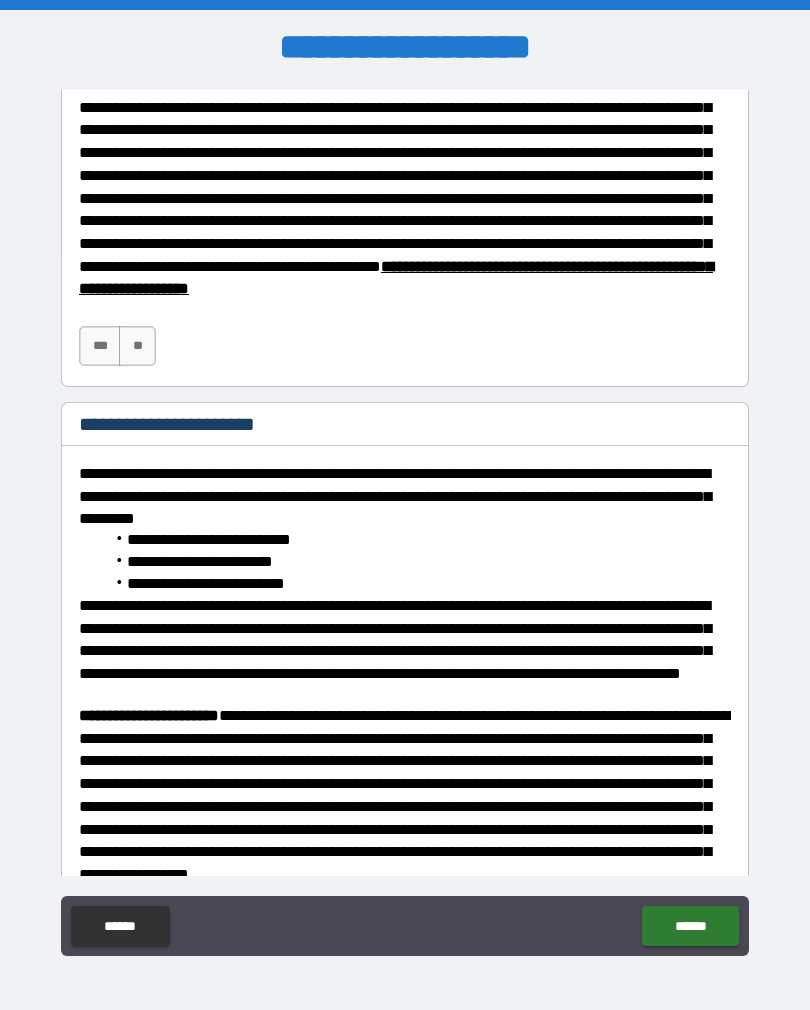 click on "***" at bounding box center (100, 346) 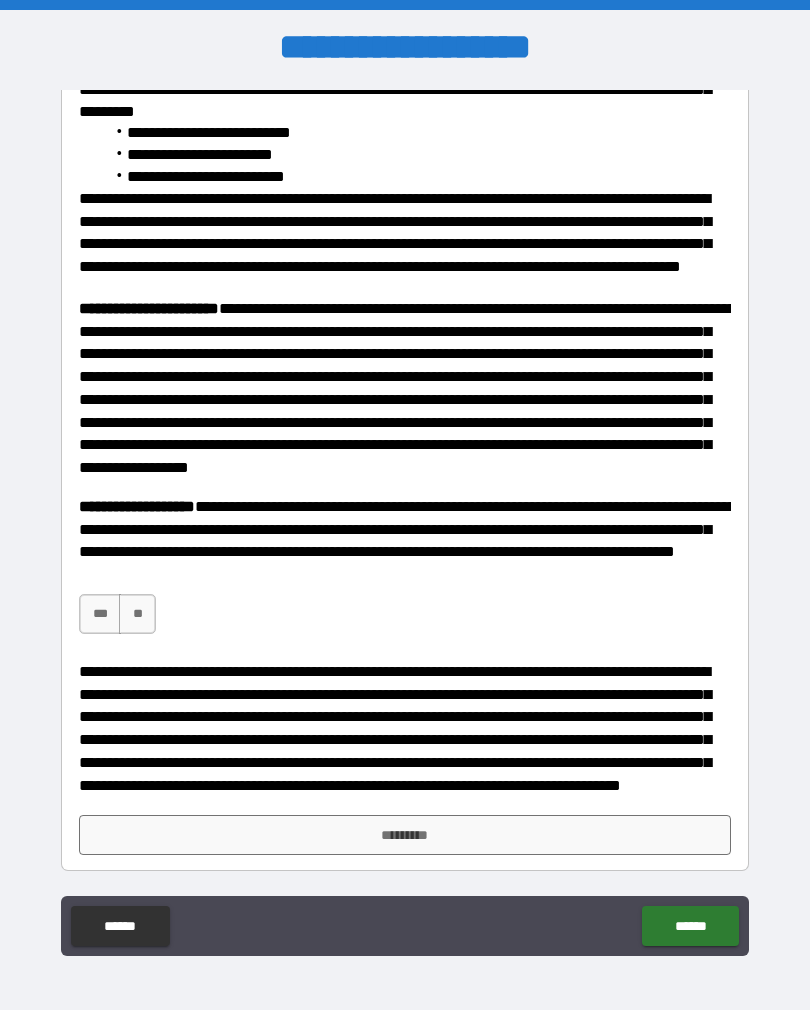 scroll, scrollTop: 853, scrollLeft: 0, axis: vertical 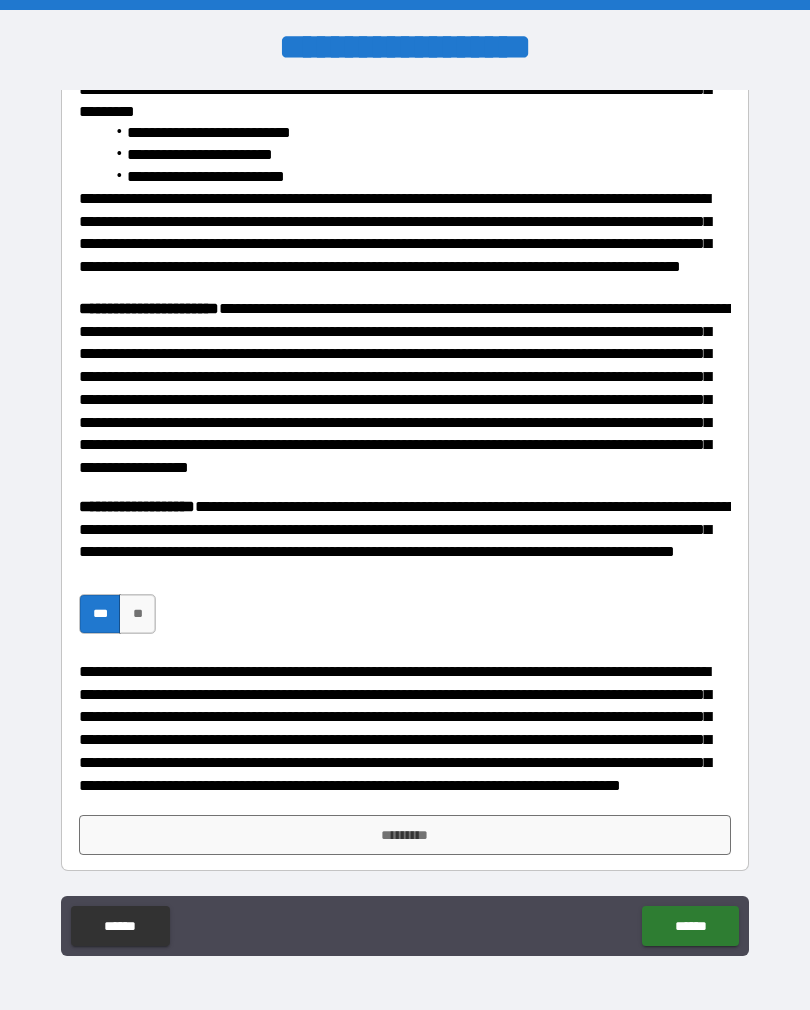 click on "*********" at bounding box center (405, 835) 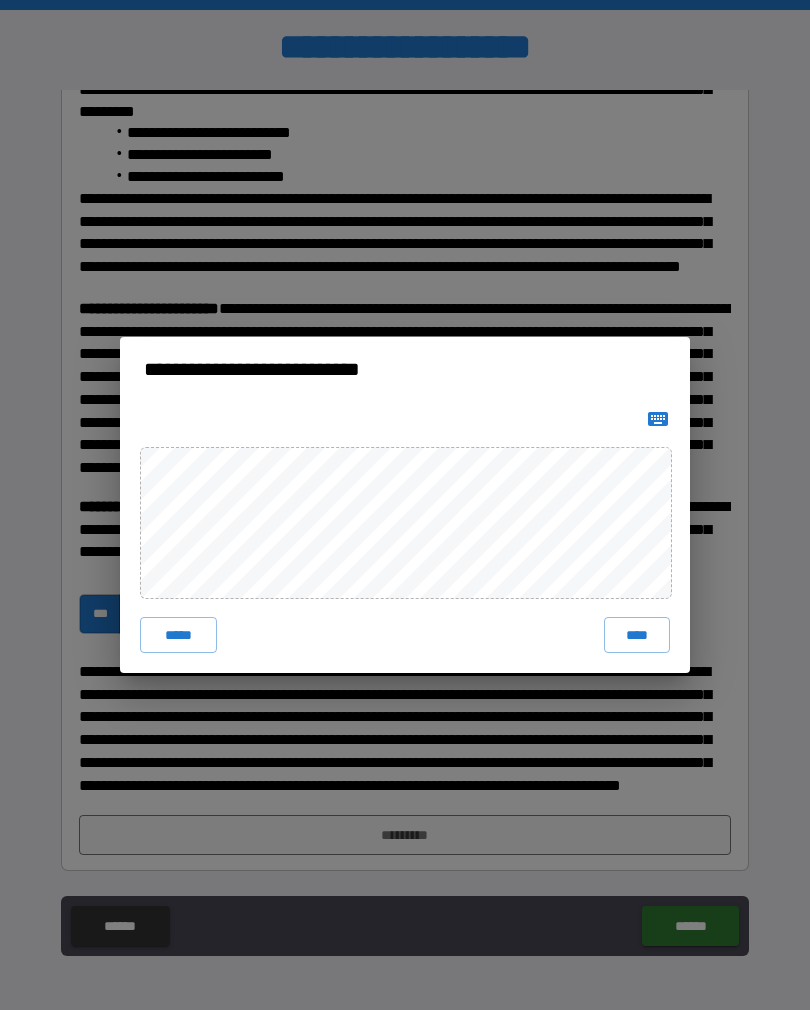 click on "****" at bounding box center (637, 635) 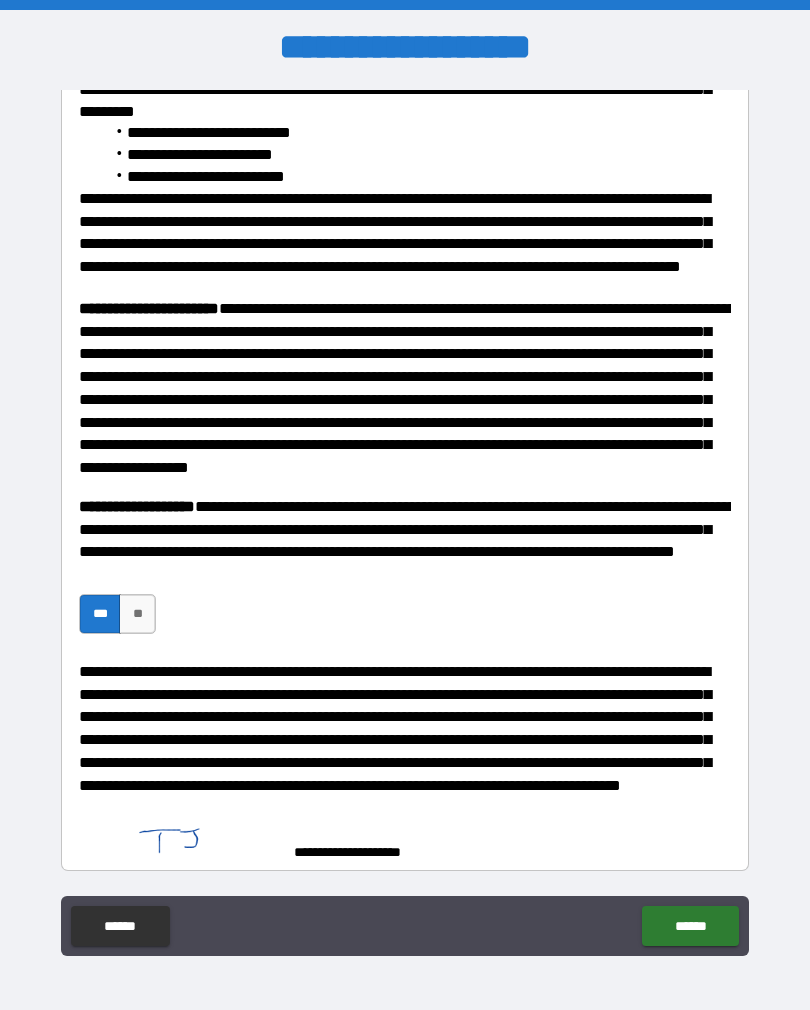 scroll, scrollTop: 843, scrollLeft: 0, axis: vertical 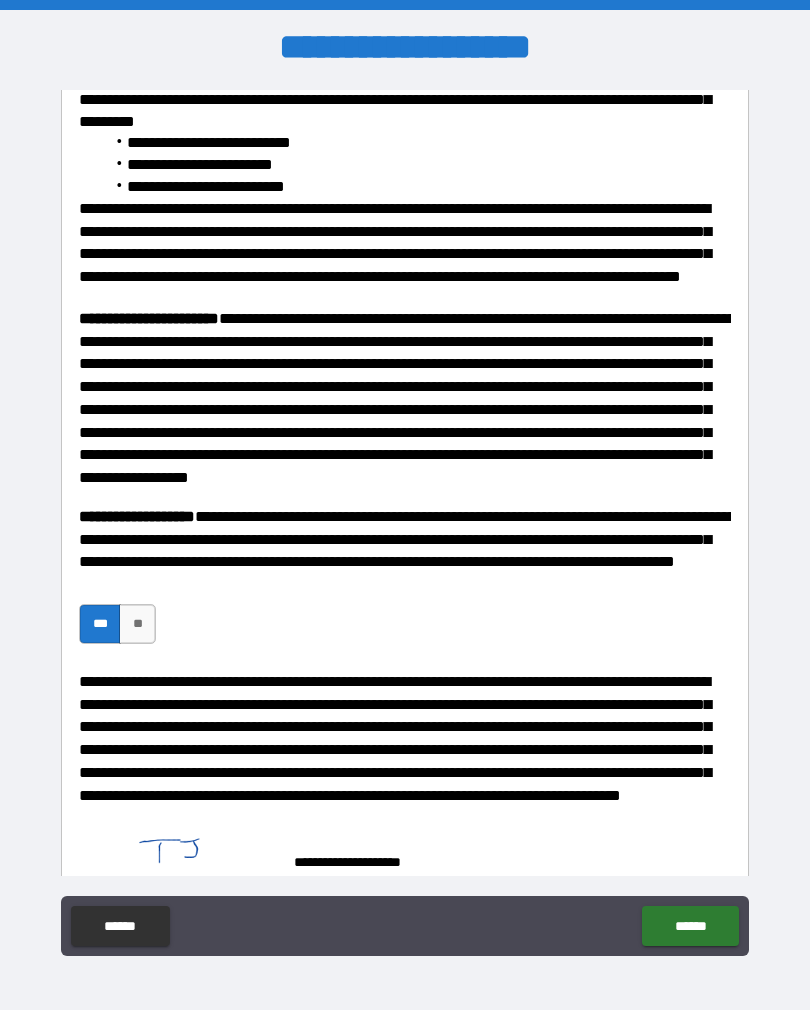 click on "******" at bounding box center [690, 926] 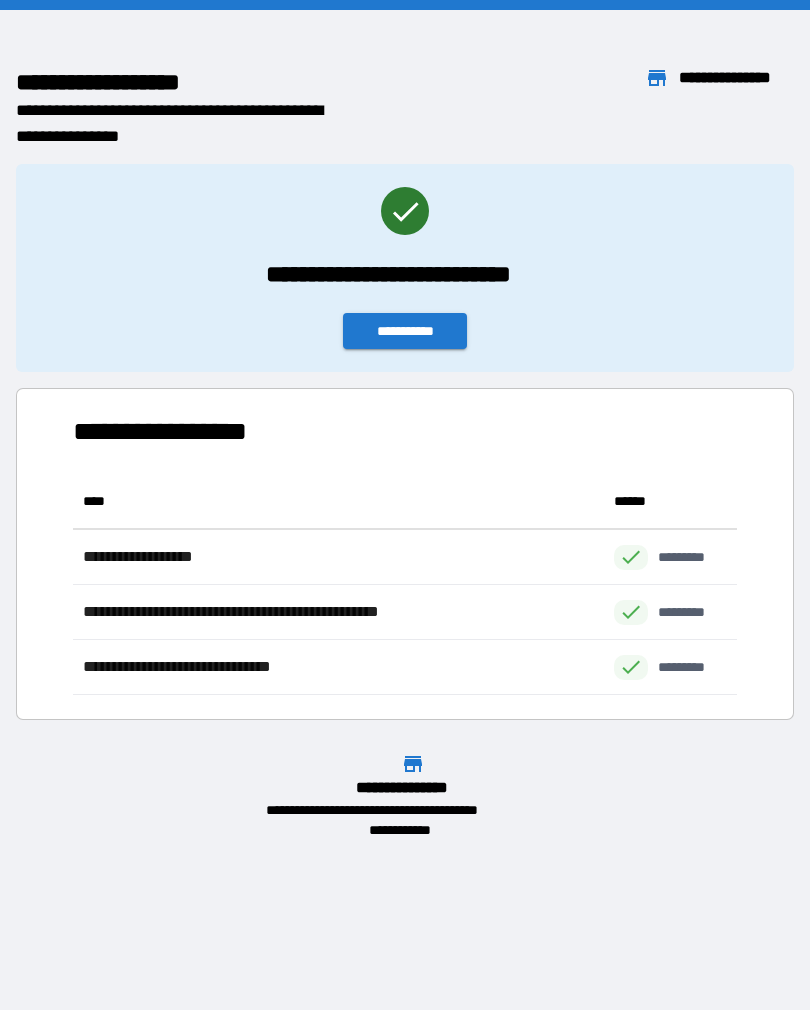 scroll, scrollTop: 1, scrollLeft: 1, axis: both 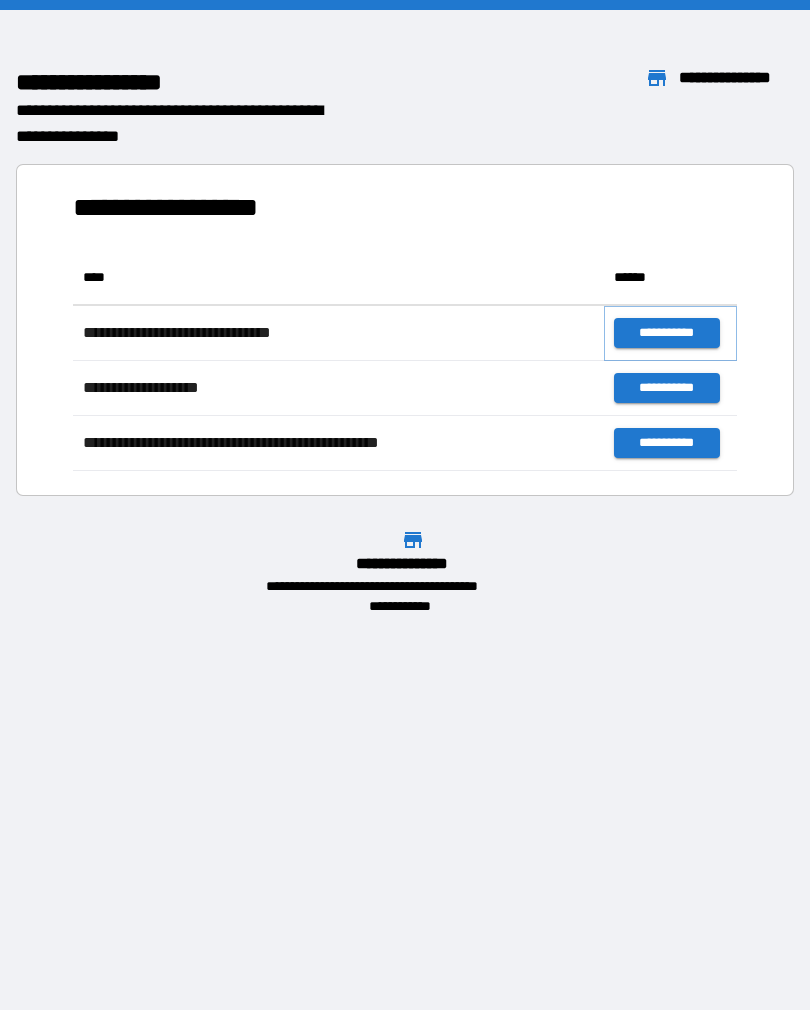 click on "**********" at bounding box center (666, 333) 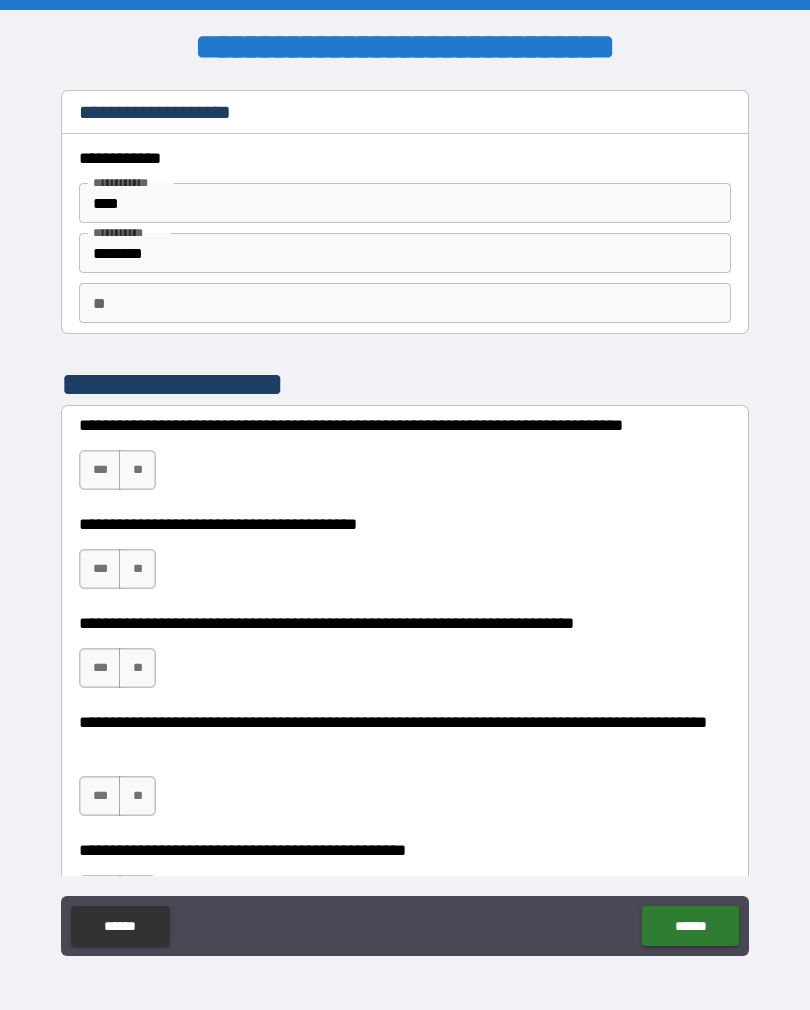 click on "***" at bounding box center (100, 470) 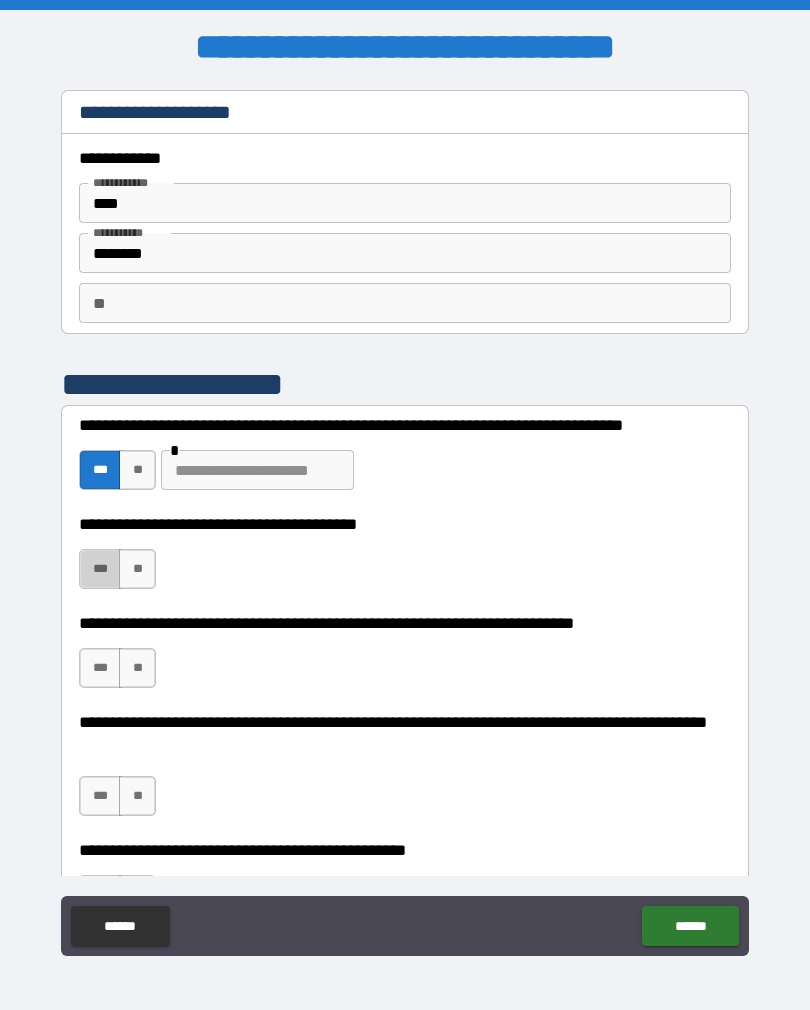 click on "***" at bounding box center [100, 569] 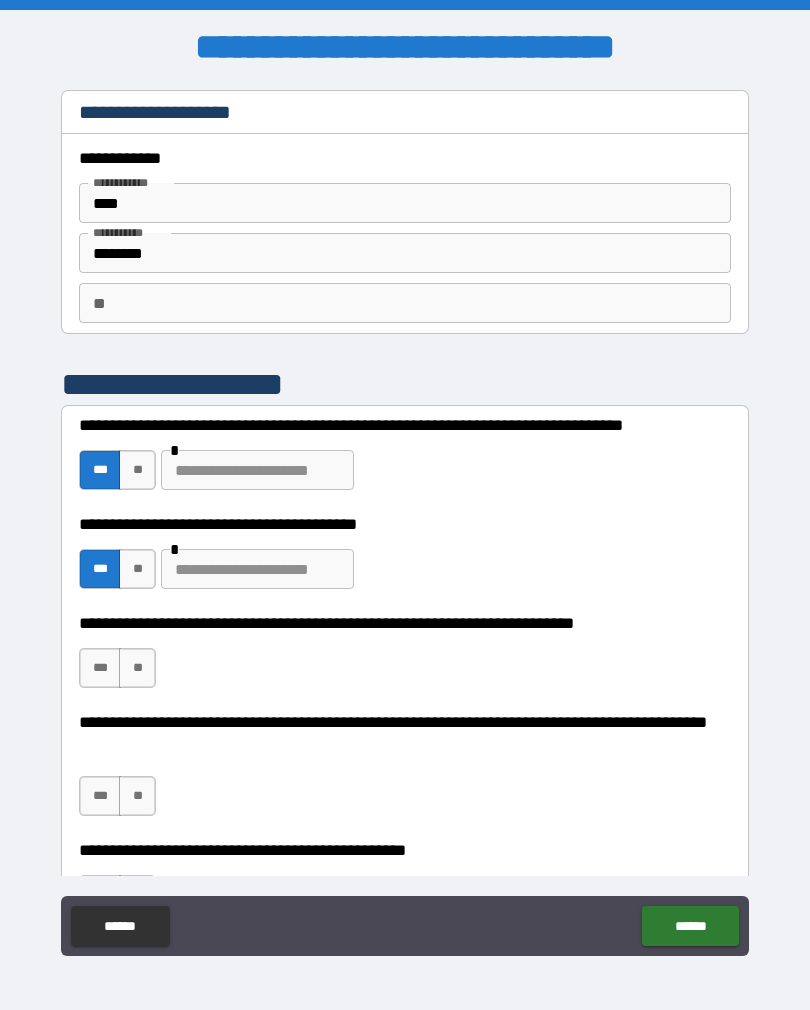 click at bounding box center (257, 569) 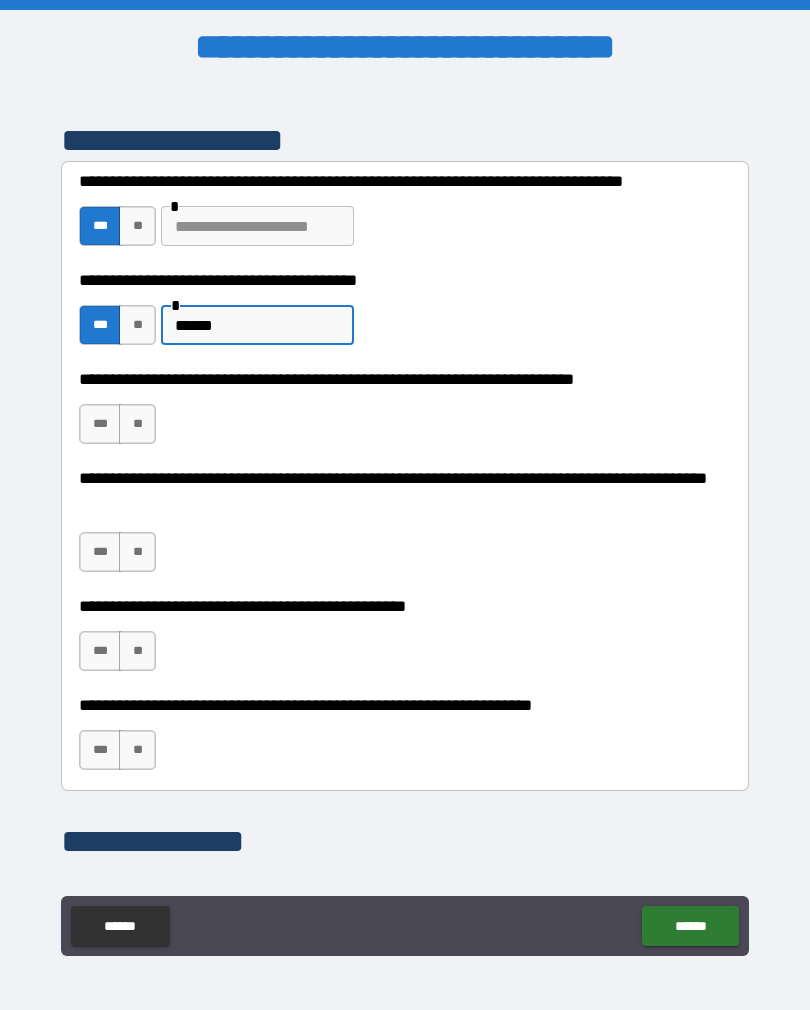 scroll, scrollTop: 250, scrollLeft: 0, axis: vertical 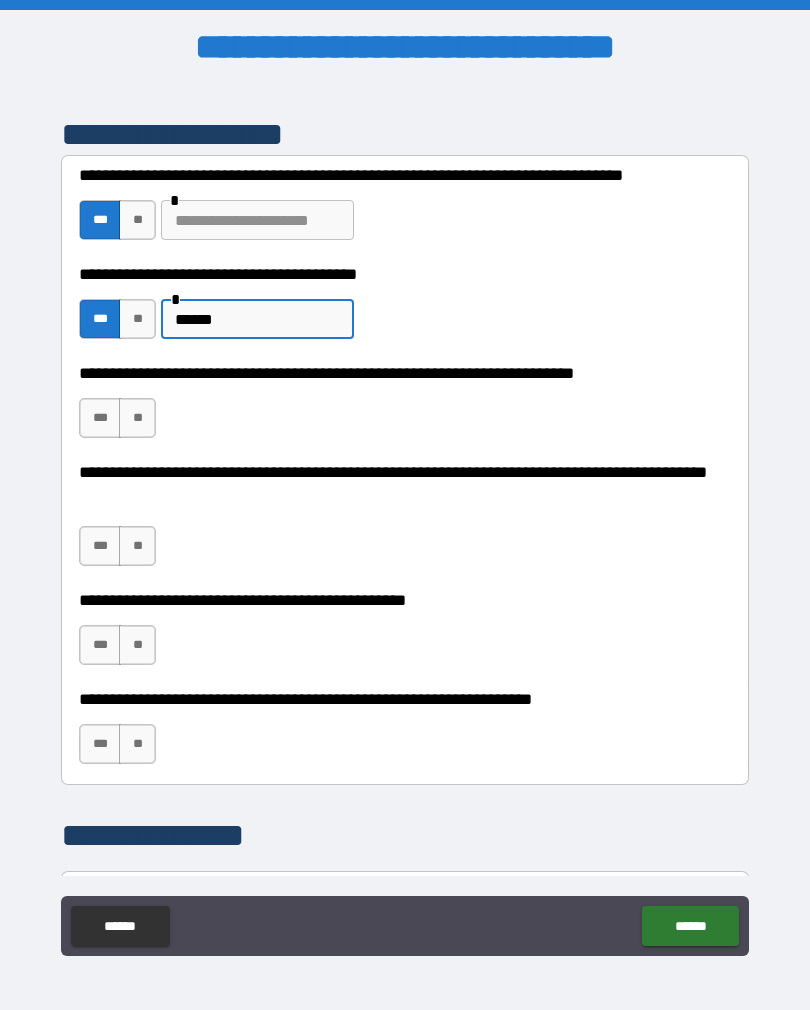 type on "******" 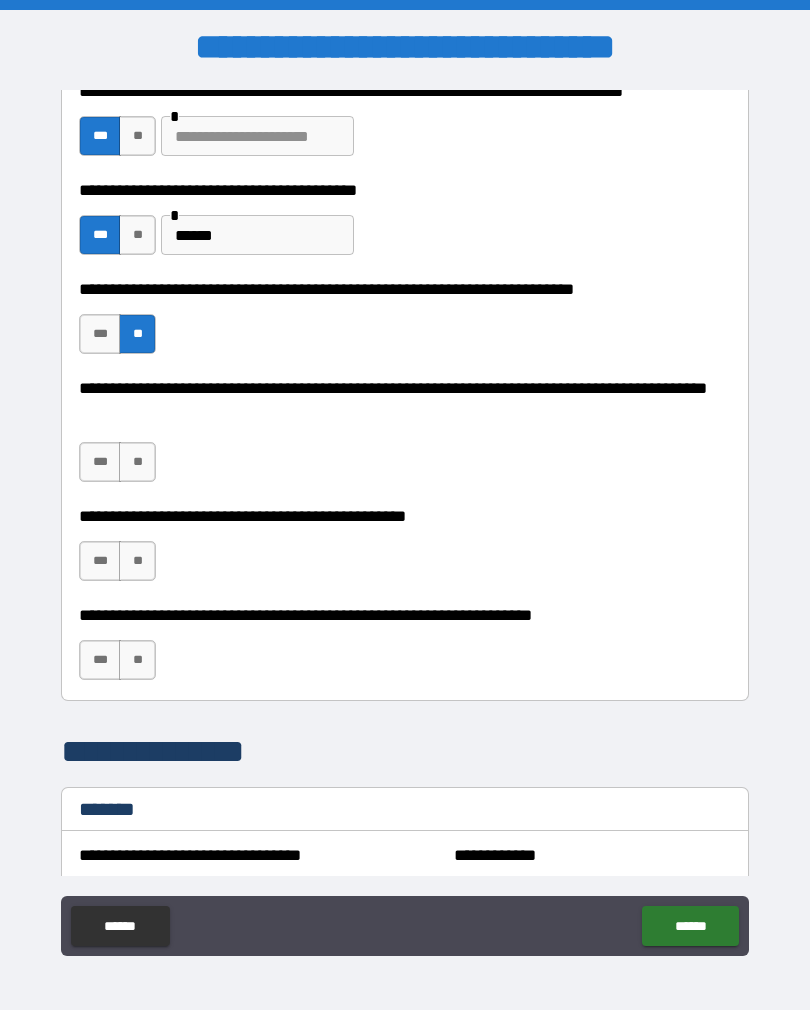 scroll, scrollTop: 338, scrollLeft: 0, axis: vertical 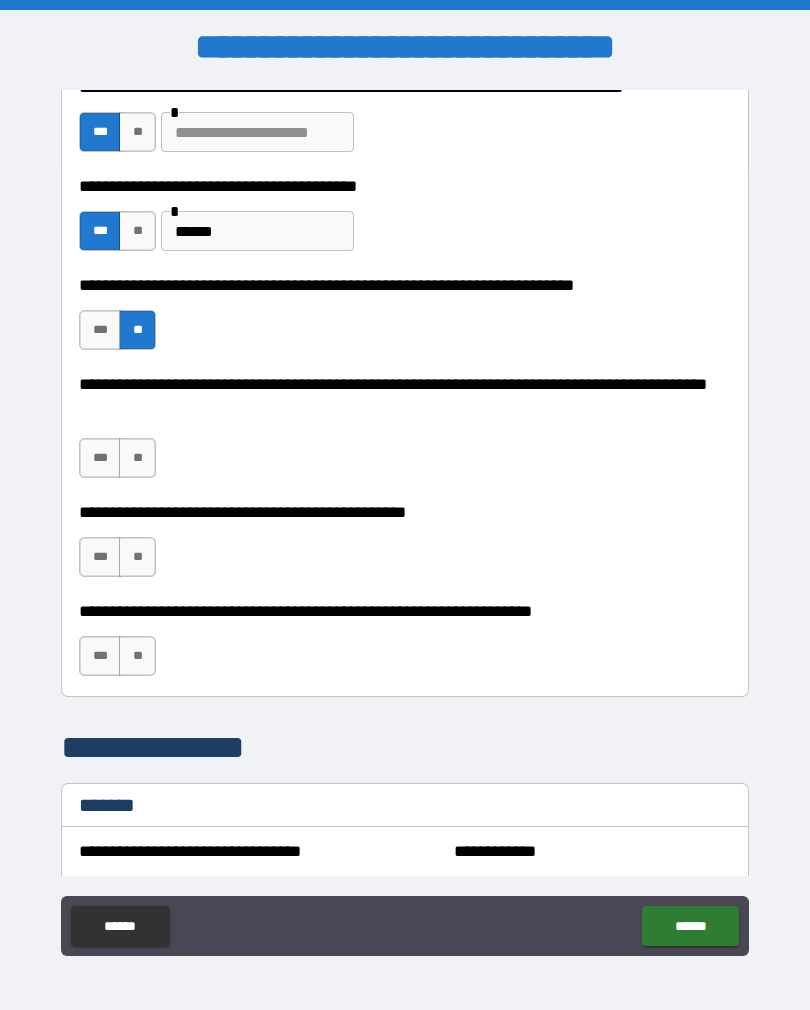 click on "***" at bounding box center (100, 458) 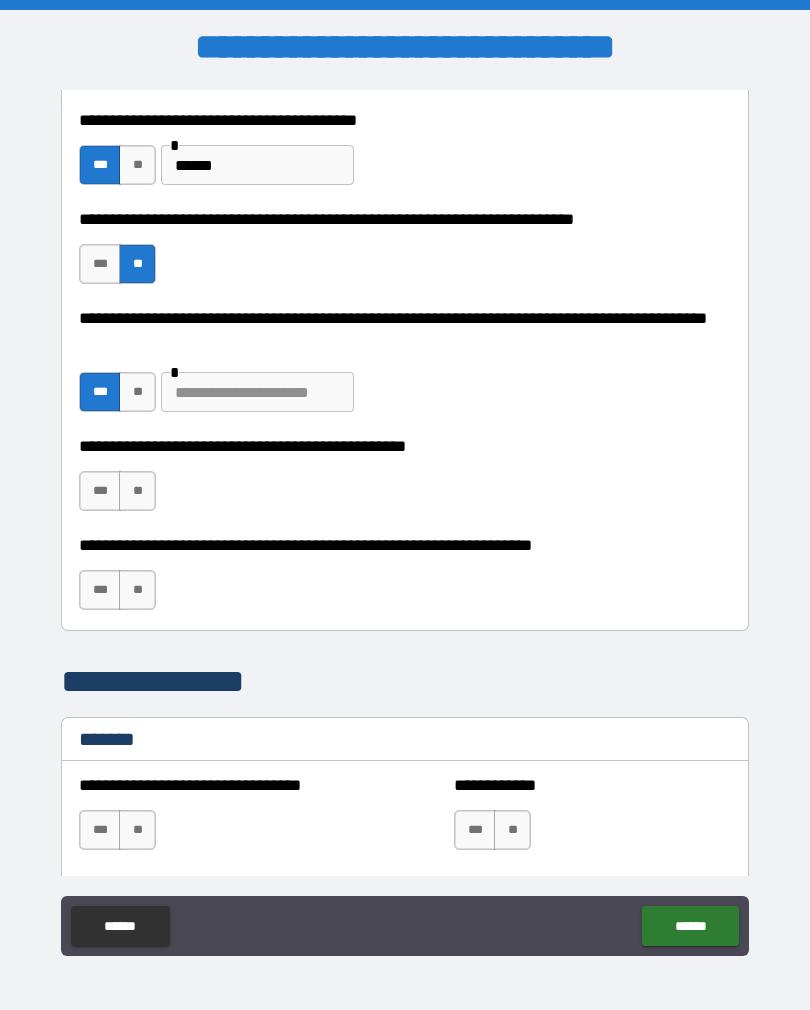 scroll, scrollTop: 419, scrollLeft: 0, axis: vertical 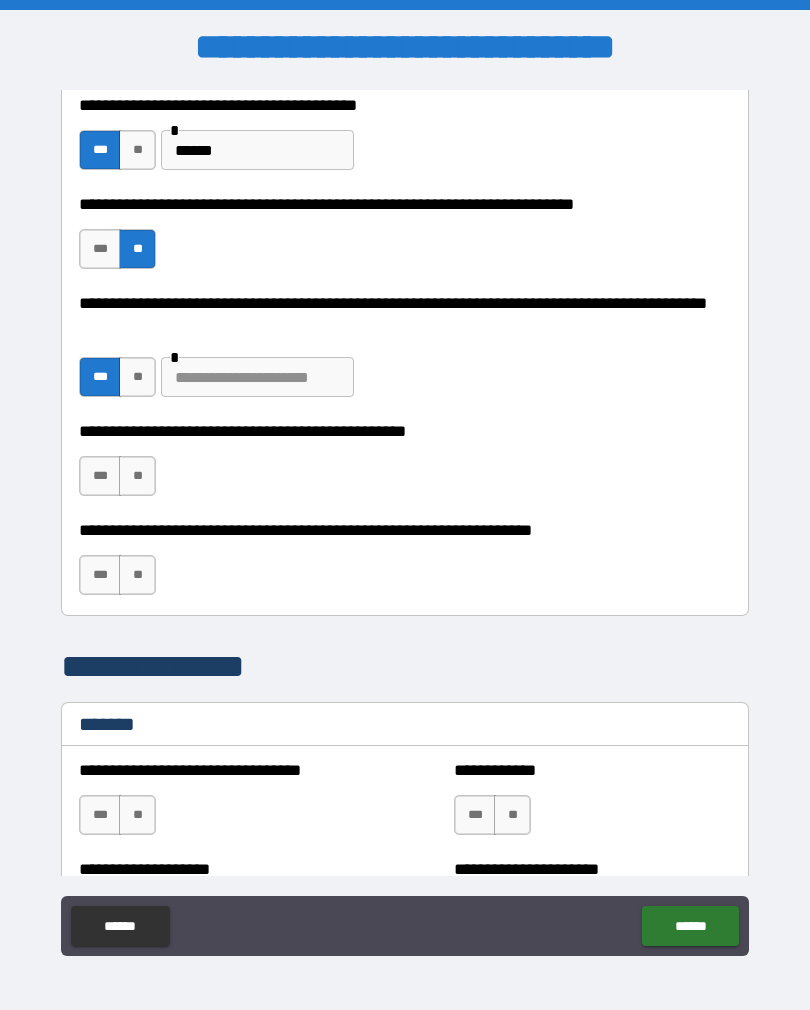 click on "**" at bounding box center (137, 476) 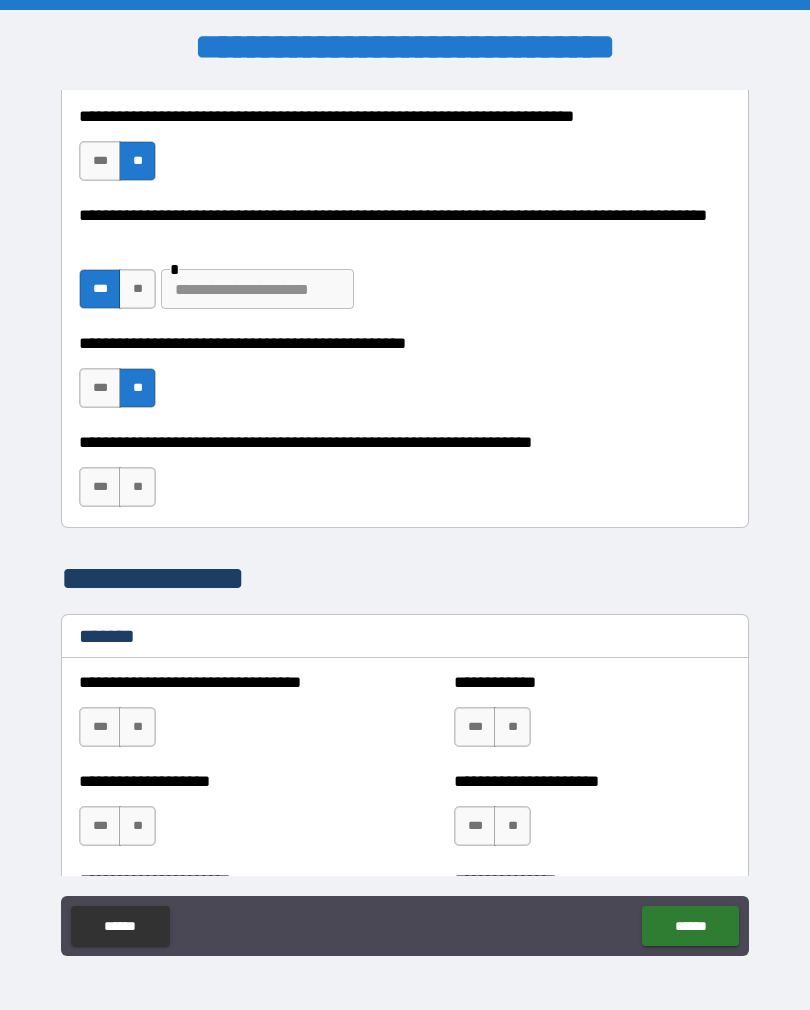 scroll, scrollTop: 508, scrollLeft: 0, axis: vertical 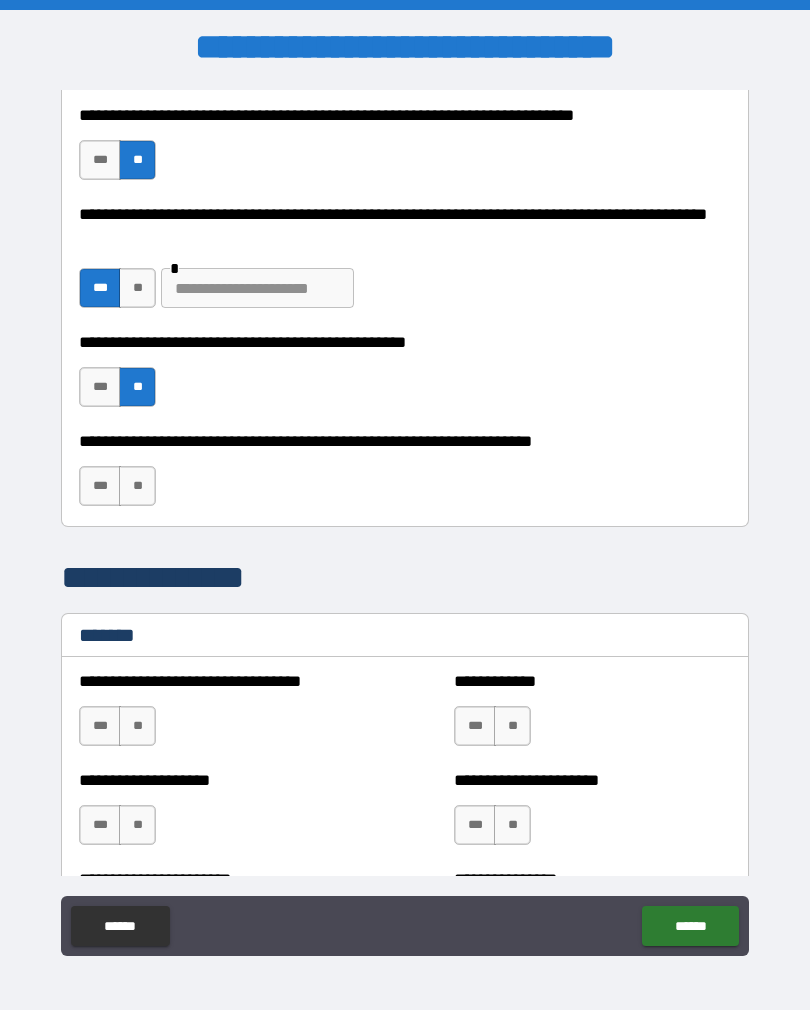 click on "**" at bounding box center [137, 486] 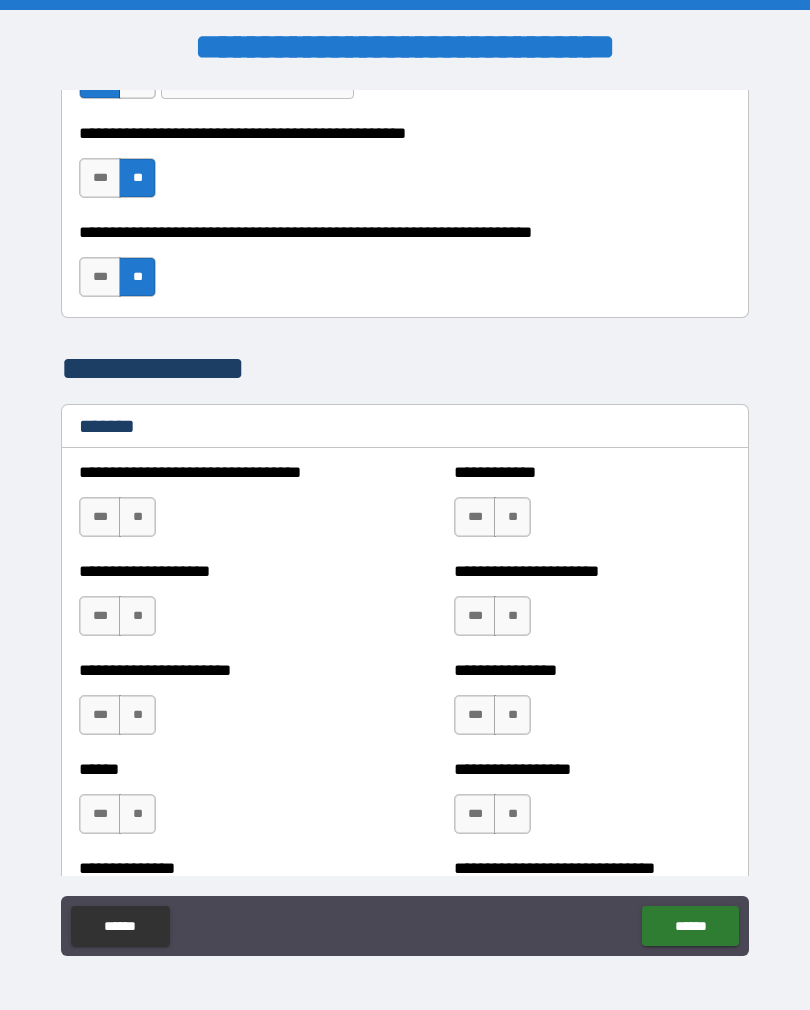 scroll, scrollTop: 718, scrollLeft: 0, axis: vertical 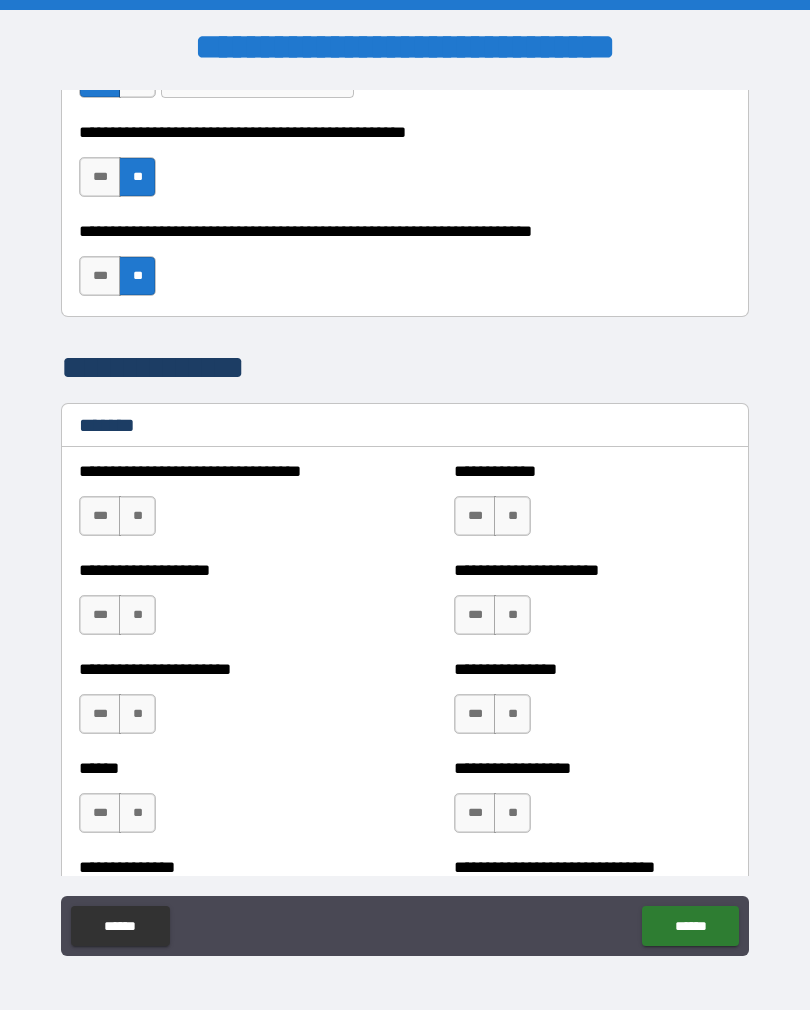 click on "**" at bounding box center (137, 516) 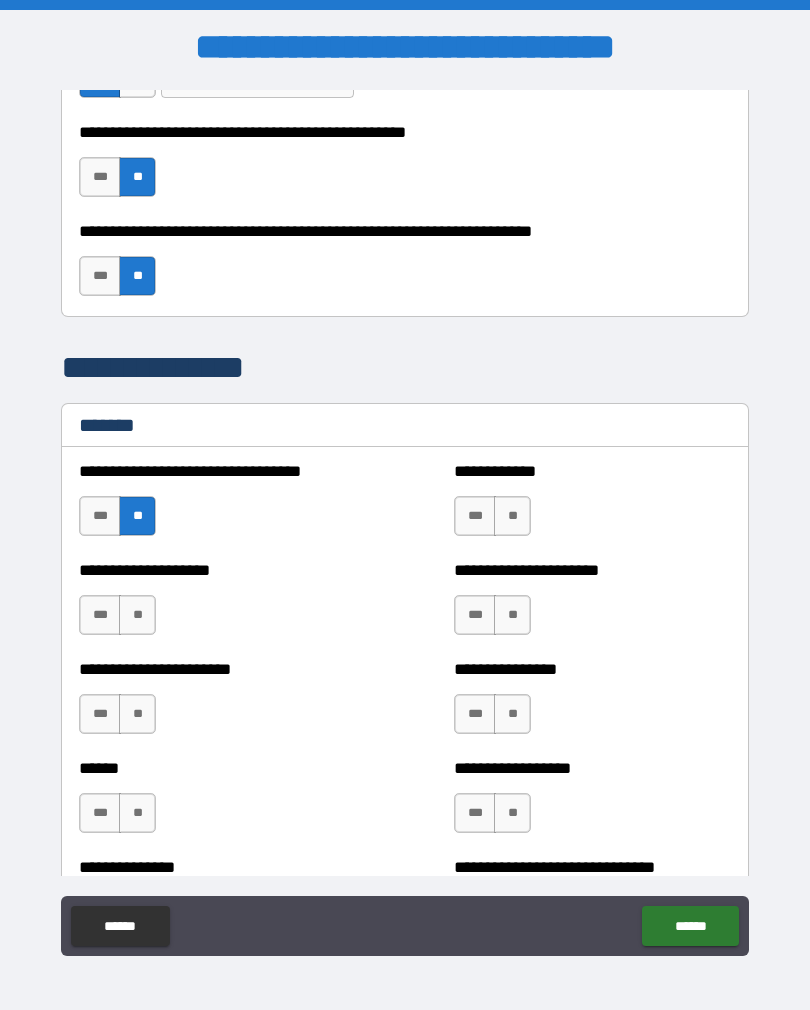 click on "**" at bounding box center (137, 615) 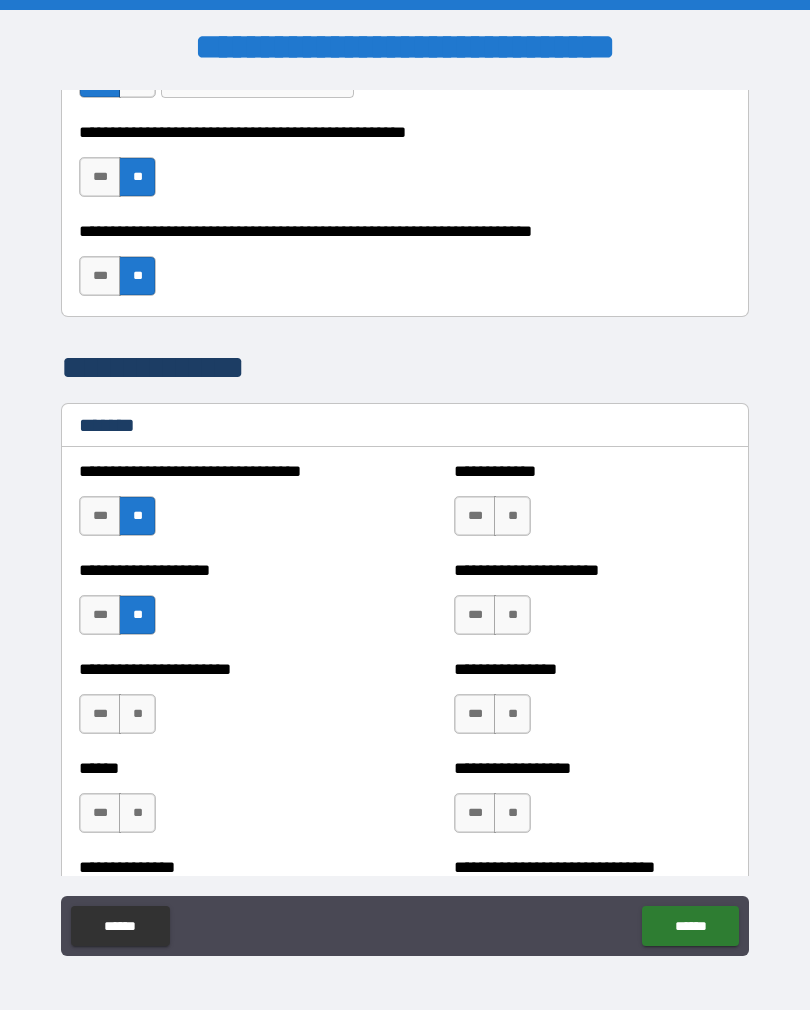 click on "**" at bounding box center [137, 714] 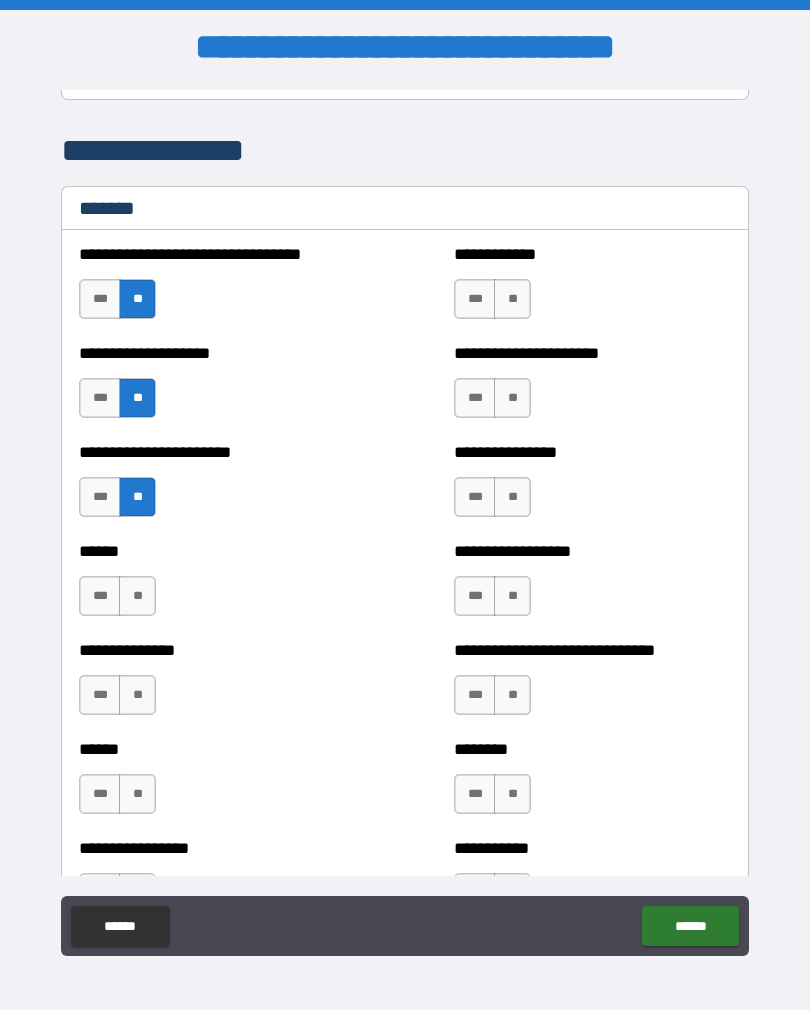 scroll, scrollTop: 936, scrollLeft: 0, axis: vertical 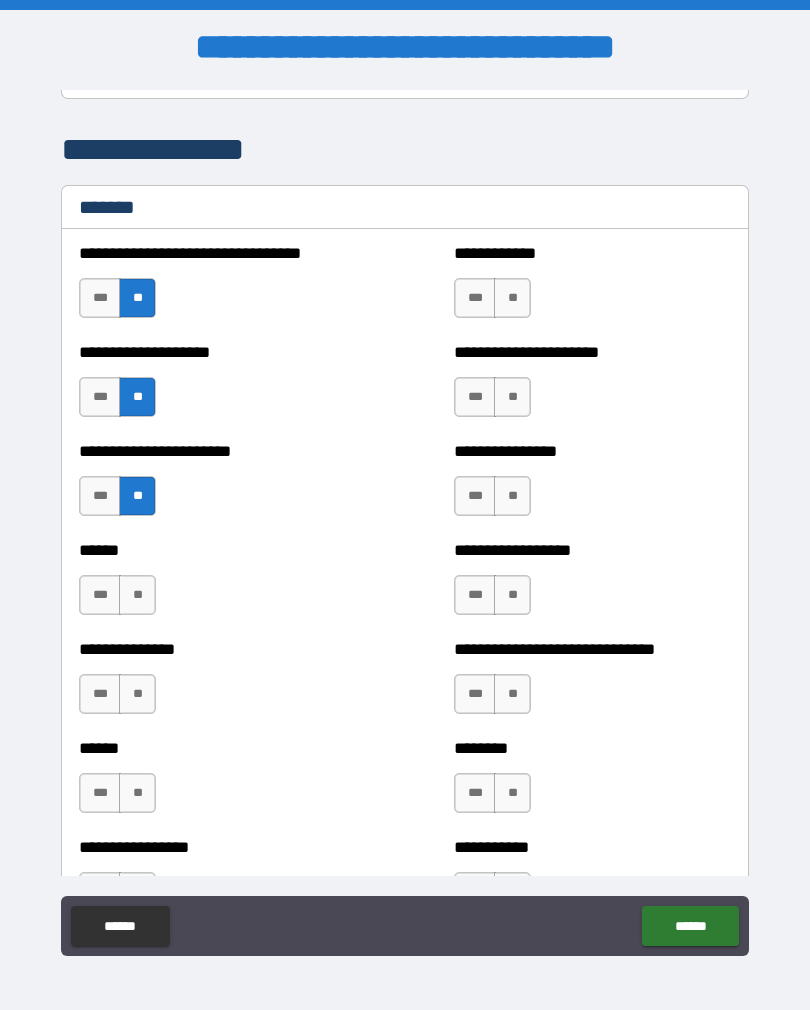 click on "**" at bounding box center (137, 595) 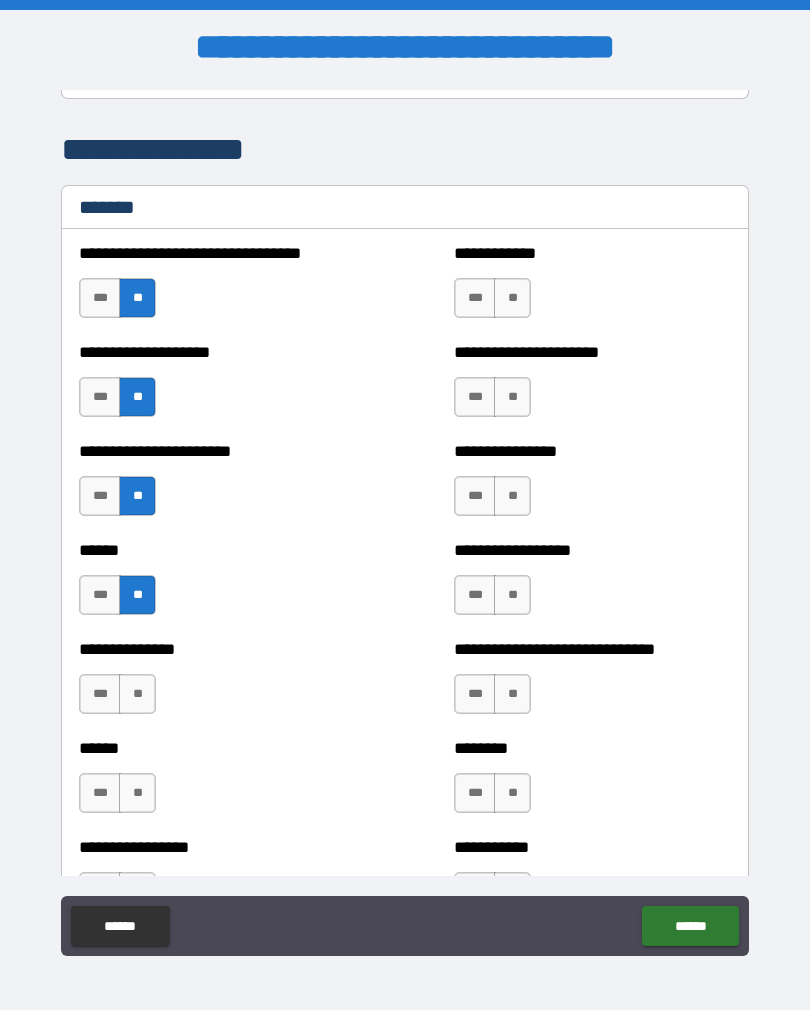 click on "**" at bounding box center [137, 694] 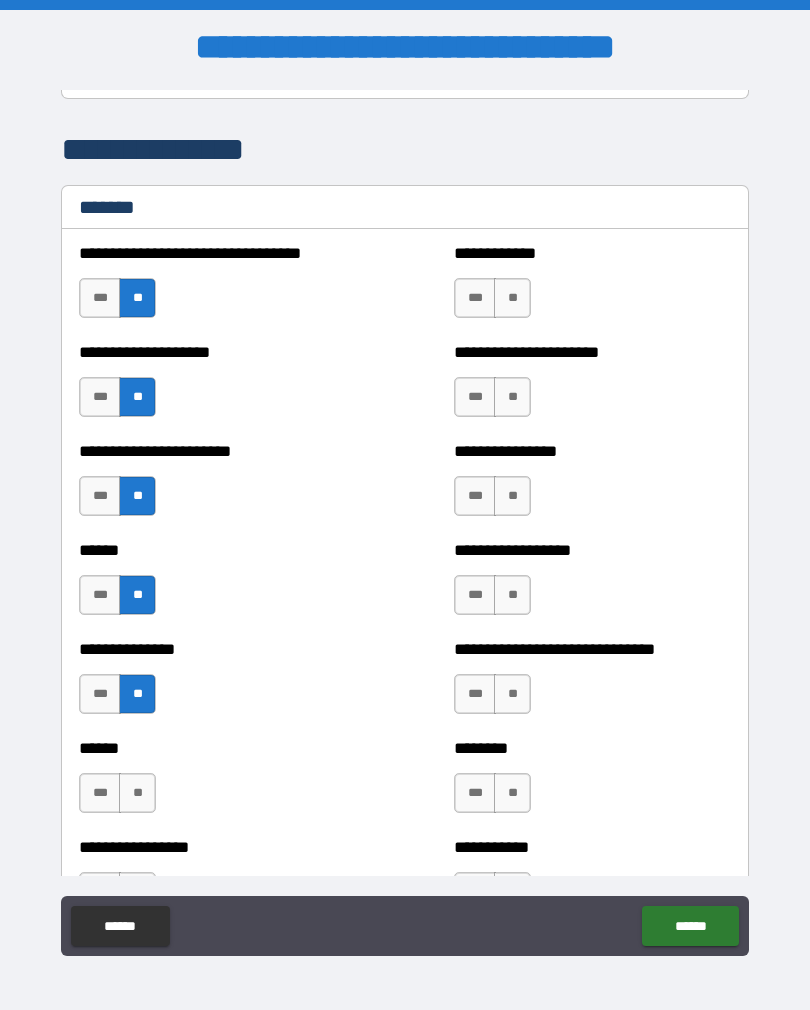 click on "**" at bounding box center (137, 793) 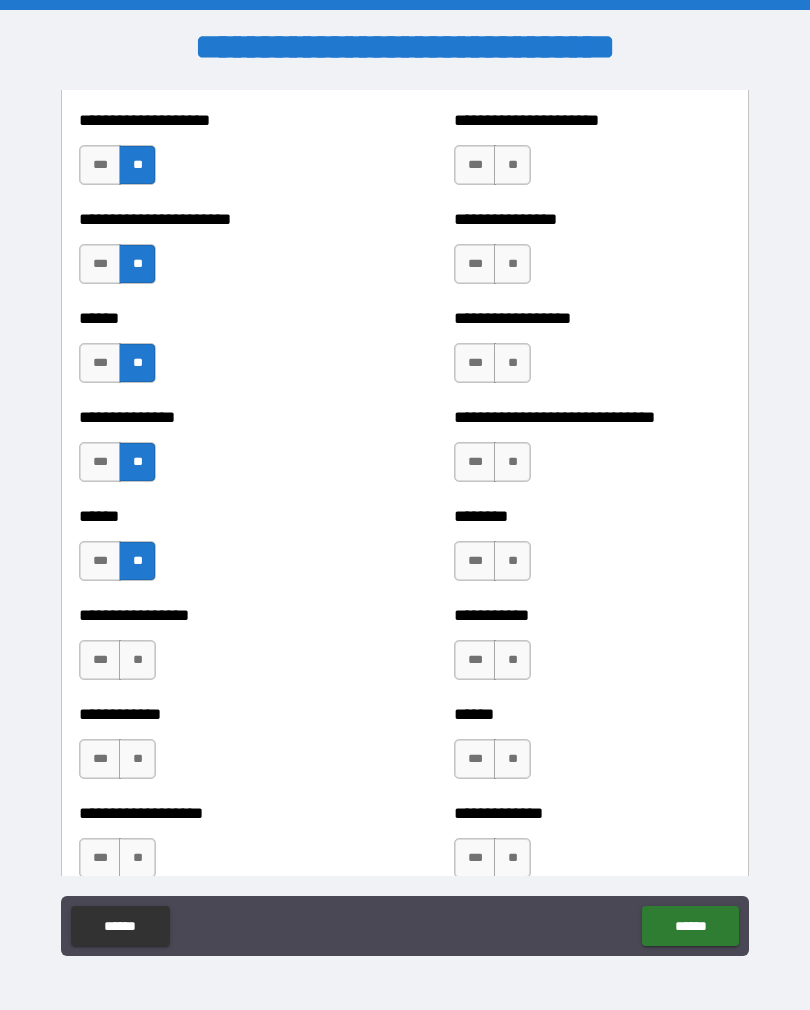 scroll, scrollTop: 1170, scrollLeft: 0, axis: vertical 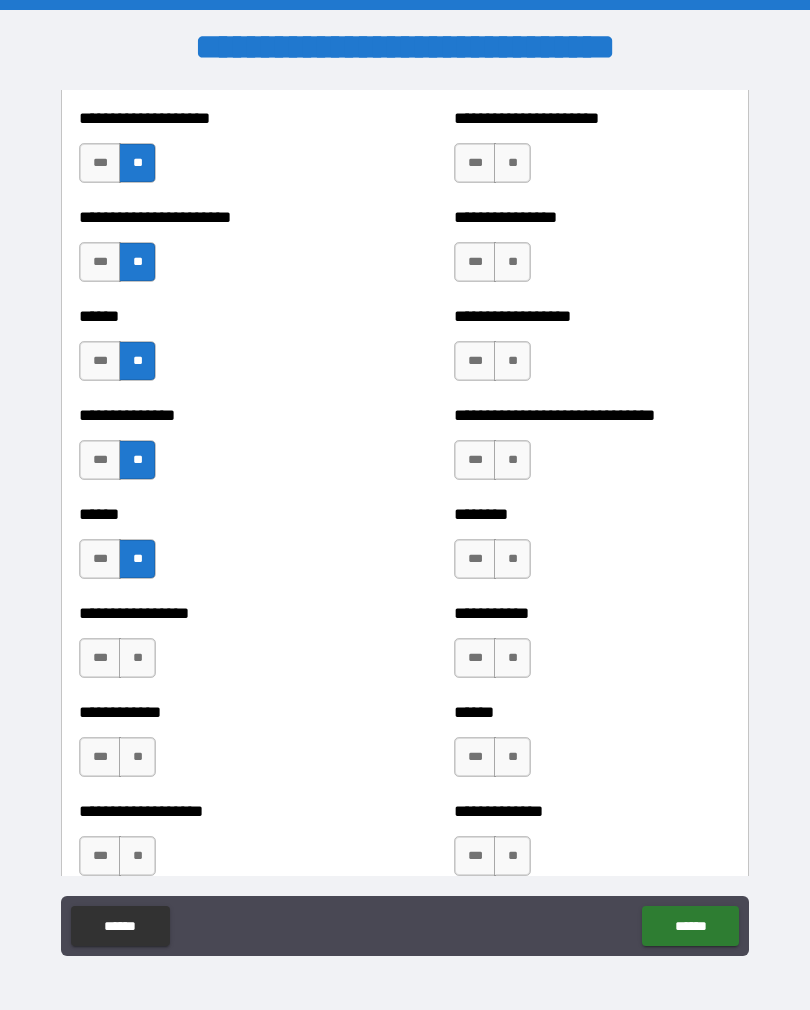 click on "**" at bounding box center [137, 658] 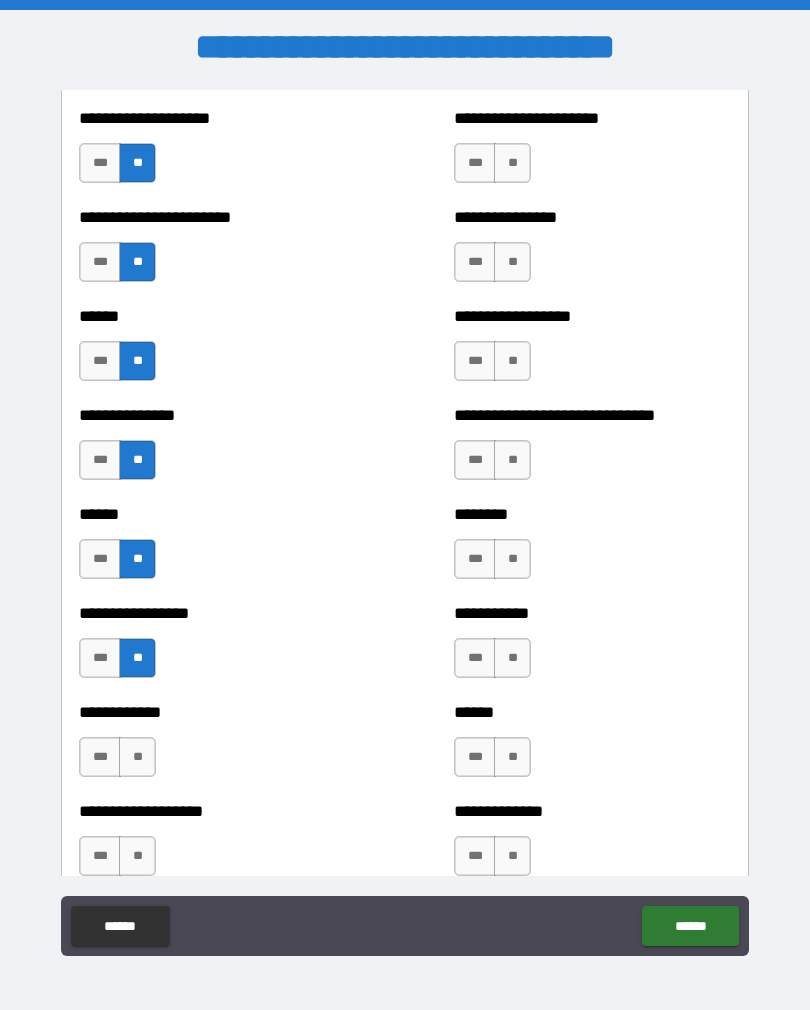click on "**" at bounding box center [137, 757] 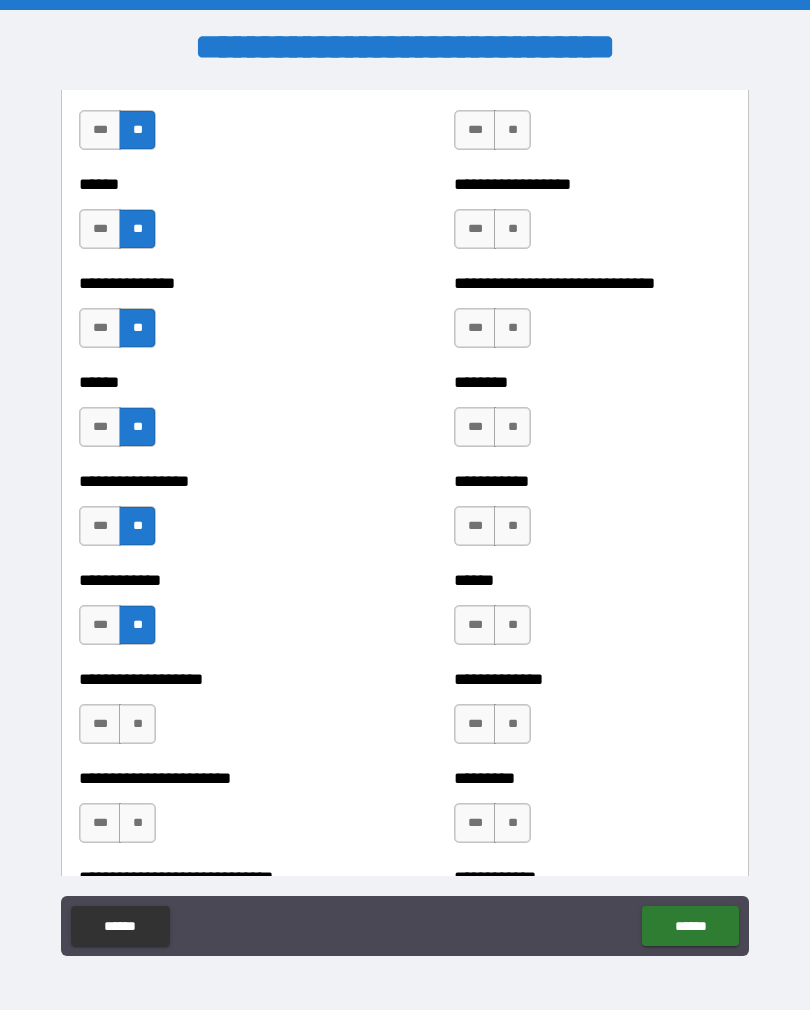 scroll, scrollTop: 1304, scrollLeft: 0, axis: vertical 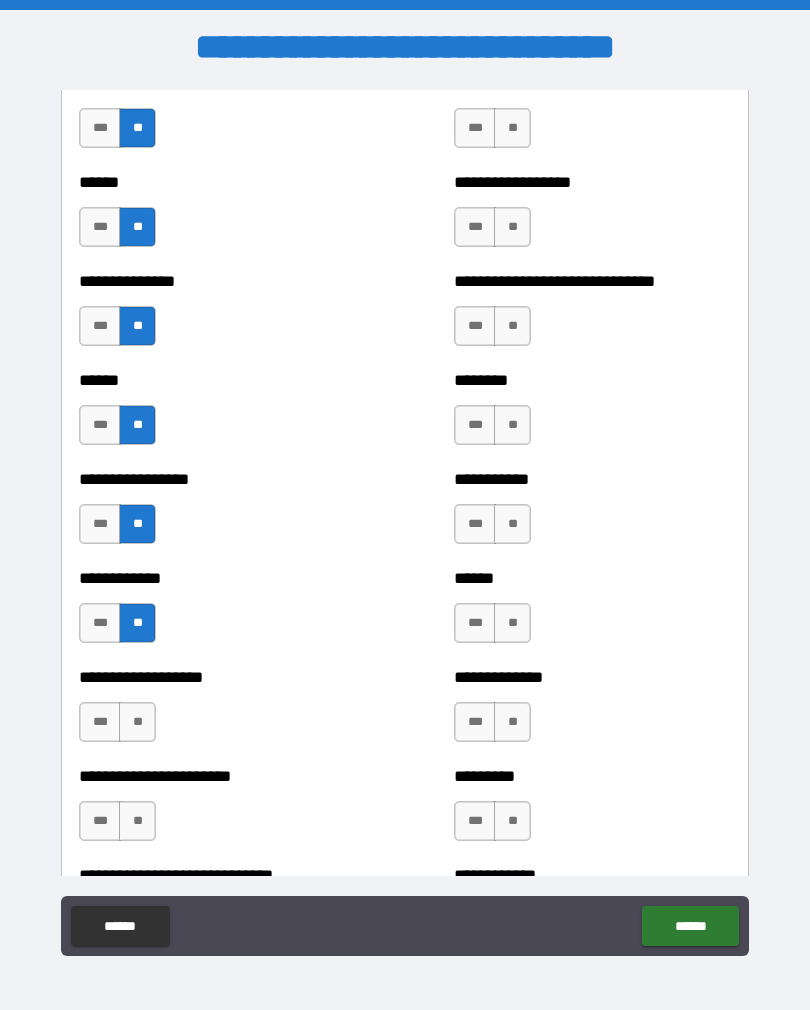 click on "**" at bounding box center (137, 722) 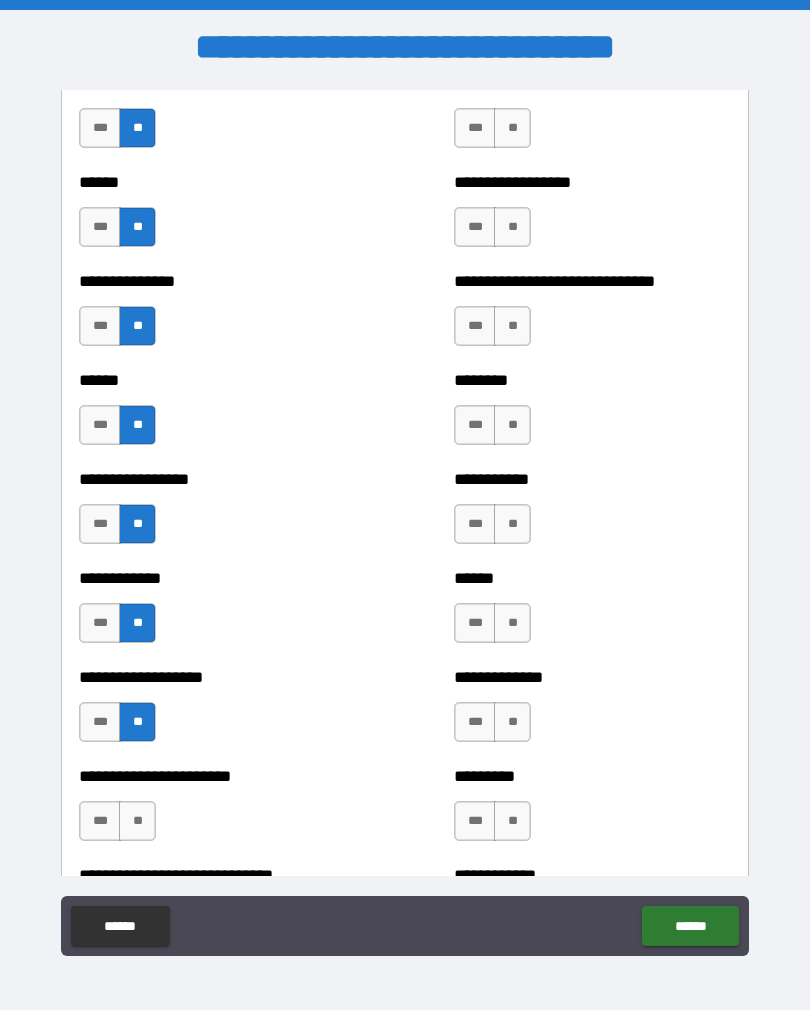 click on "**" at bounding box center (137, 821) 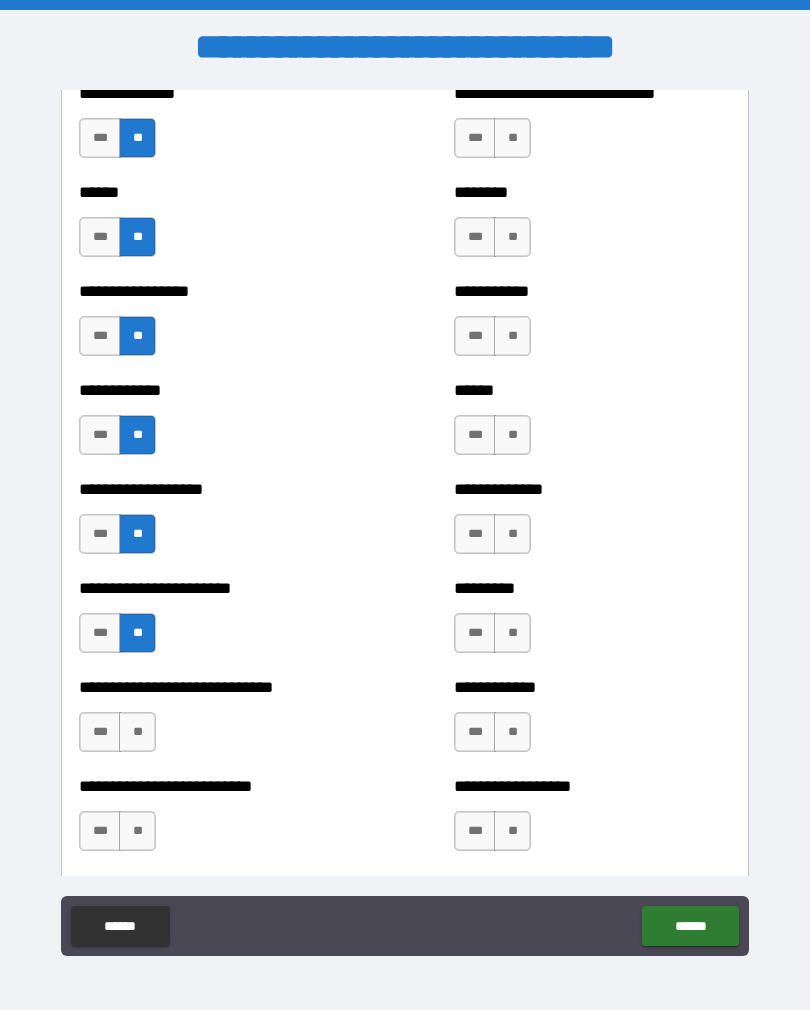 scroll, scrollTop: 1494, scrollLeft: 0, axis: vertical 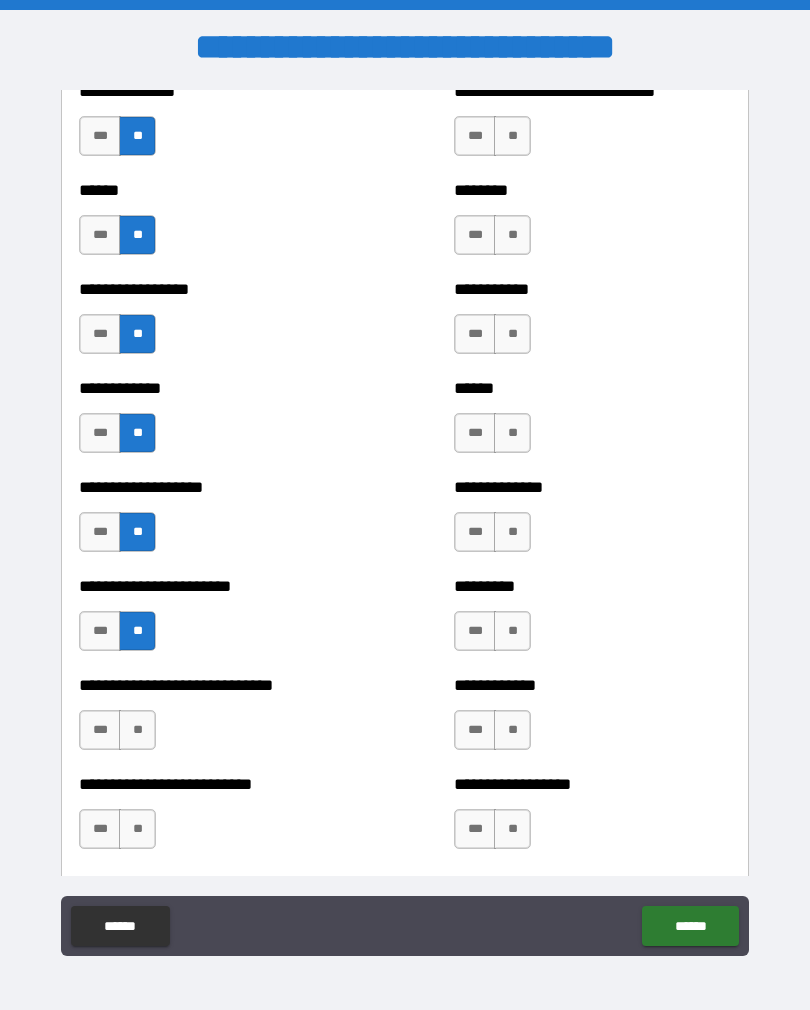 click on "**" at bounding box center (137, 730) 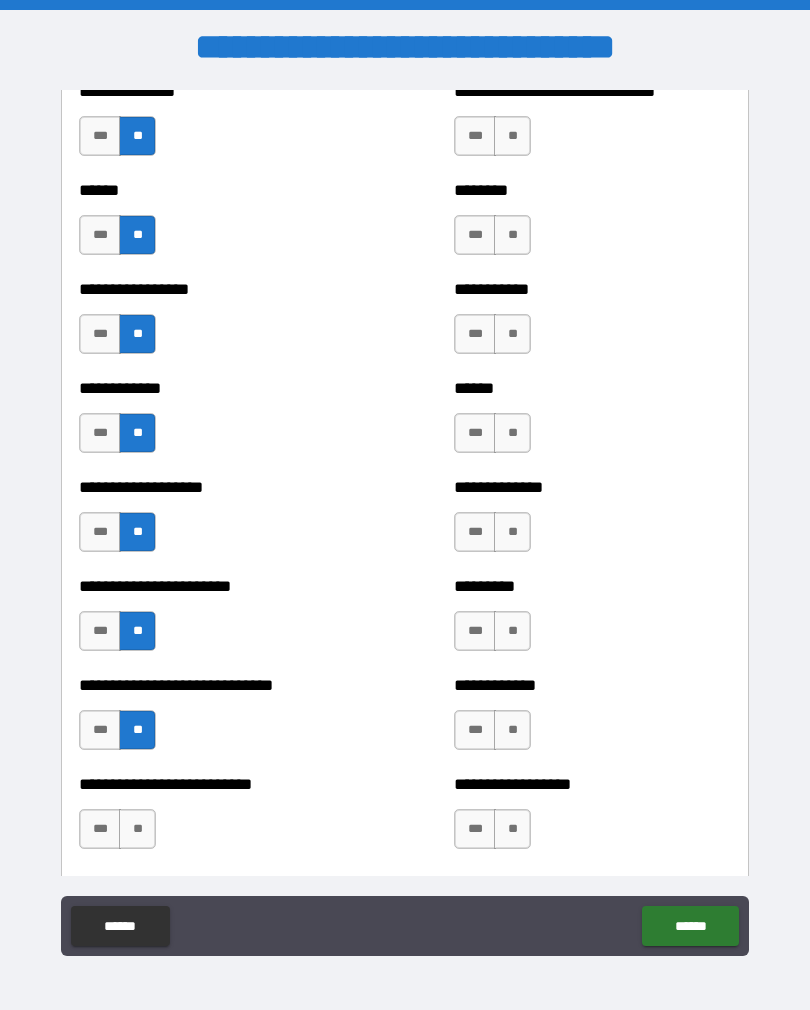 click on "**" at bounding box center (137, 829) 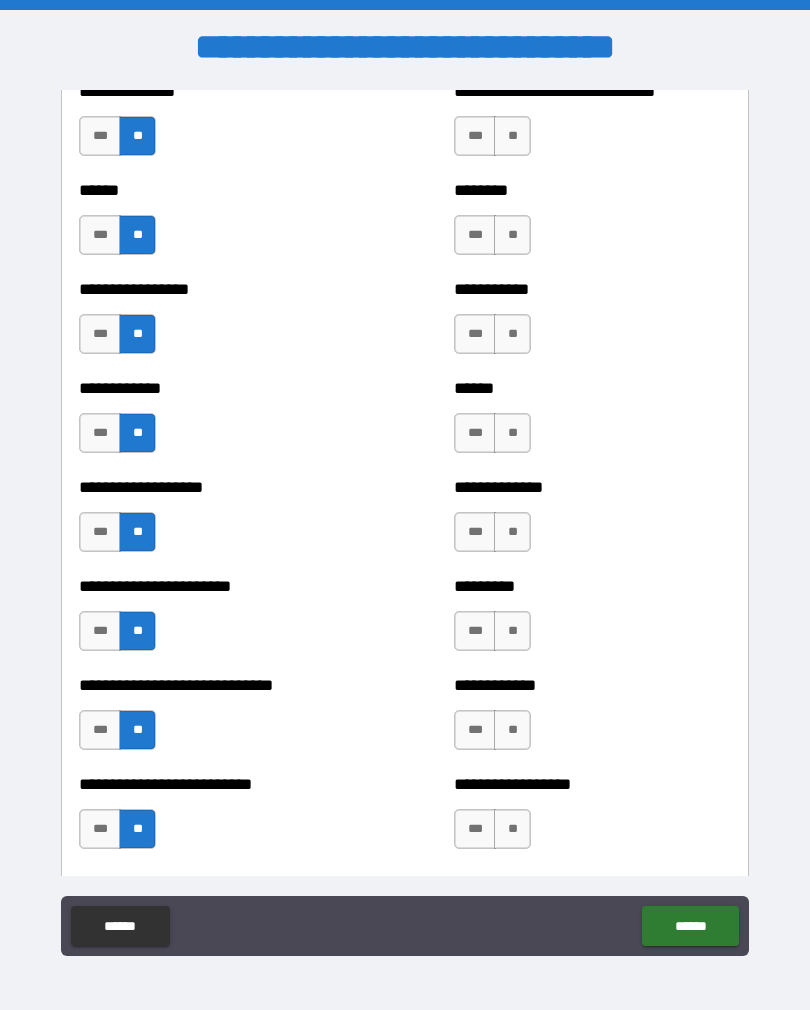 click on "**" at bounding box center (512, 829) 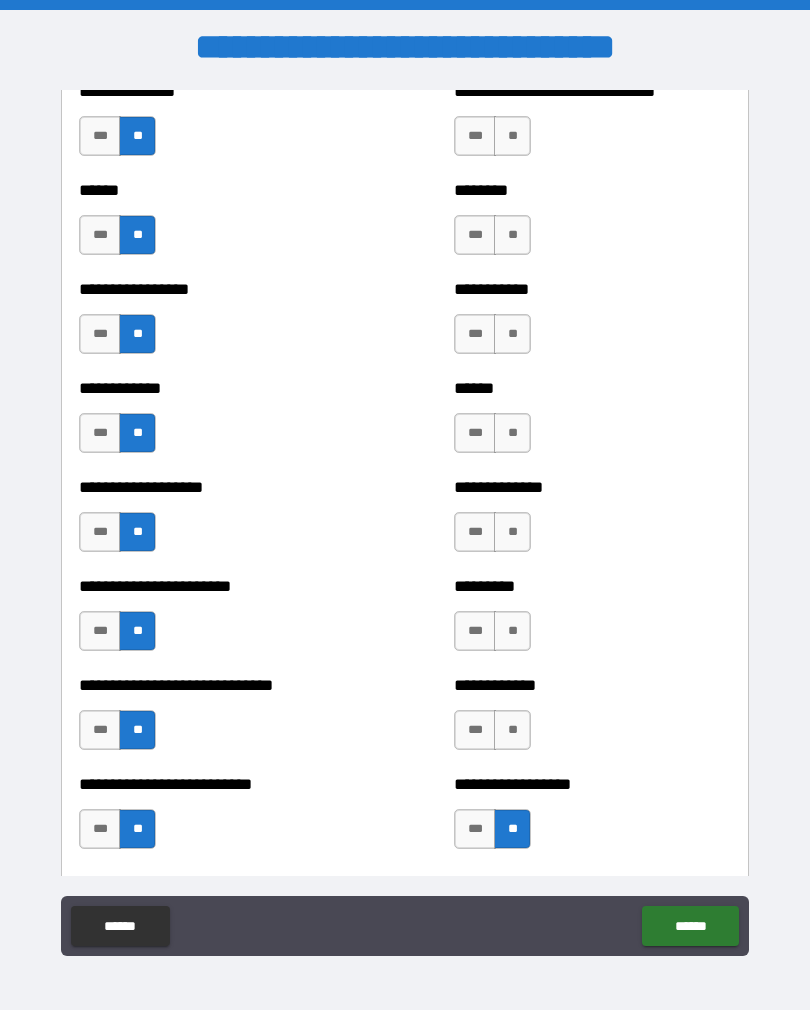 click on "**" at bounding box center [512, 730] 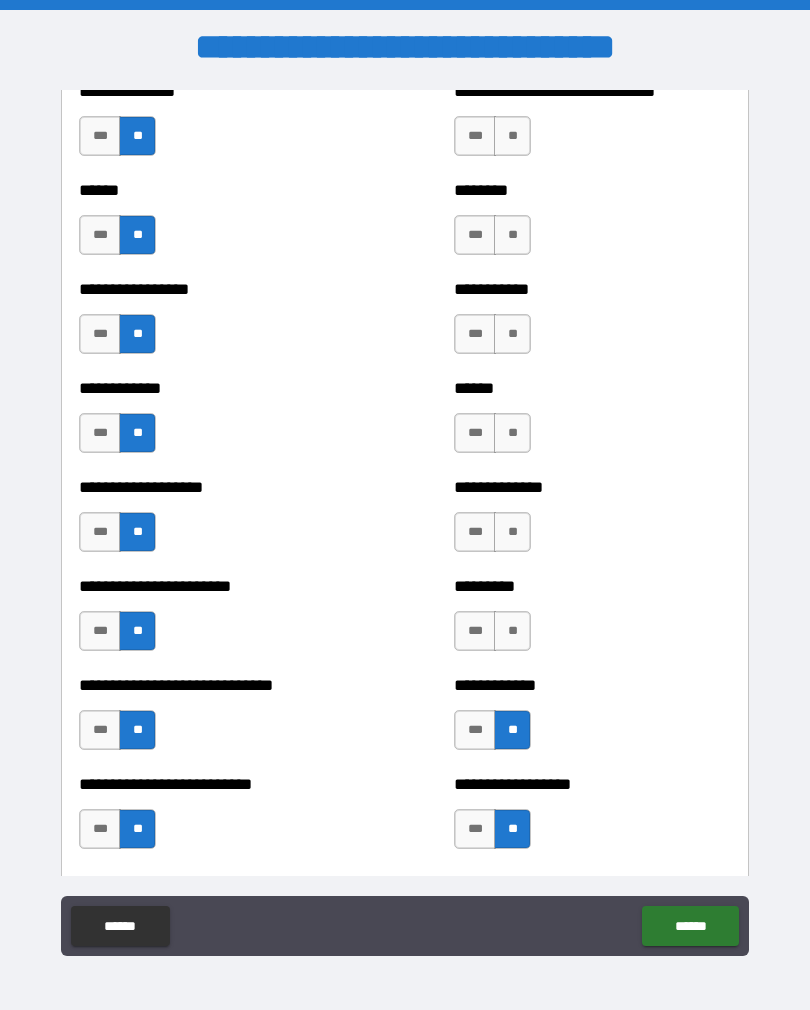 click on "**" at bounding box center [512, 631] 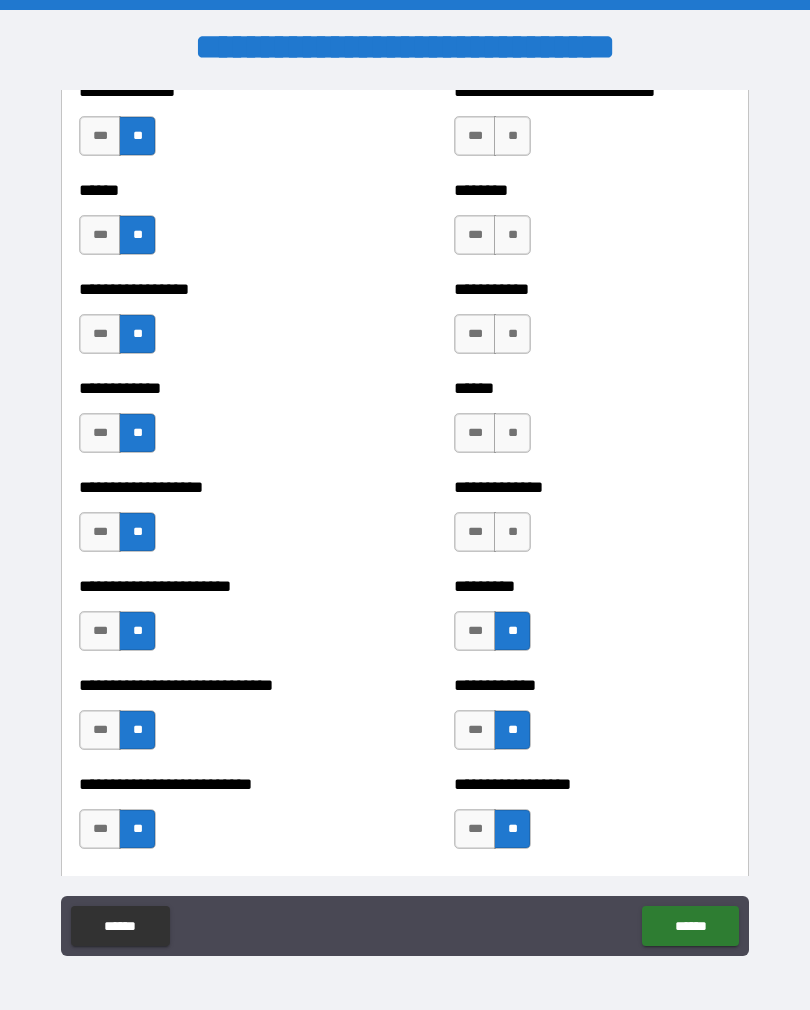 click on "**" at bounding box center [512, 532] 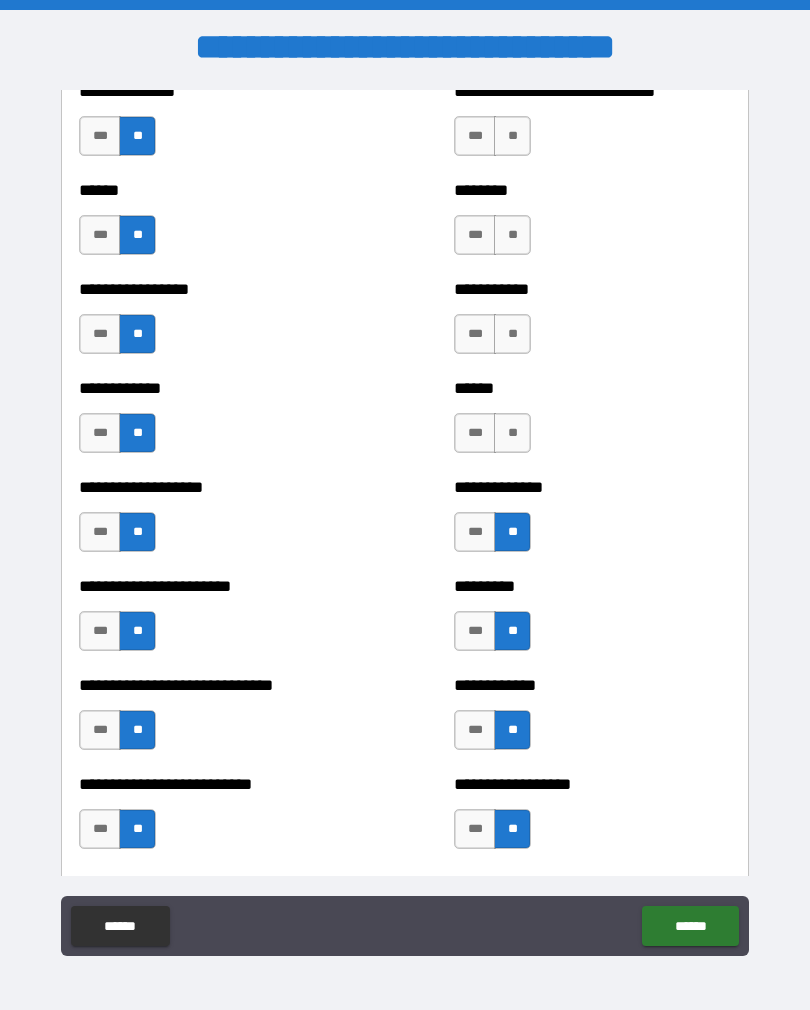 click on "**" at bounding box center (512, 433) 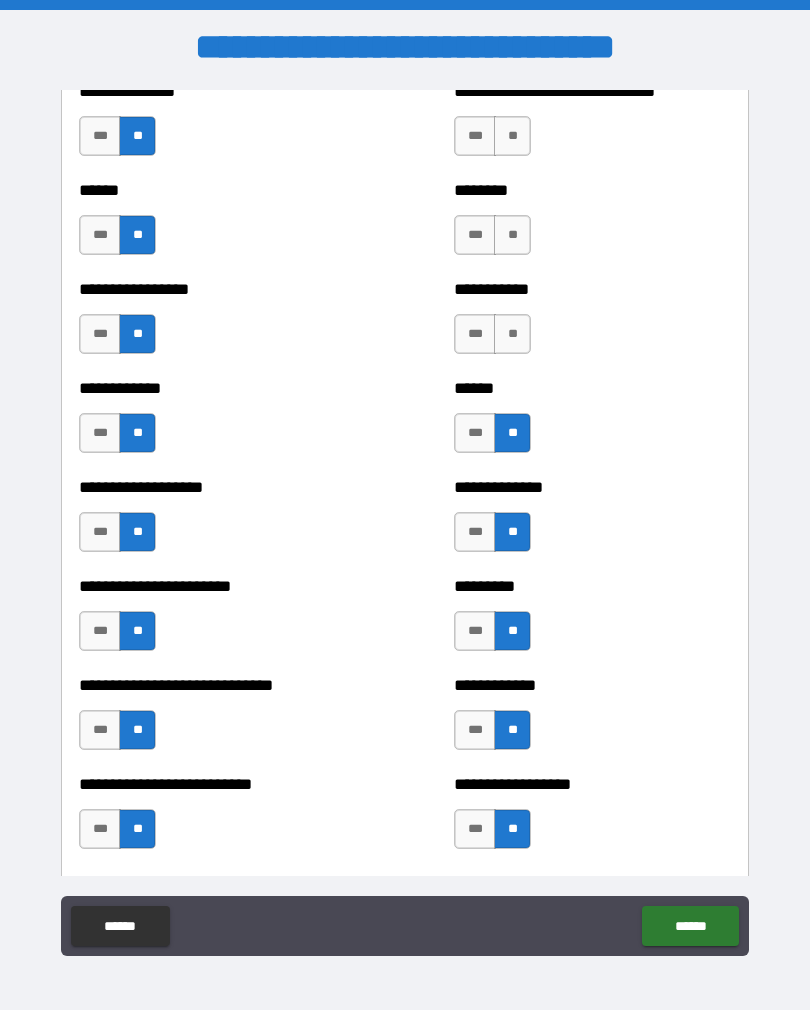 click on "**" at bounding box center [512, 334] 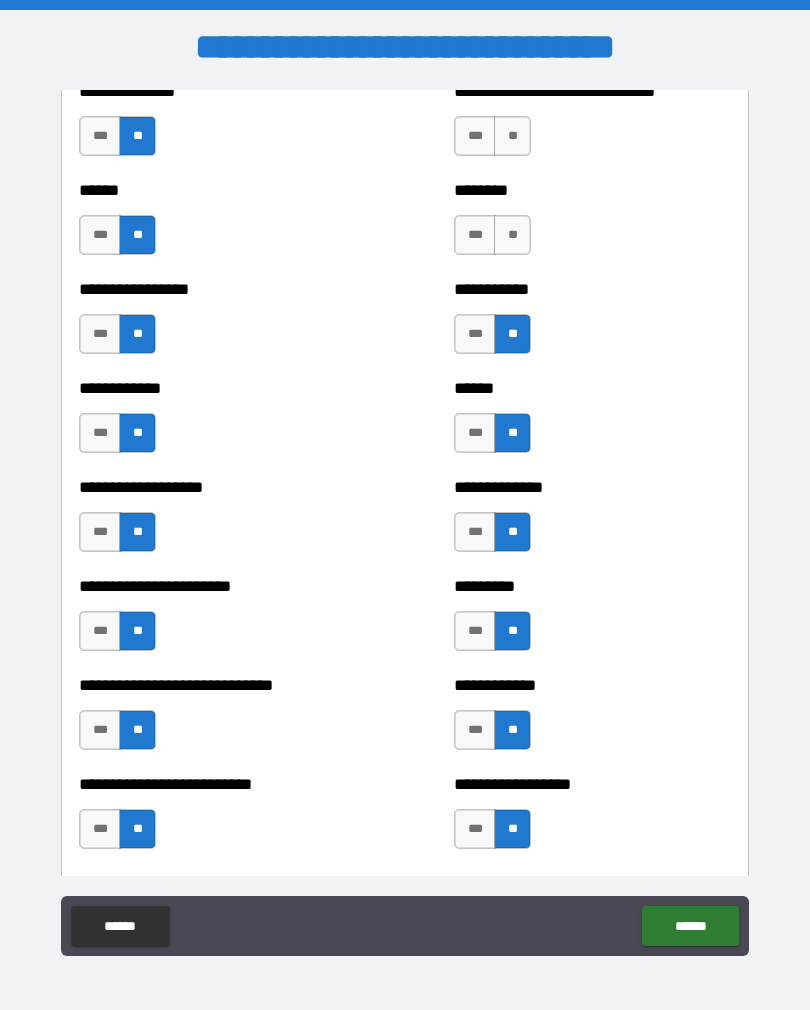 click on "**" at bounding box center (512, 235) 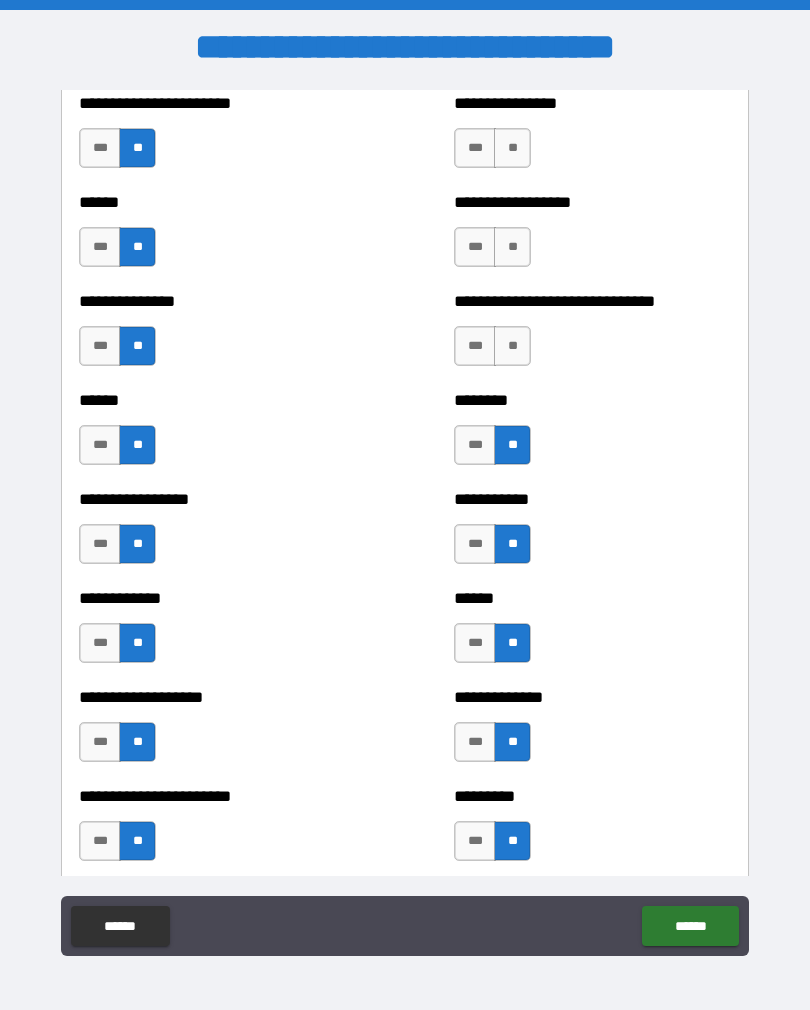 scroll, scrollTop: 1281, scrollLeft: 0, axis: vertical 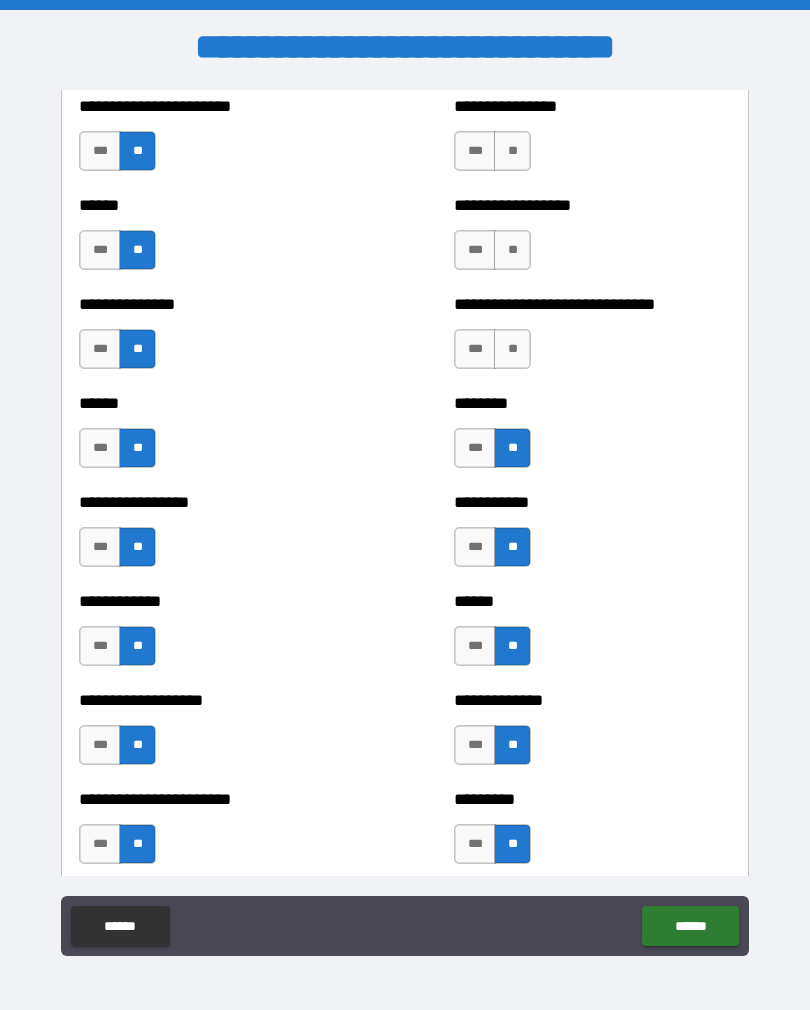 click on "**" at bounding box center [512, 349] 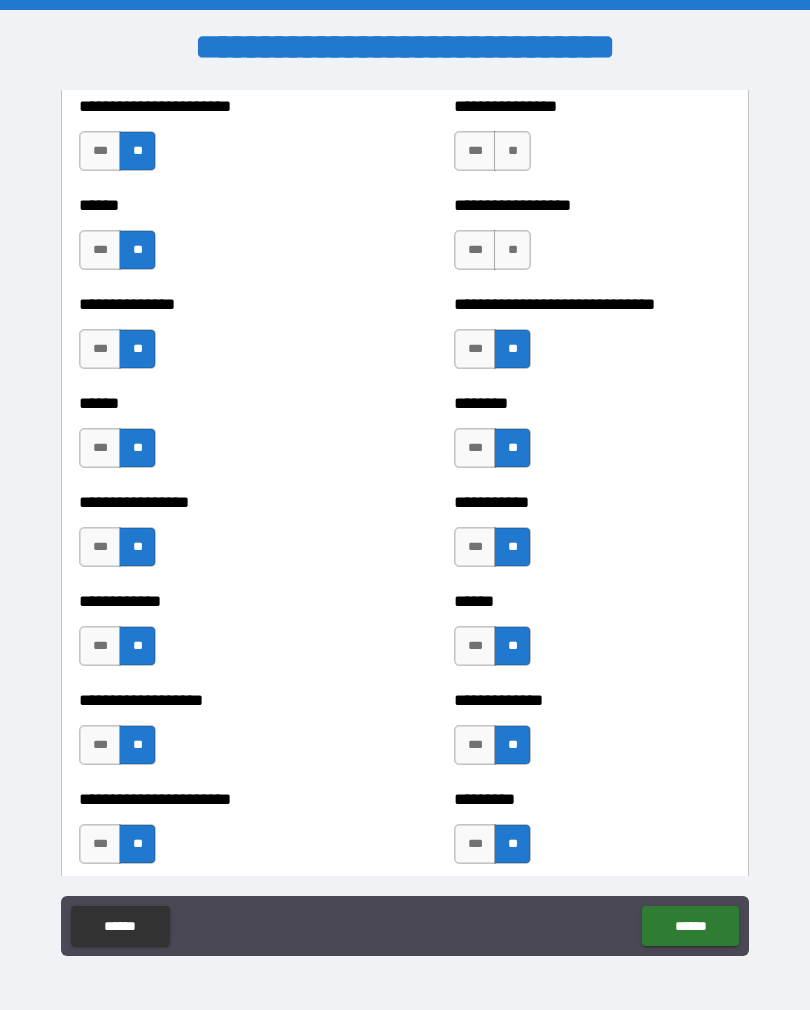 click on "**" at bounding box center [512, 250] 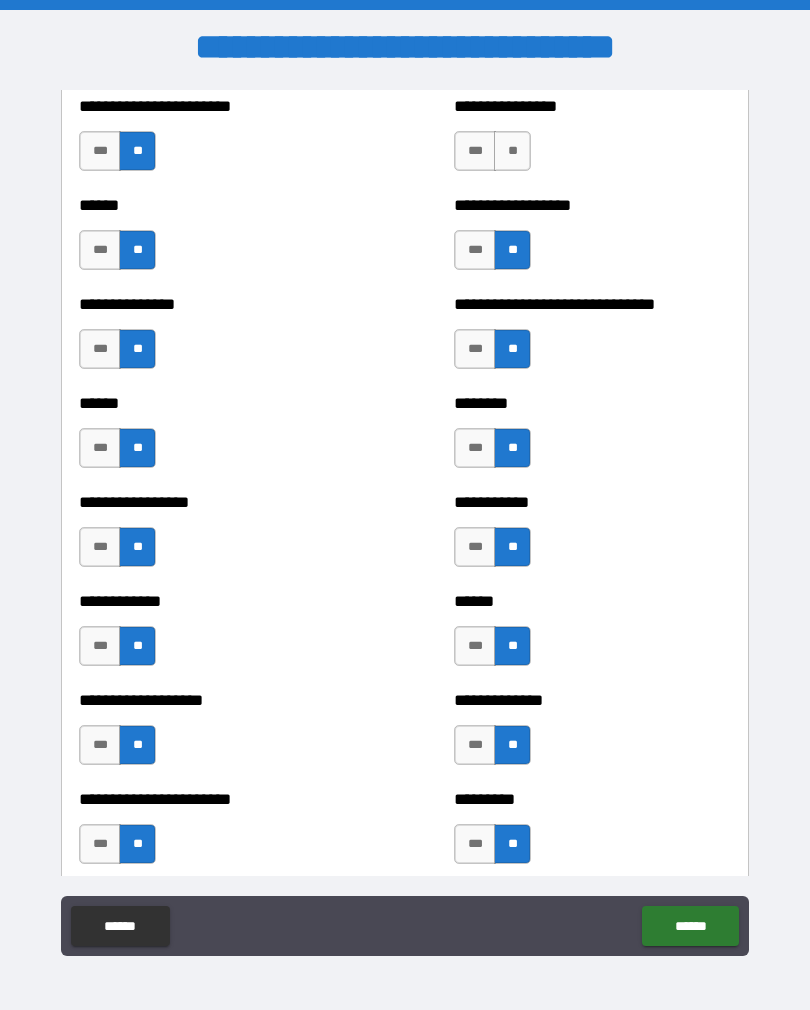 click on "**" at bounding box center (512, 151) 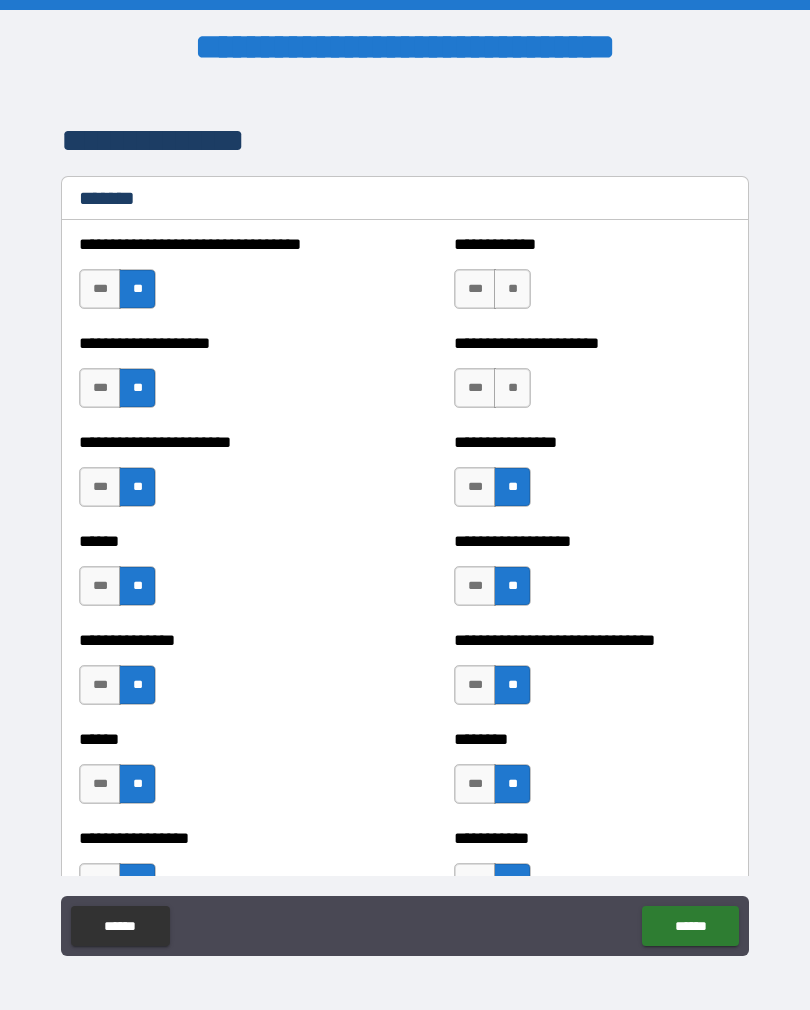 scroll, scrollTop: 944, scrollLeft: 0, axis: vertical 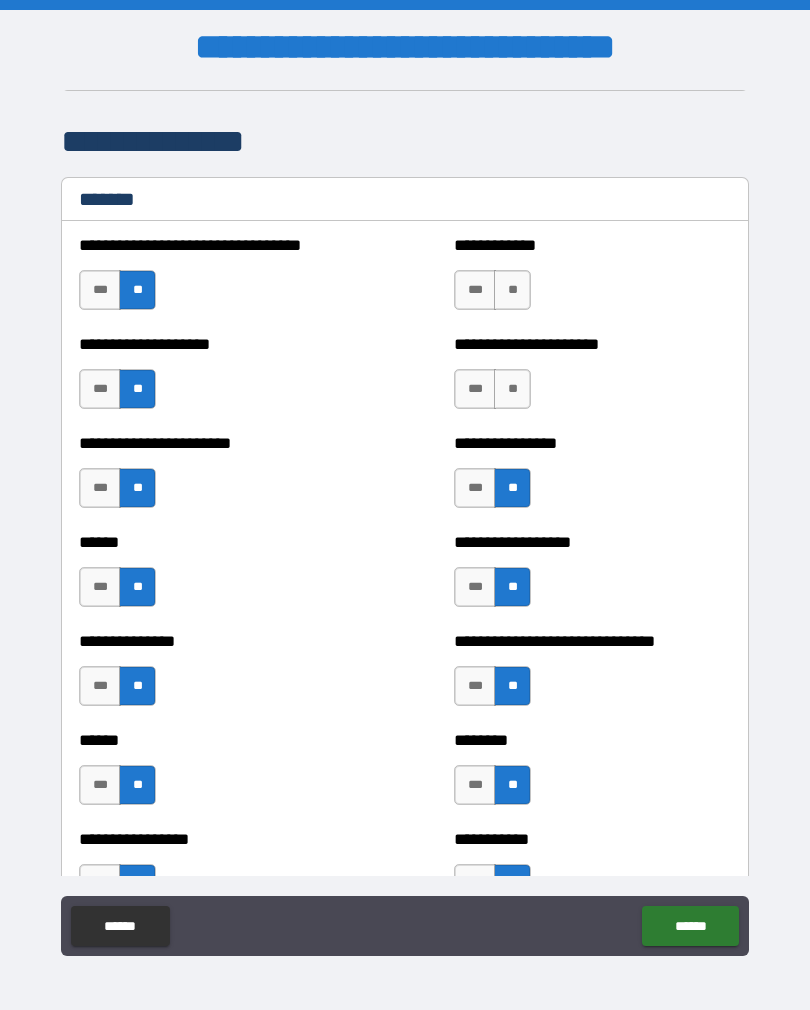 click on "**" at bounding box center [512, 389] 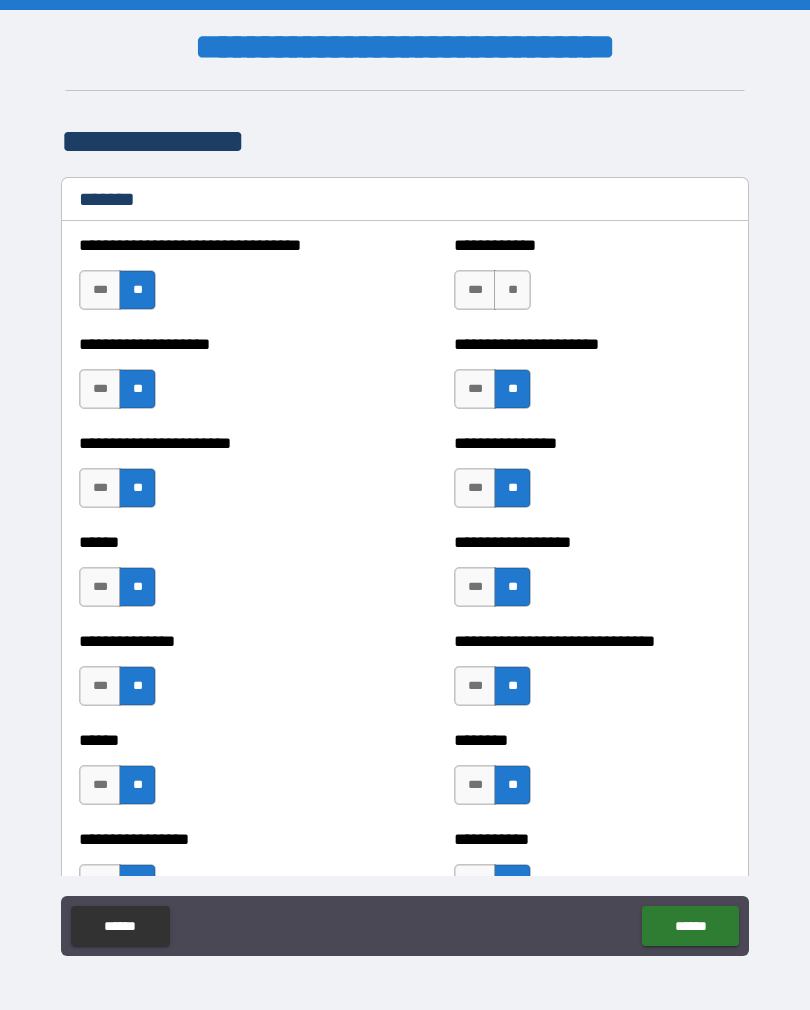 click on "**" at bounding box center [512, 290] 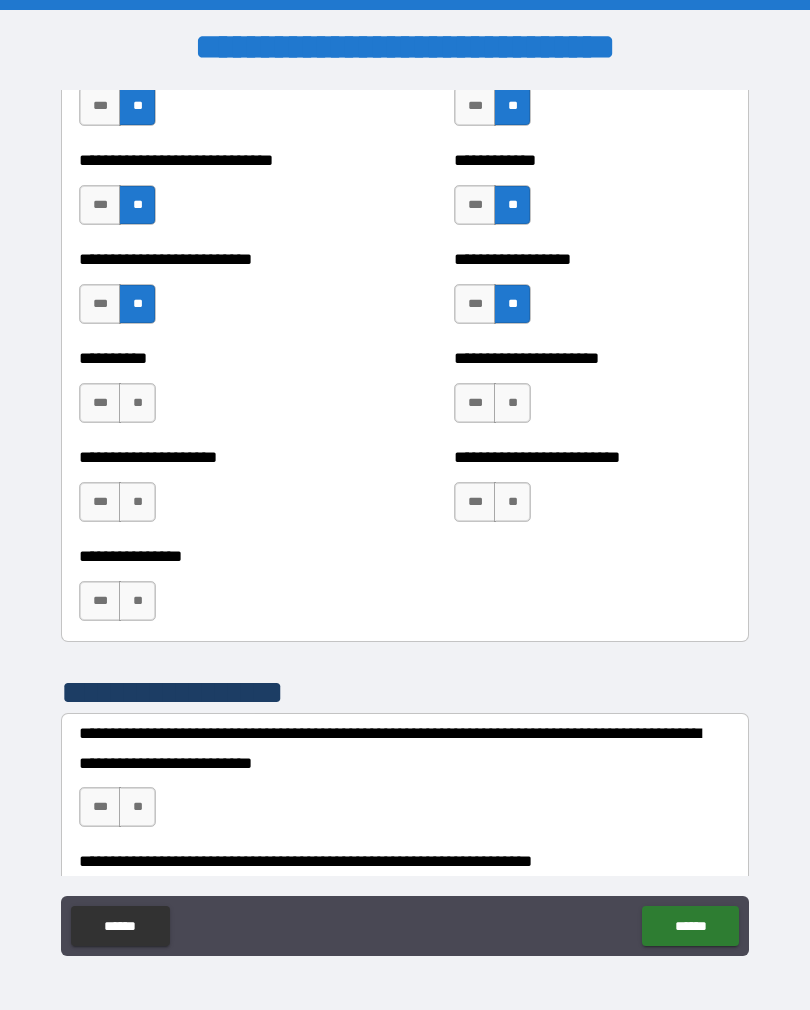scroll, scrollTop: 2005, scrollLeft: 0, axis: vertical 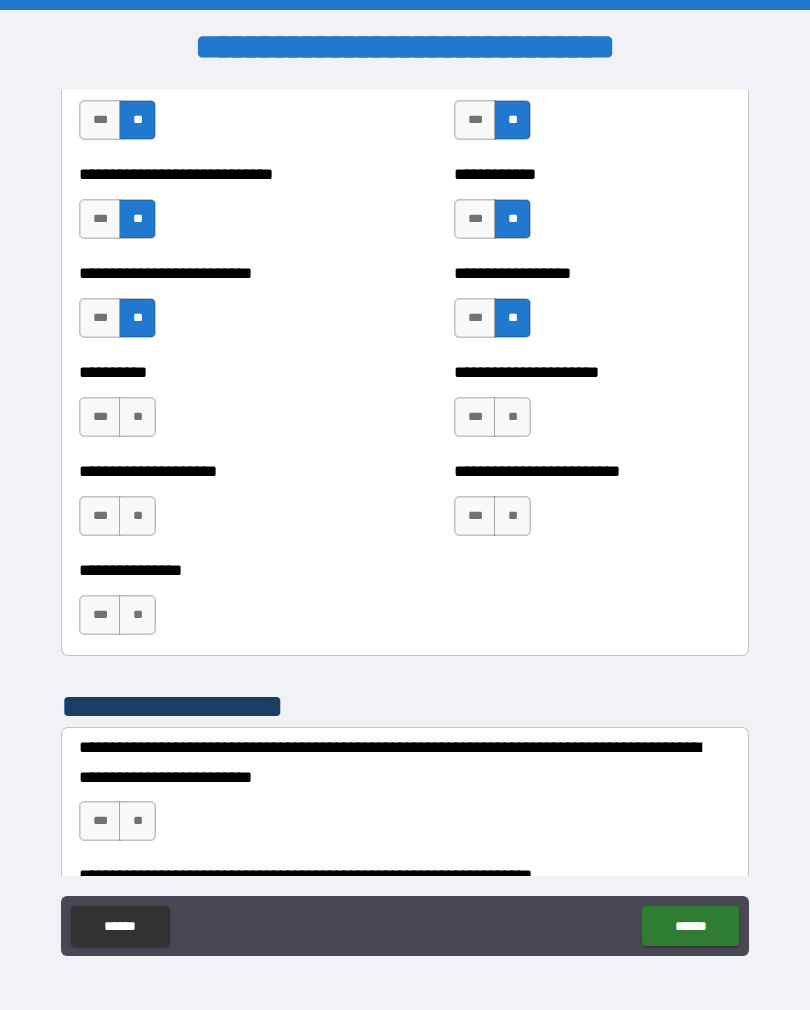click on "**********" at bounding box center (217, 407) 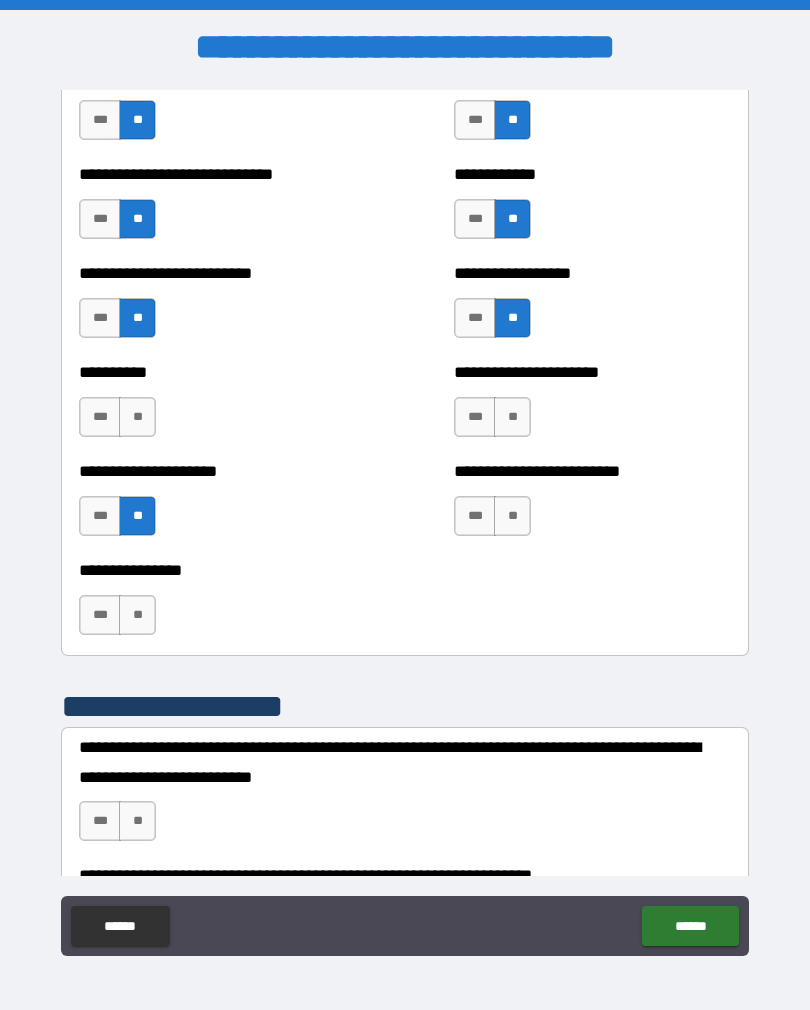 click on "**" at bounding box center [137, 615] 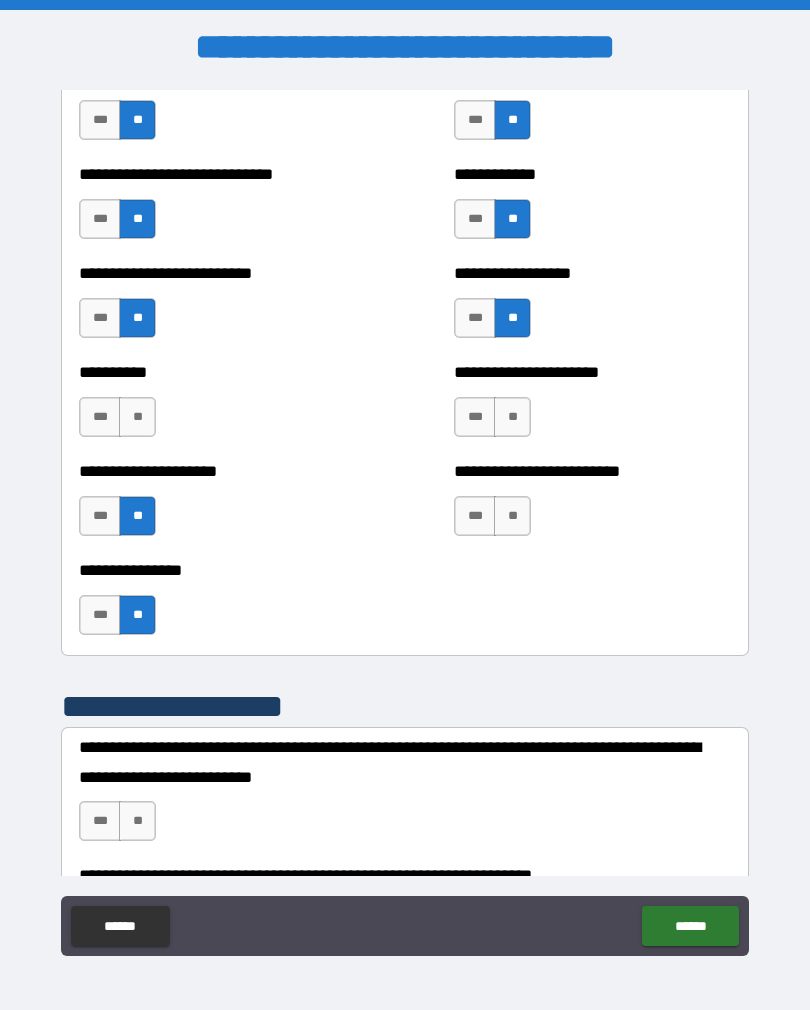 click on "**" at bounding box center [512, 516] 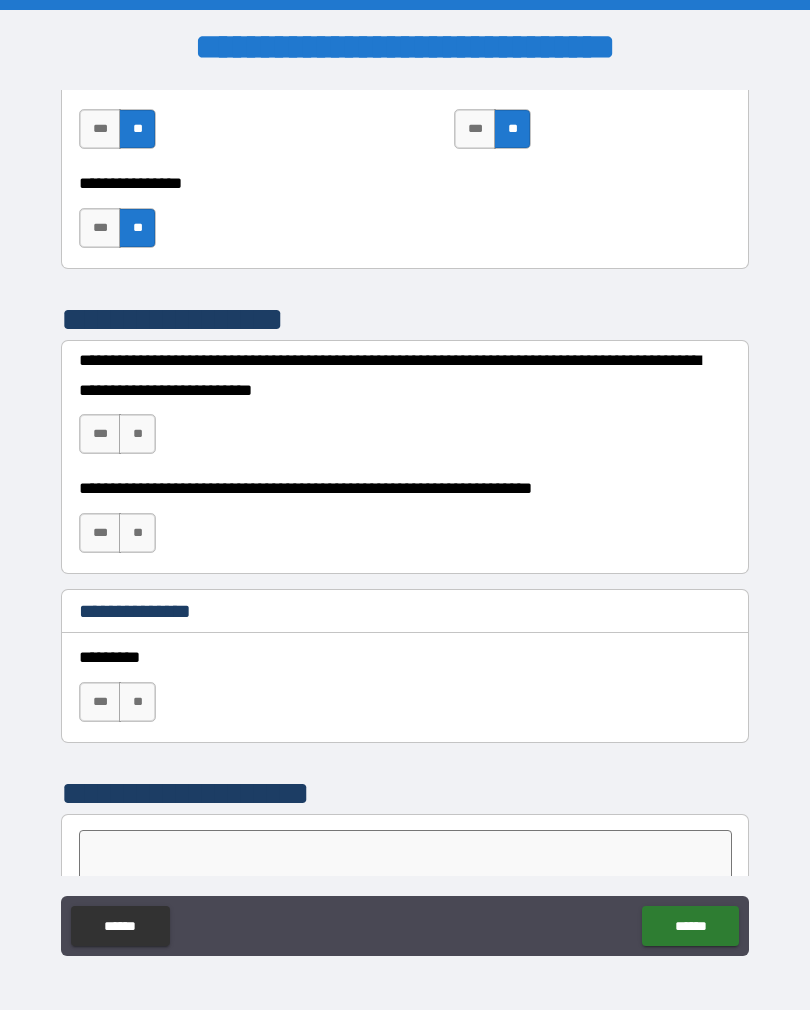 scroll, scrollTop: 2393, scrollLeft: 0, axis: vertical 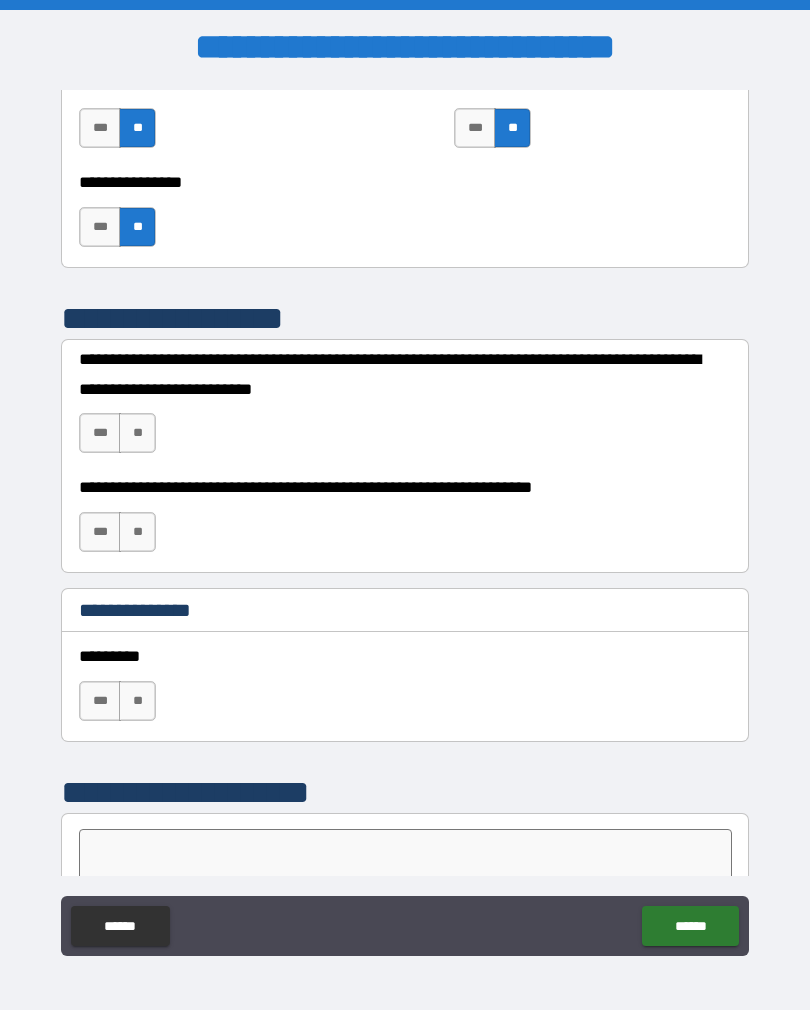 click on "**" at bounding box center [137, 433] 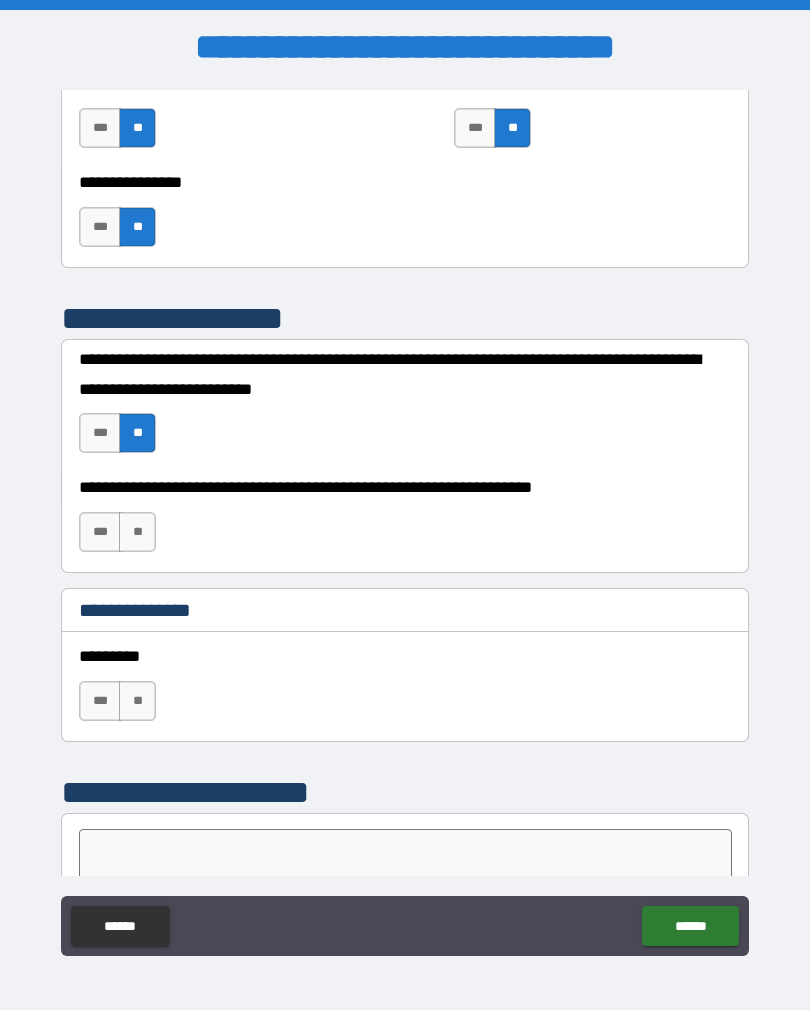 click on "**" at bounding box center (137, 532) 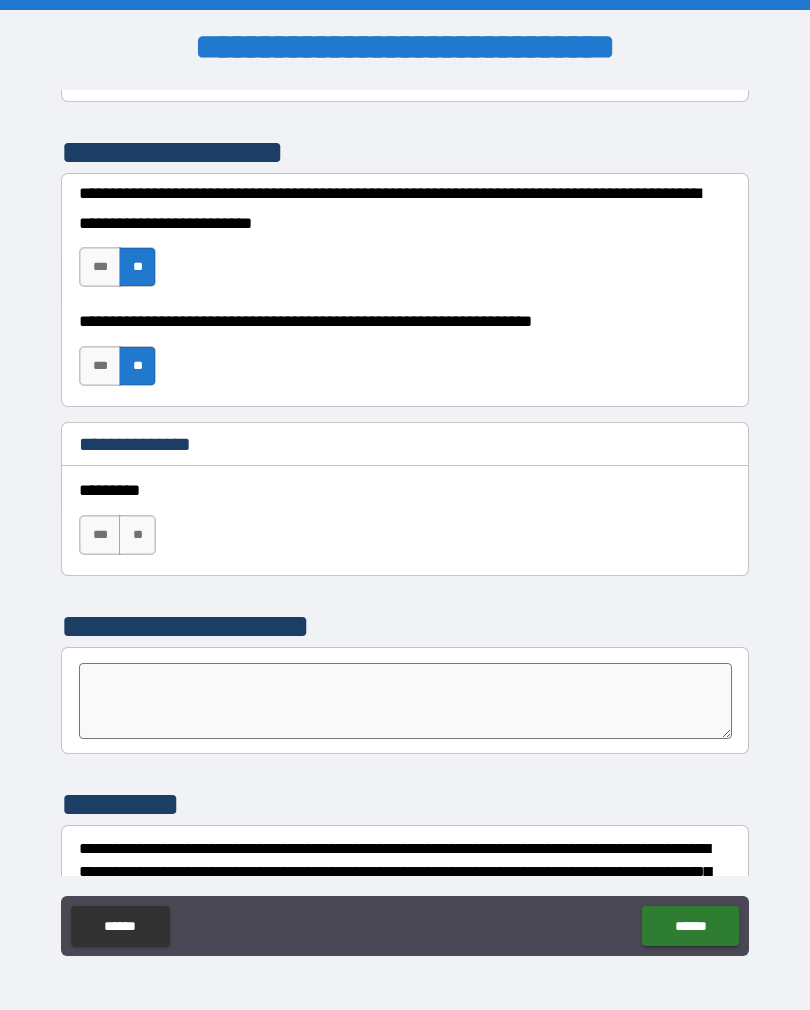 click on "**" at bounding box center [137, 535] 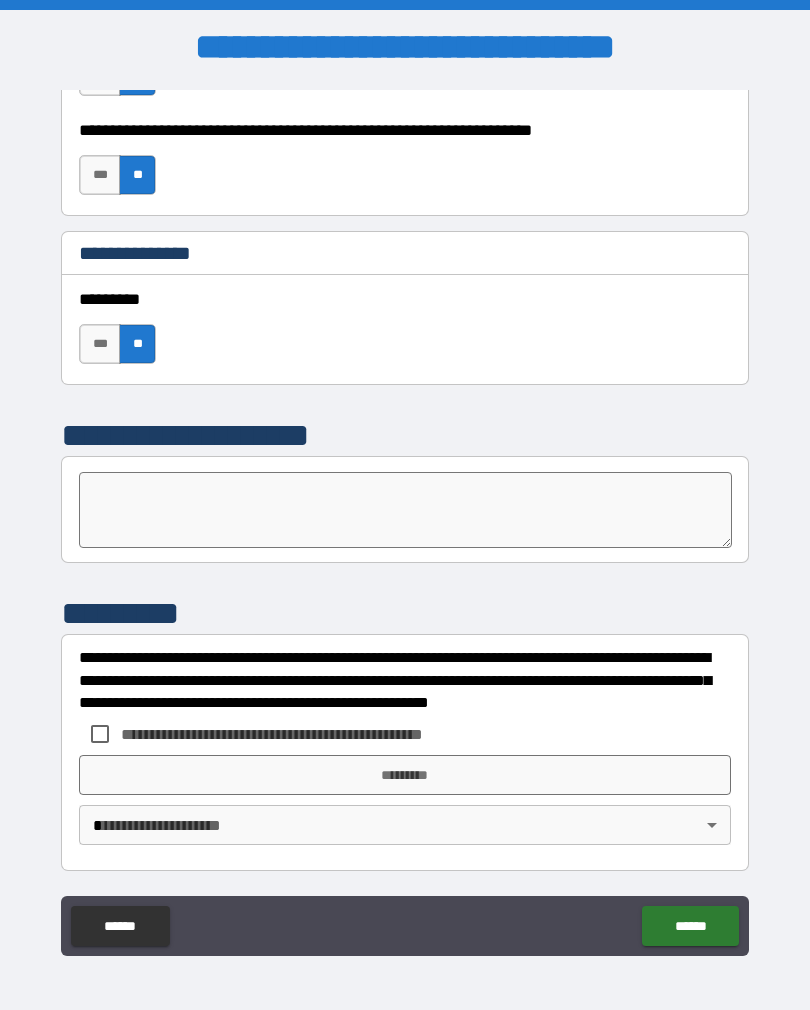 scroll, scrollTop: 2750, scrollLeft: 0, axis: vertical 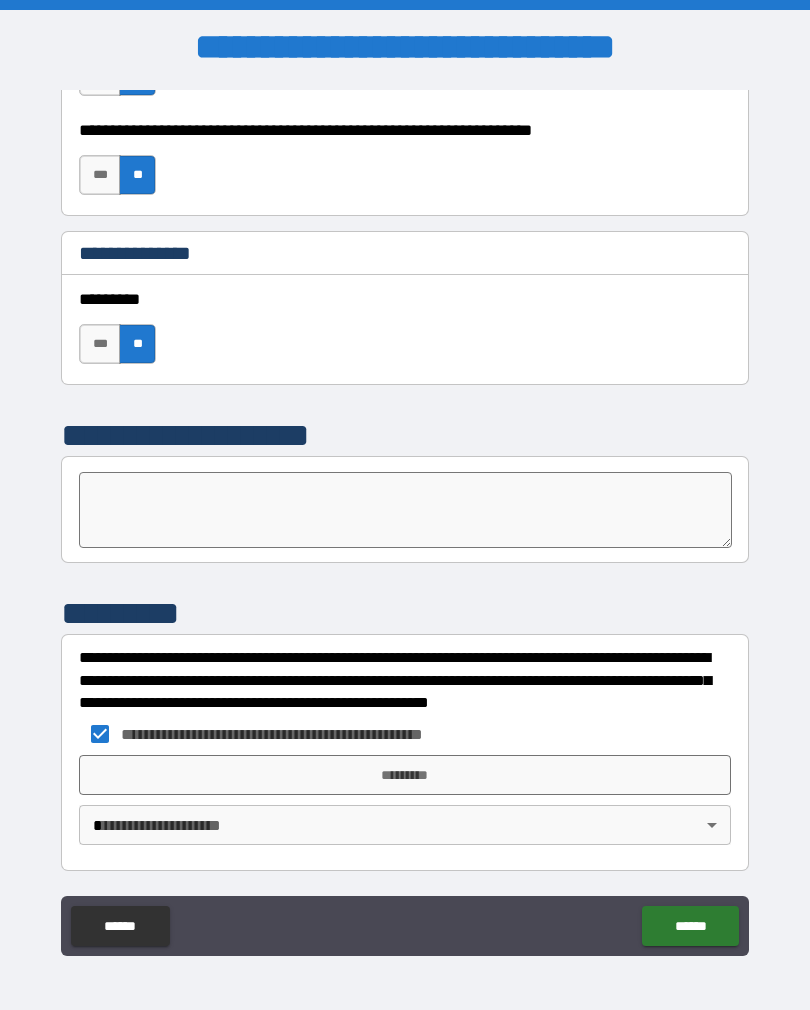 click on "*********" at bounding box center (405, 775) 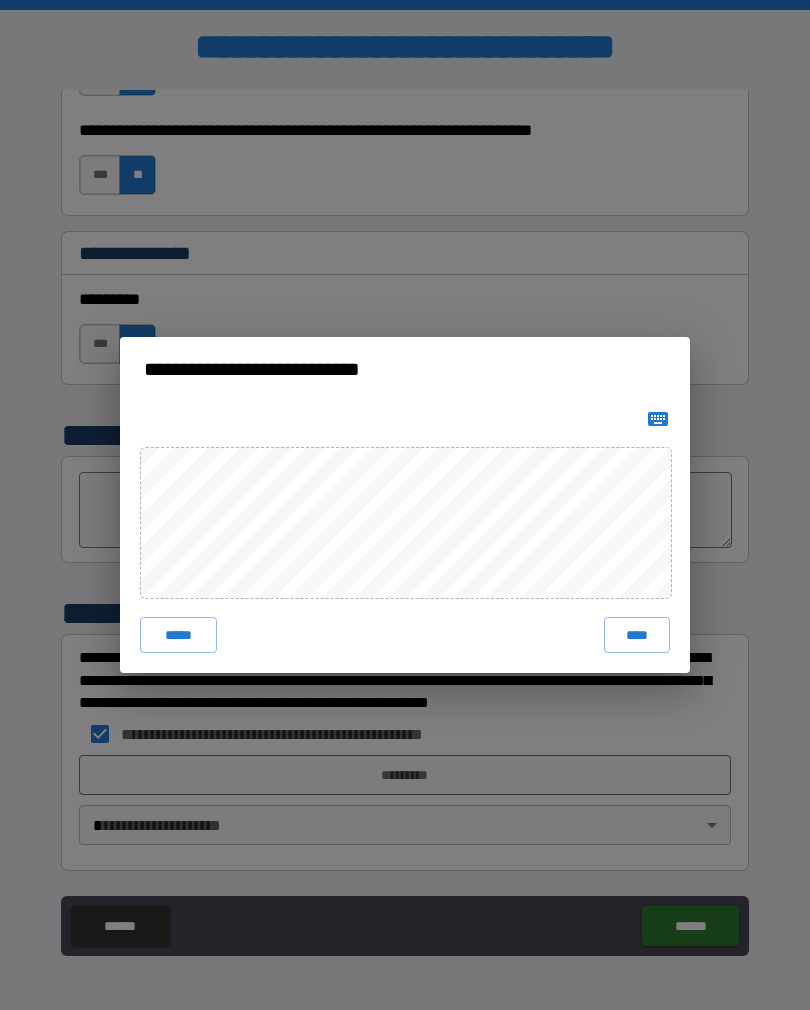 click on "****" at bounding box center [637, 635] 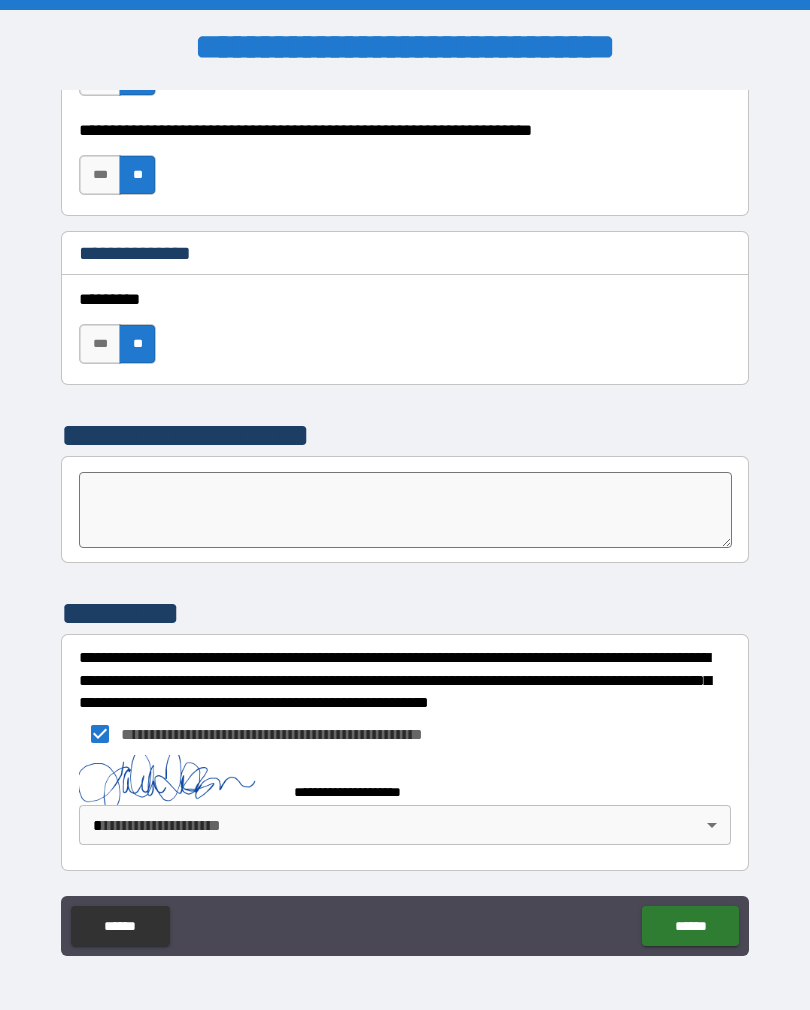 scroll, scrollTop: 2740, scrollLeft: 0, axis: vertical 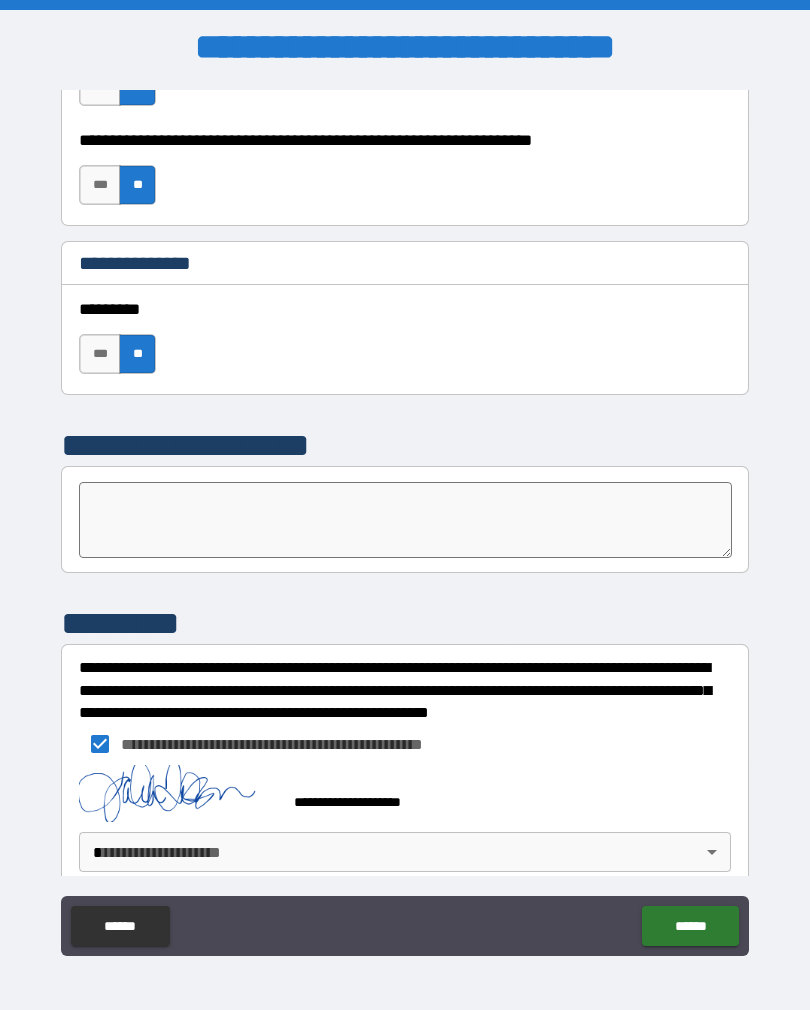 click on "******" at bounding box center (690, 926) 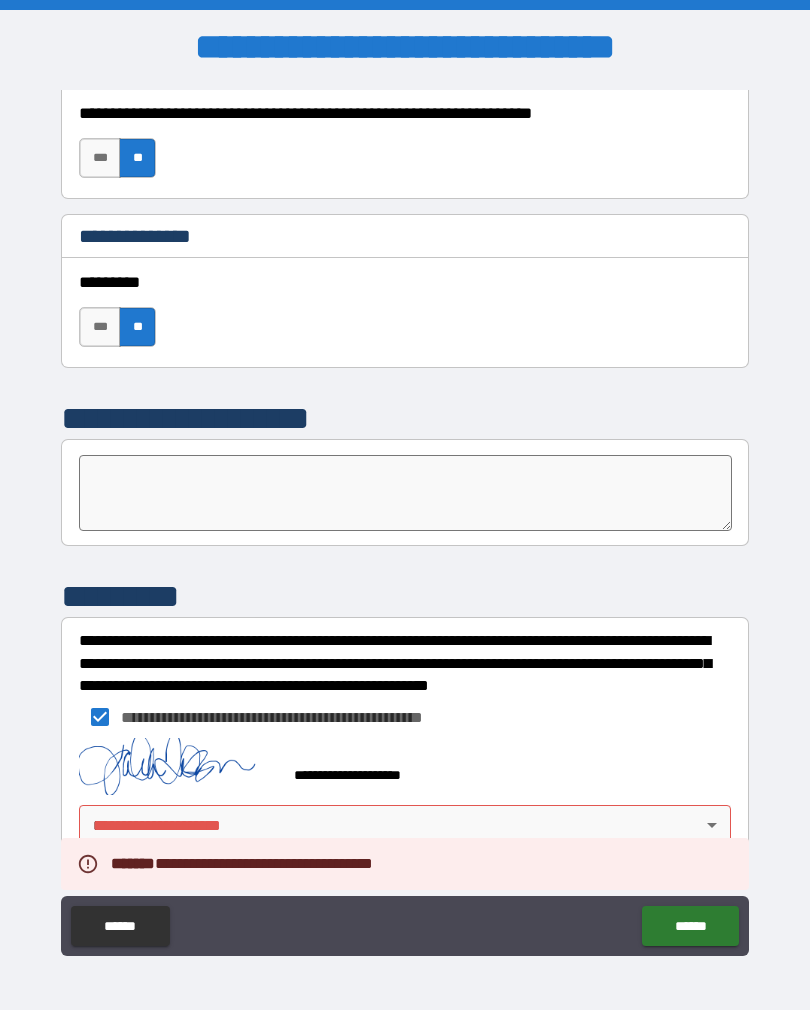 scroll, scrollTop: 2767, scrollLeft: 0, axis: vertical 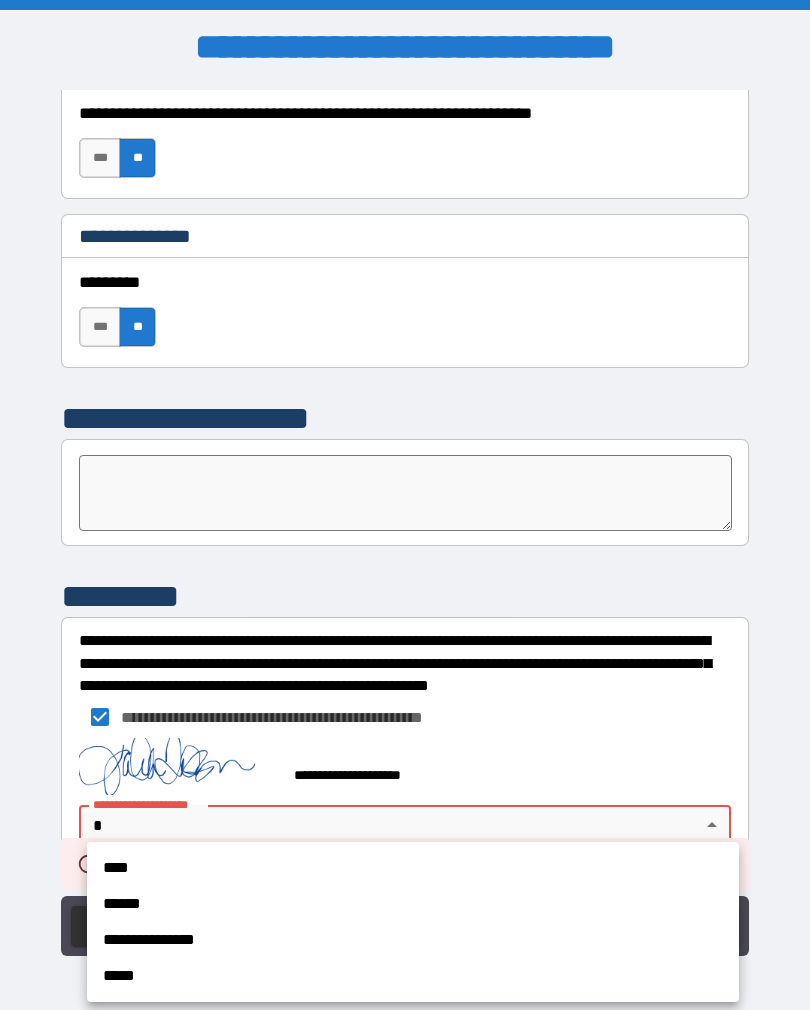 click on "****" at bounding box center [413, 868] 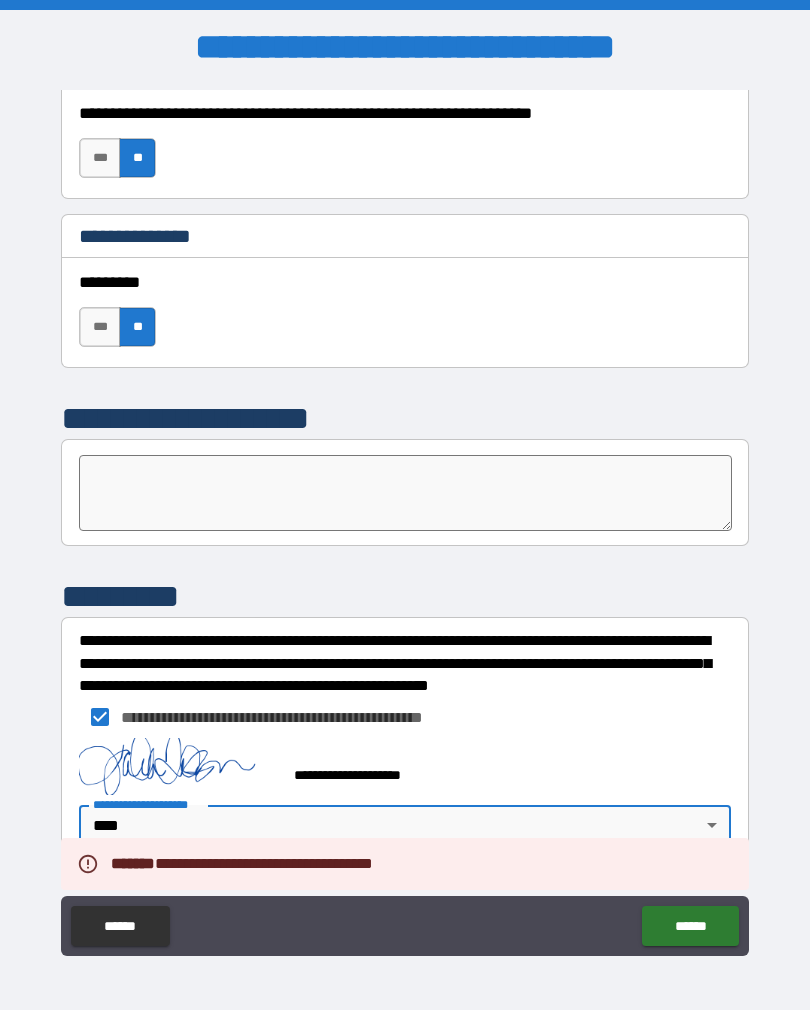 click on "******" at bounding box center [690, 926] 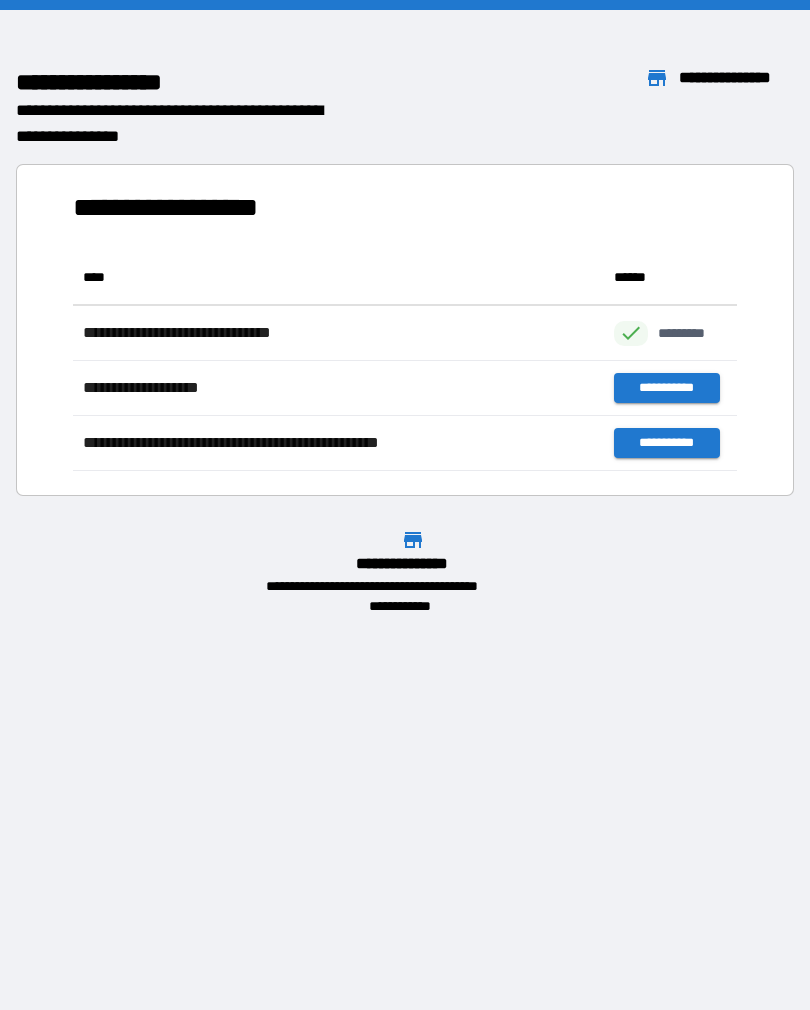 scroll, scrollTop: 1, scrollLeft: 1, axis: both 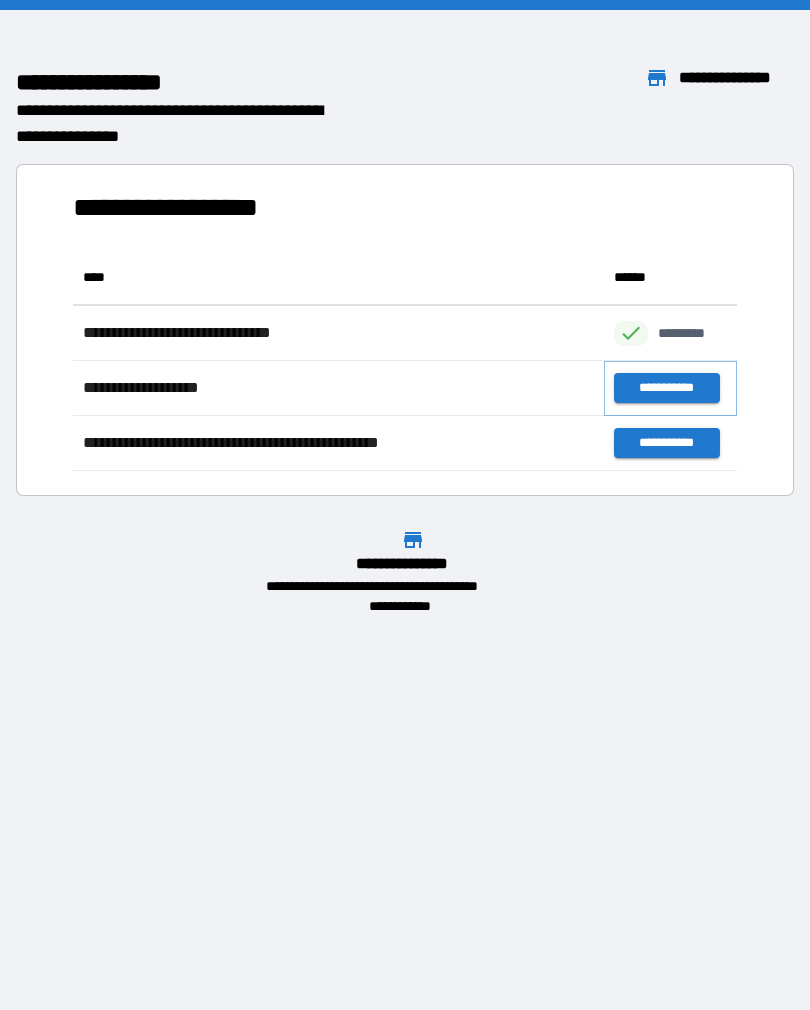 click on "**********" at bounding box center [666, 388] 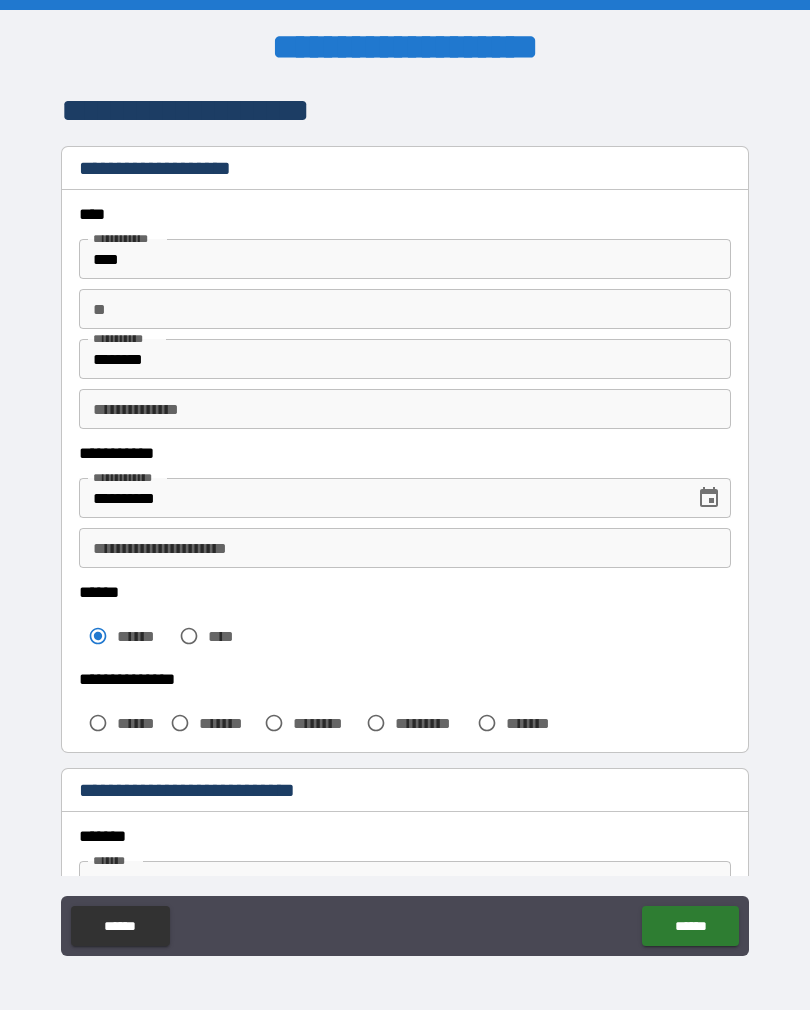 click on "*******" at bounding box center [227, 723] 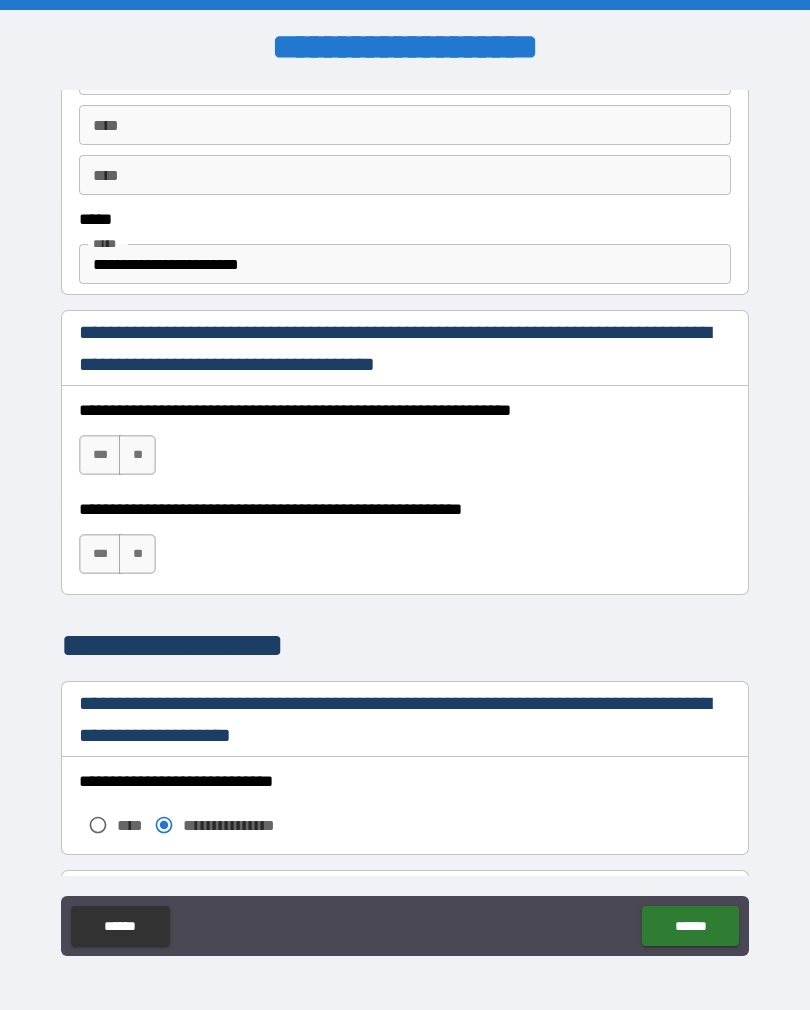 scroll, scrollTop: 1093, scrollLeft: 0, axis: vertical 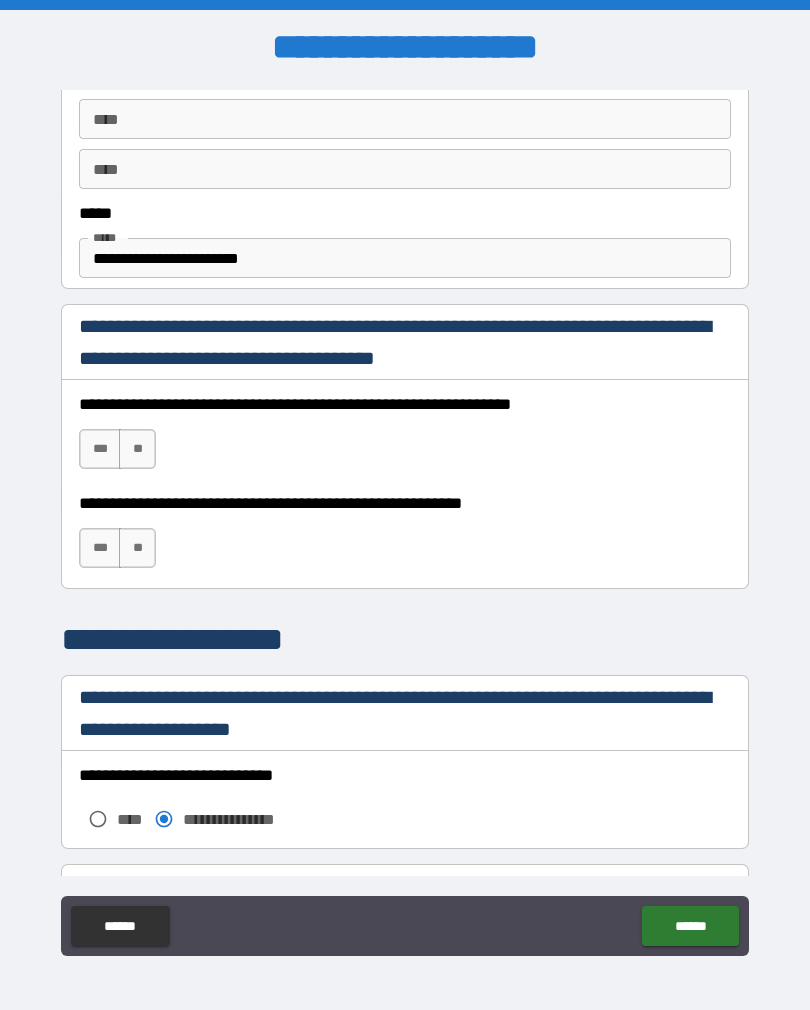 click on "***" at bounding box center [100, 449] 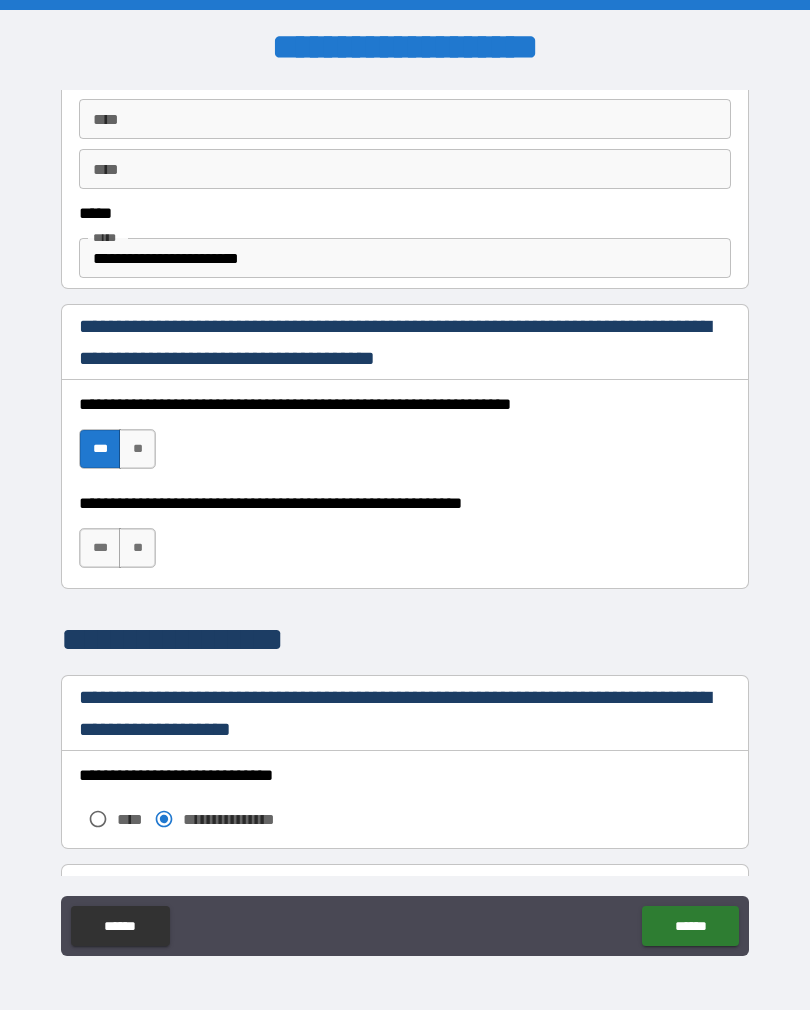 click on "***" at bounding box center [100, 548] 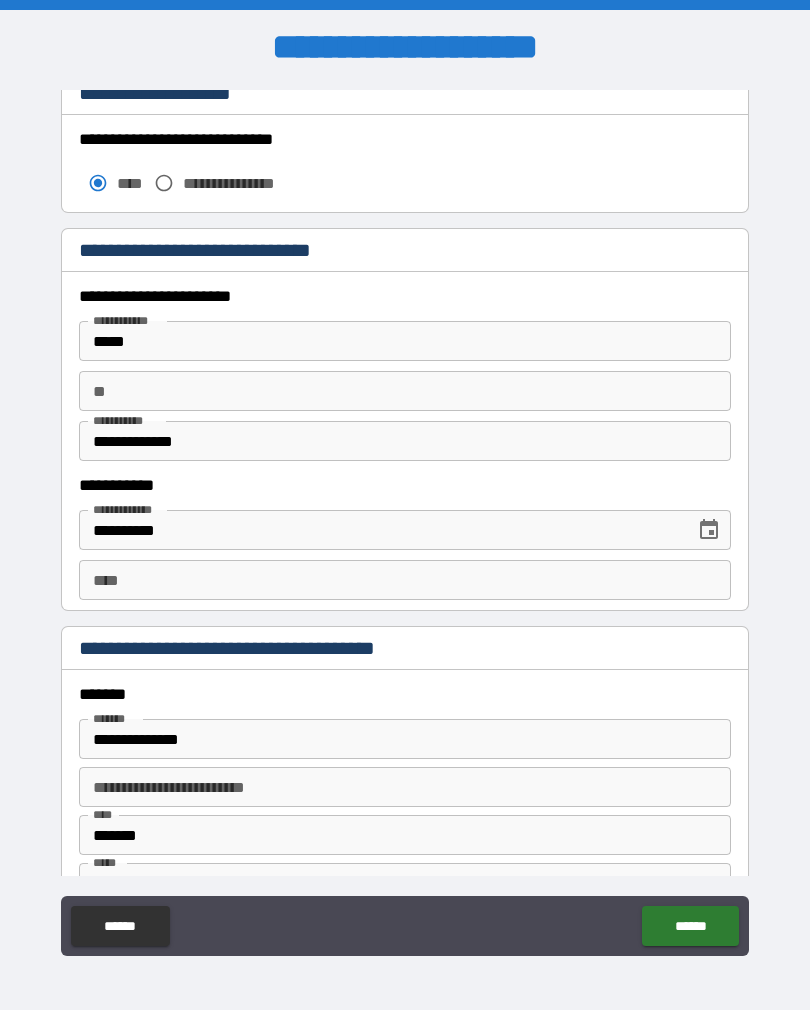 scroll, scrollTop: 1730, scrollLeft: 0, axis: vertical 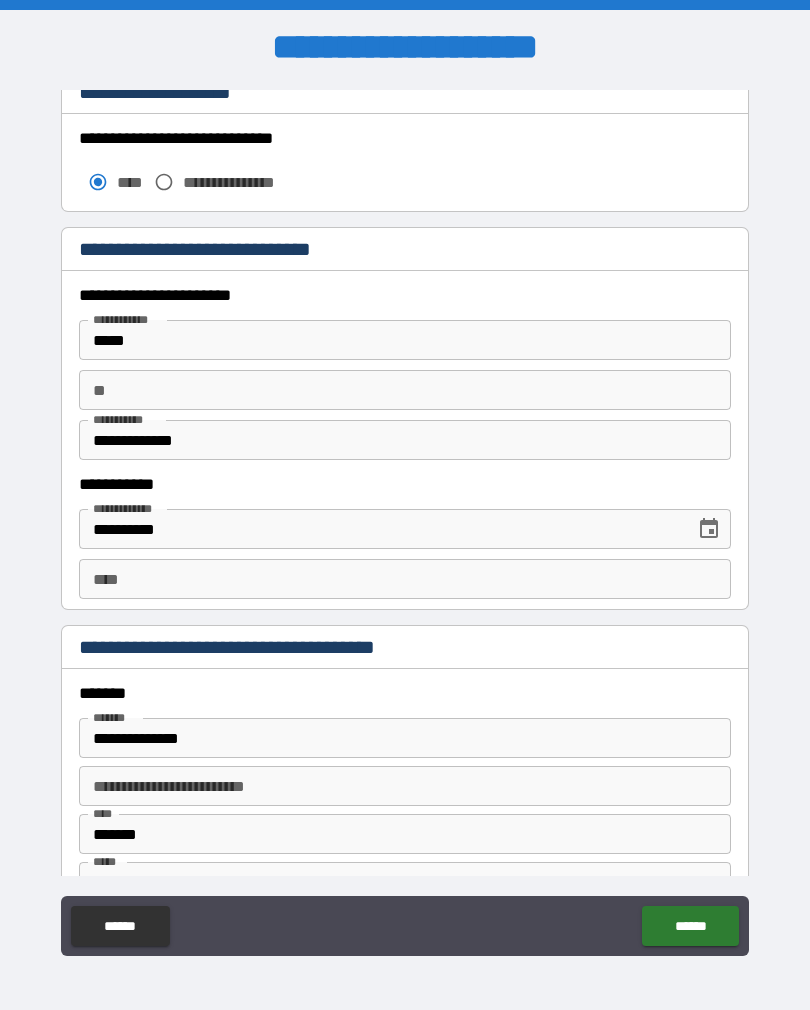 click on "*****" at bounding box center (405, 340) 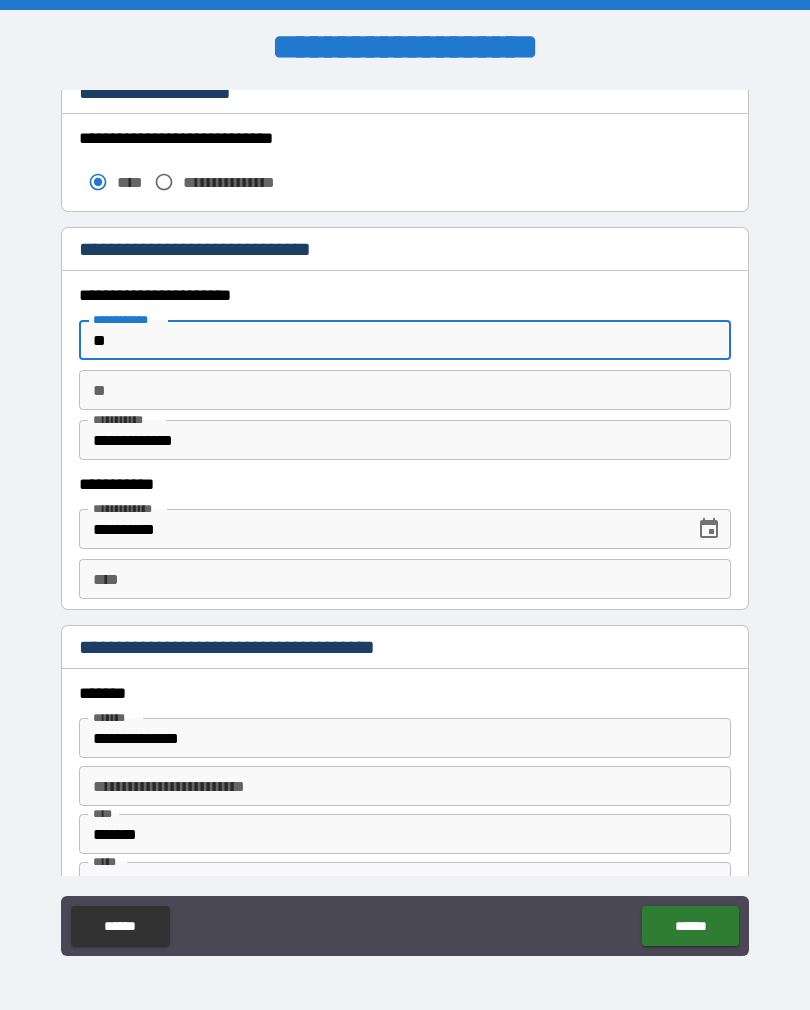 type on "*" 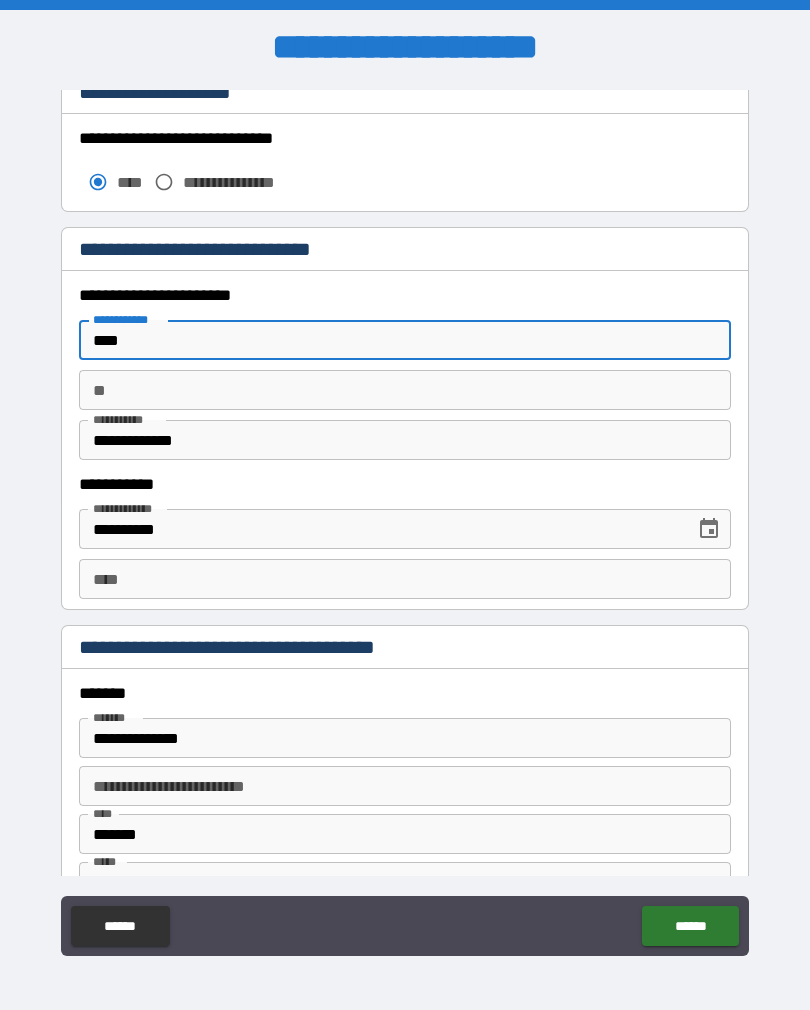 type on "****" 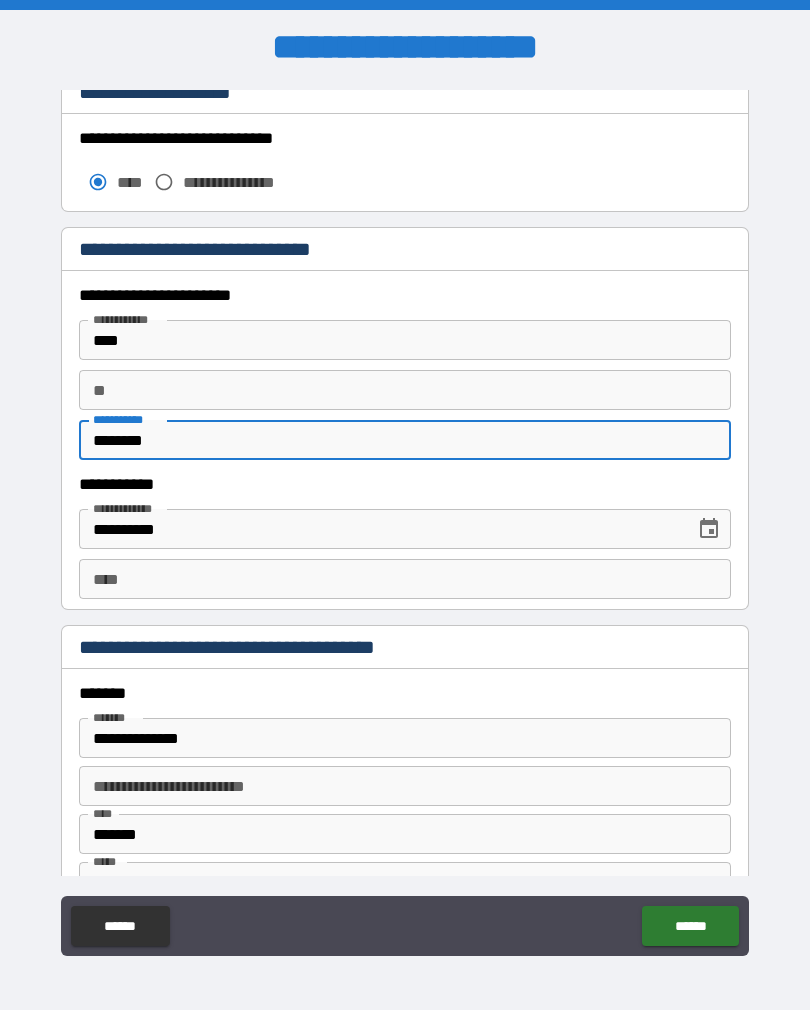 type on "********" 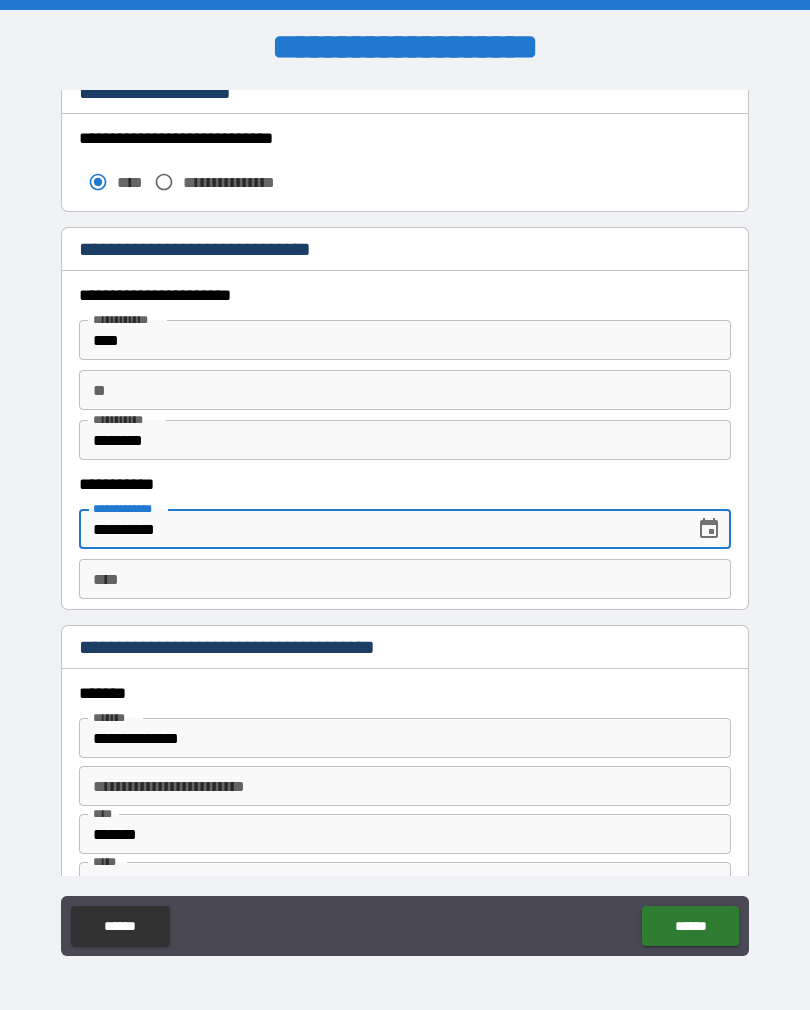 click at bounding box center [709, 529] 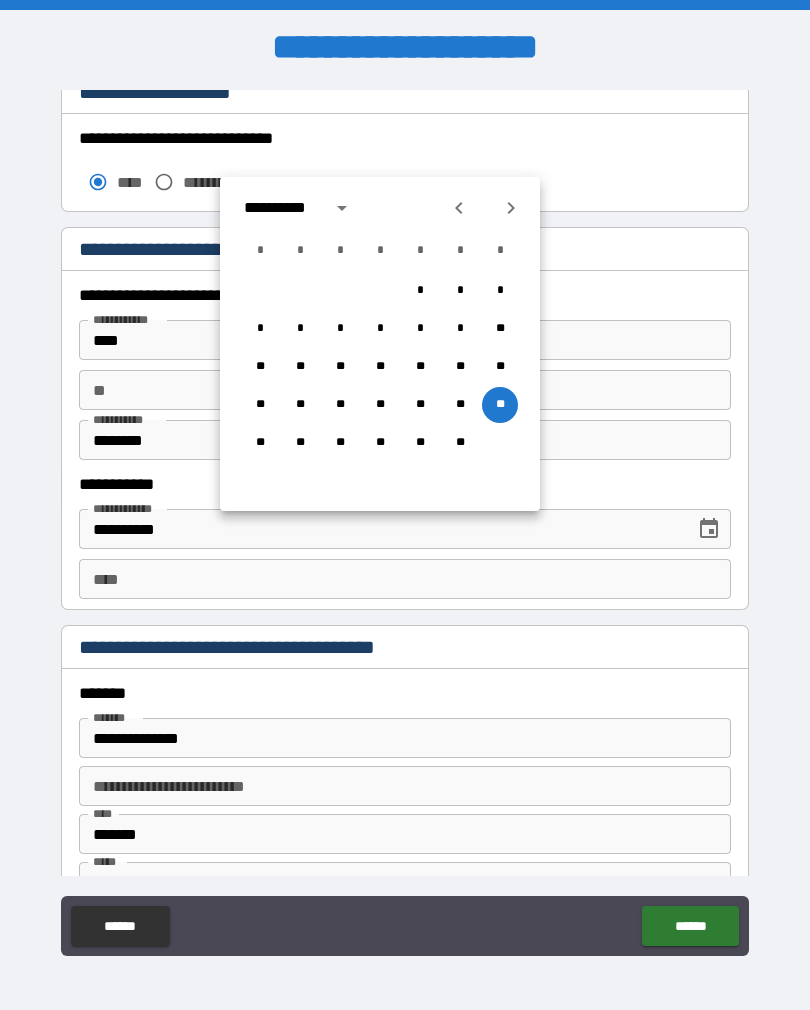 click on "**********" at bounding box center [281, 208] 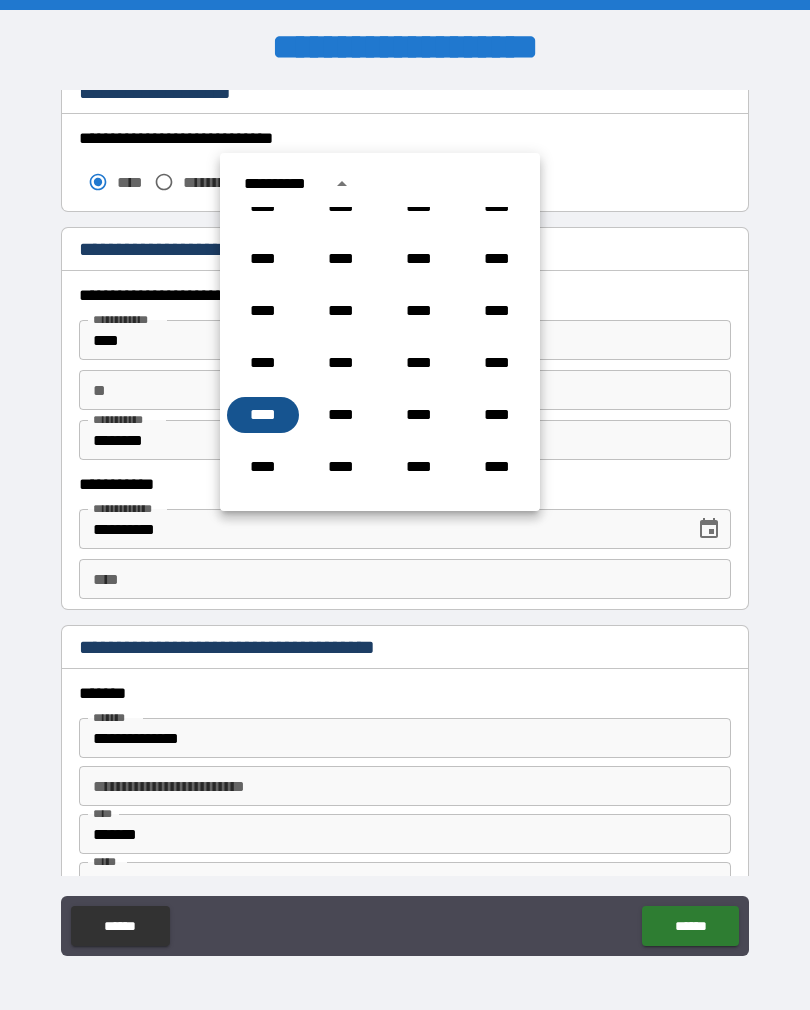 scroll, scrollTop: 813, scrollLeft: 0, axis: vertical 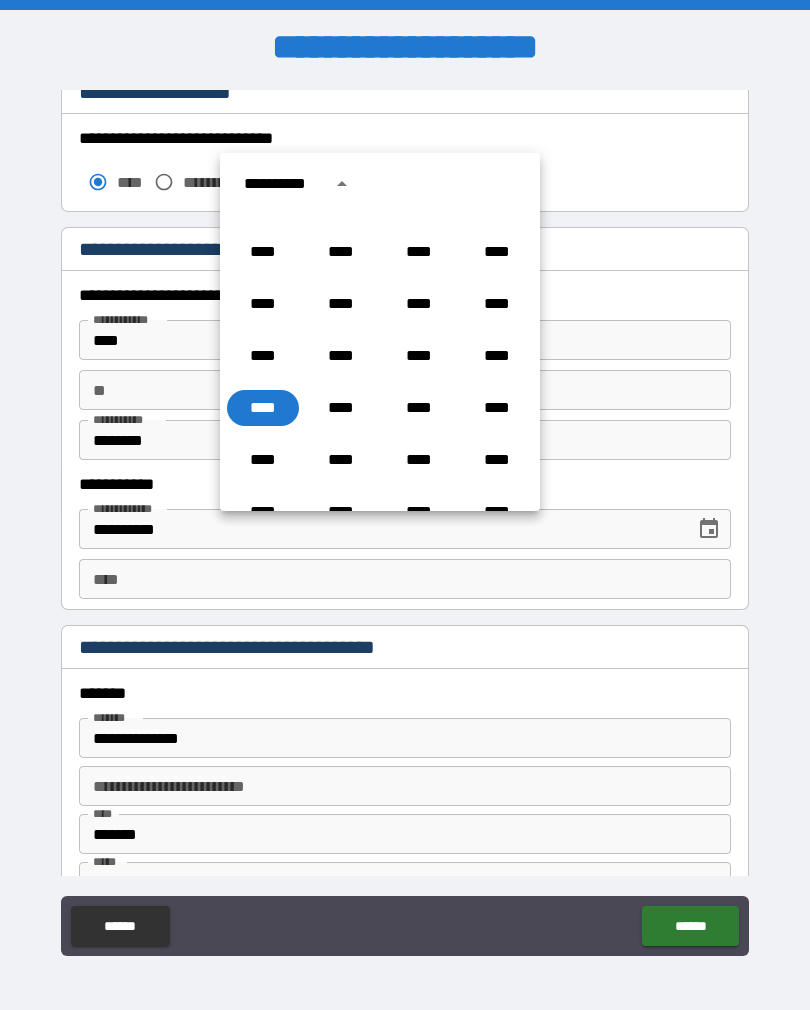click on "**********" at bounding box center [281, 184] 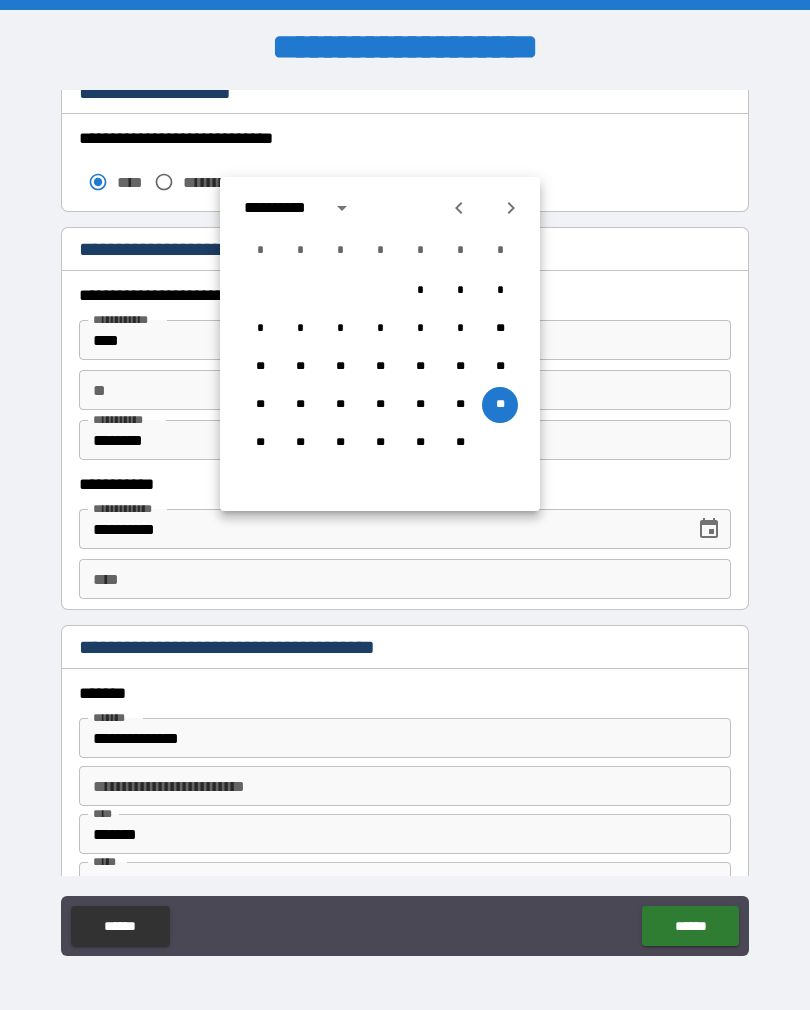 click 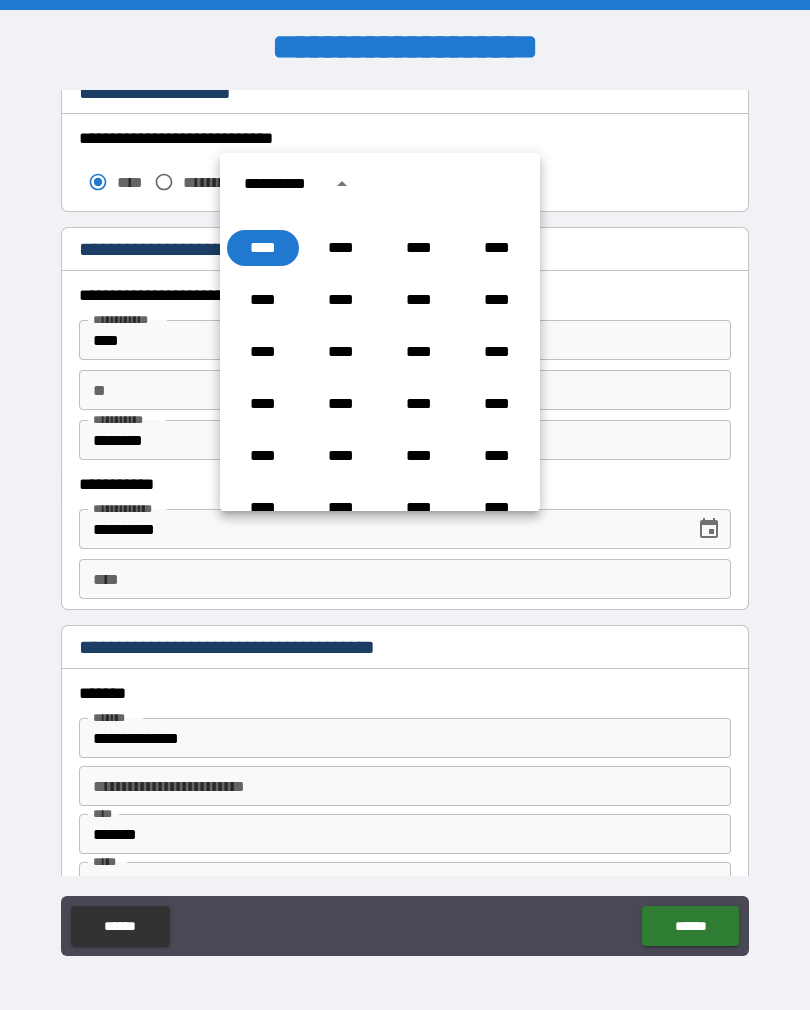 scroll, scrollTop: 974, scrollLeft: 0, axis: vertical 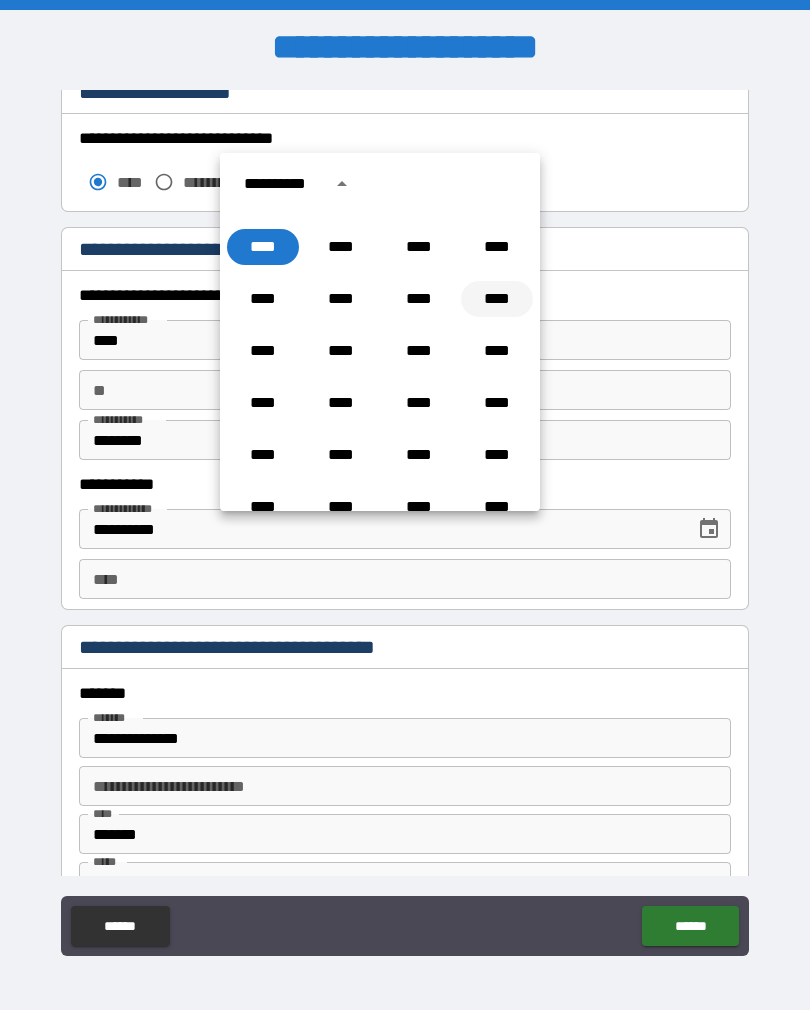 click on "****" at bounding box center [497, 299] 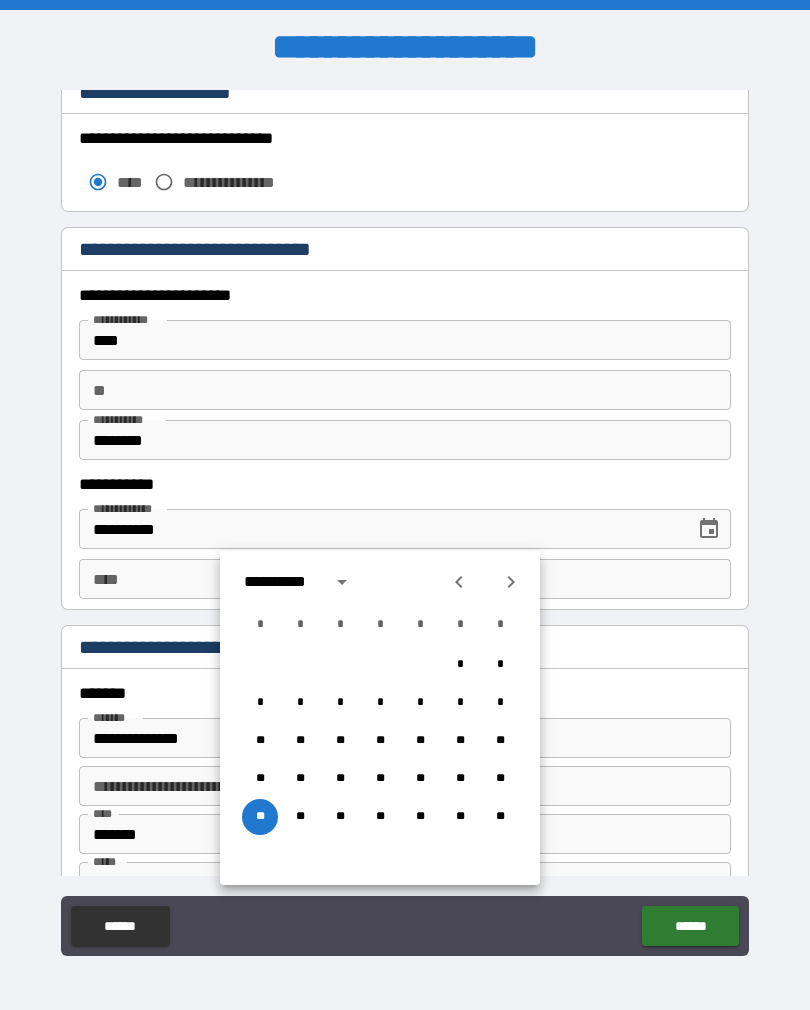 click at bounding box center (459, 582) 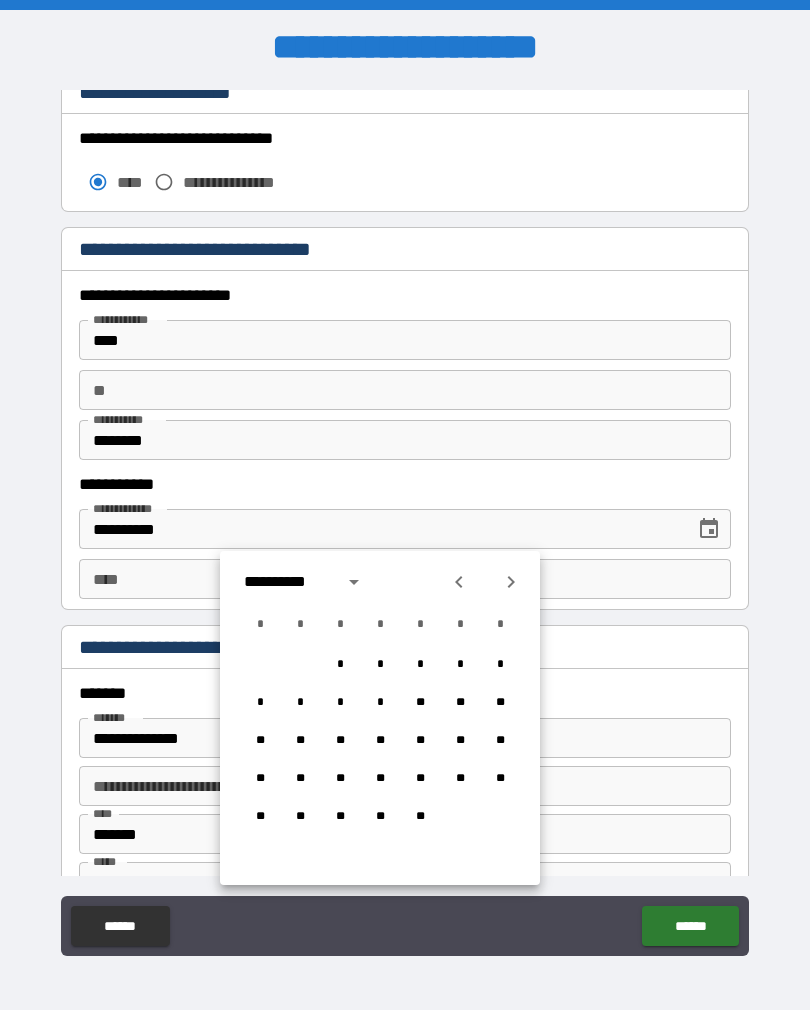 click 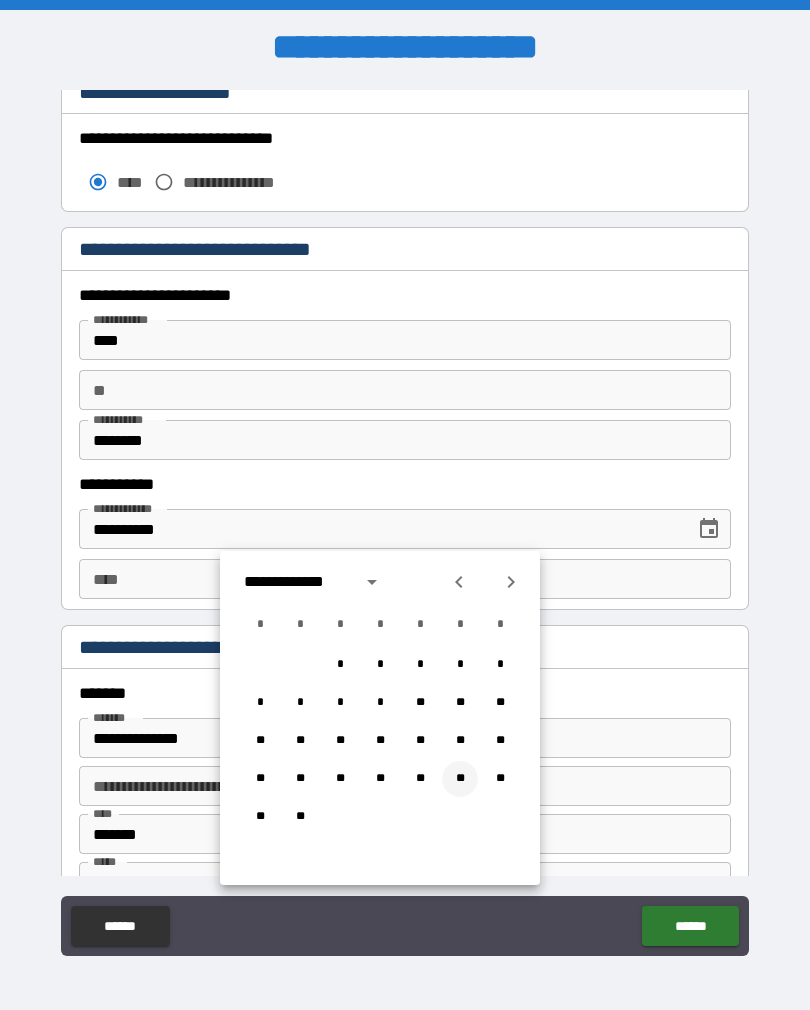 click on "**" at bounding box center [460, 779] 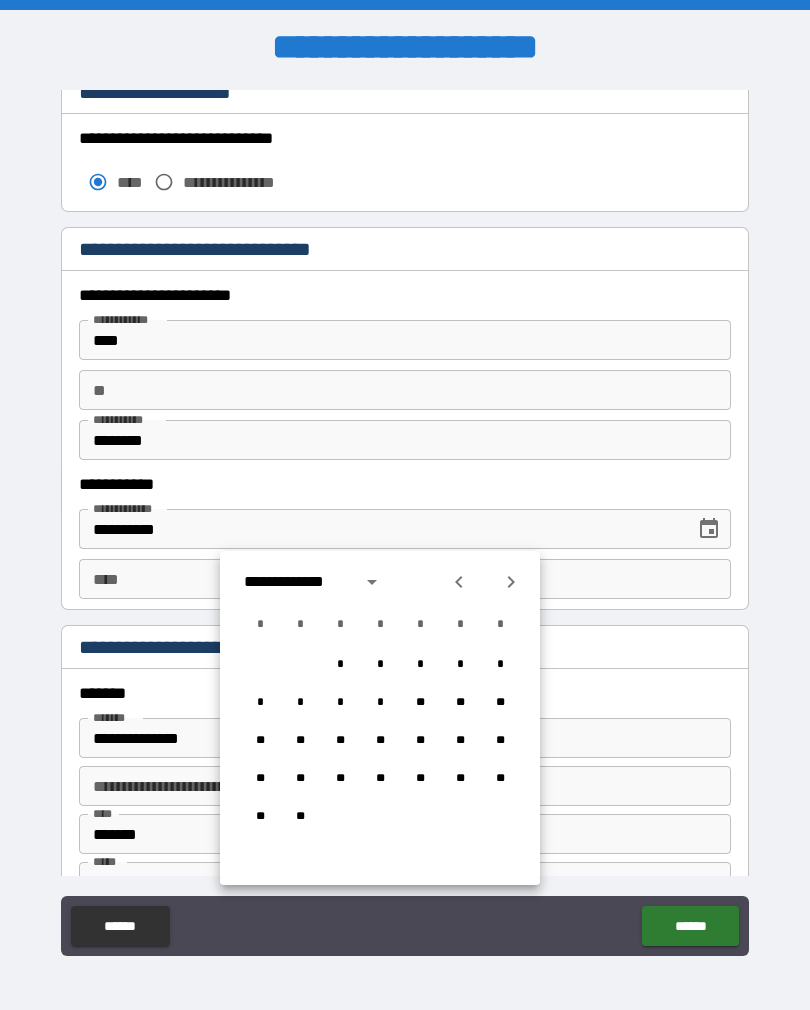 type on "**********" 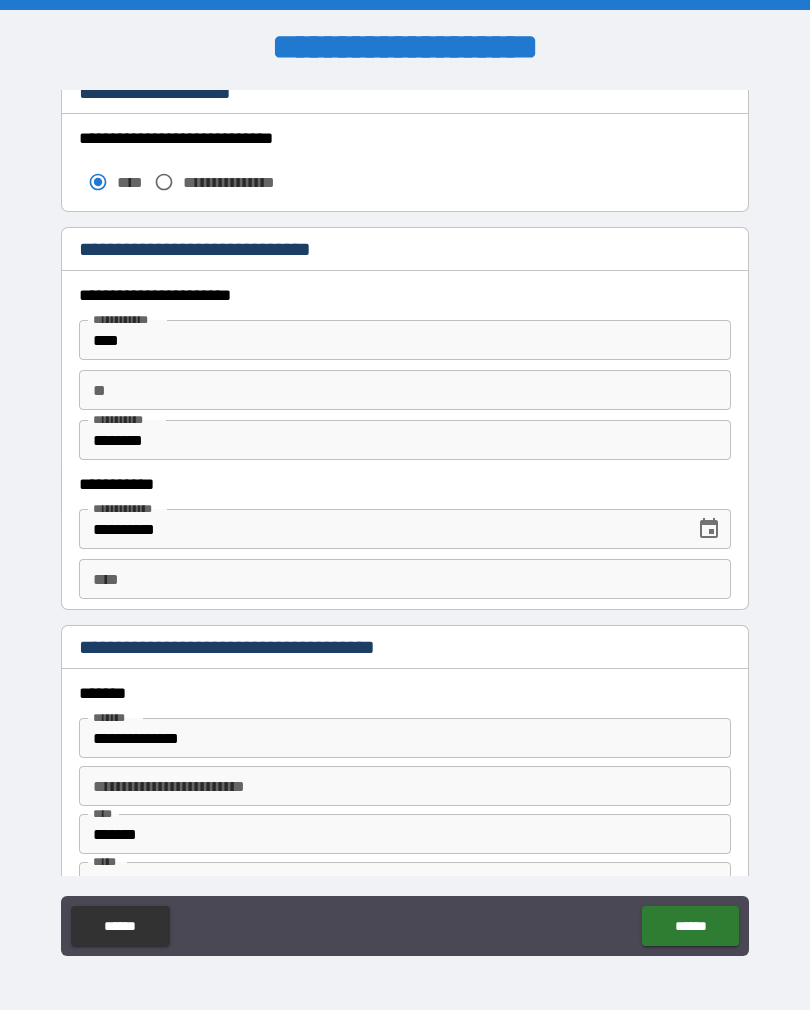 click on "****" at bounding box center (405, 579) 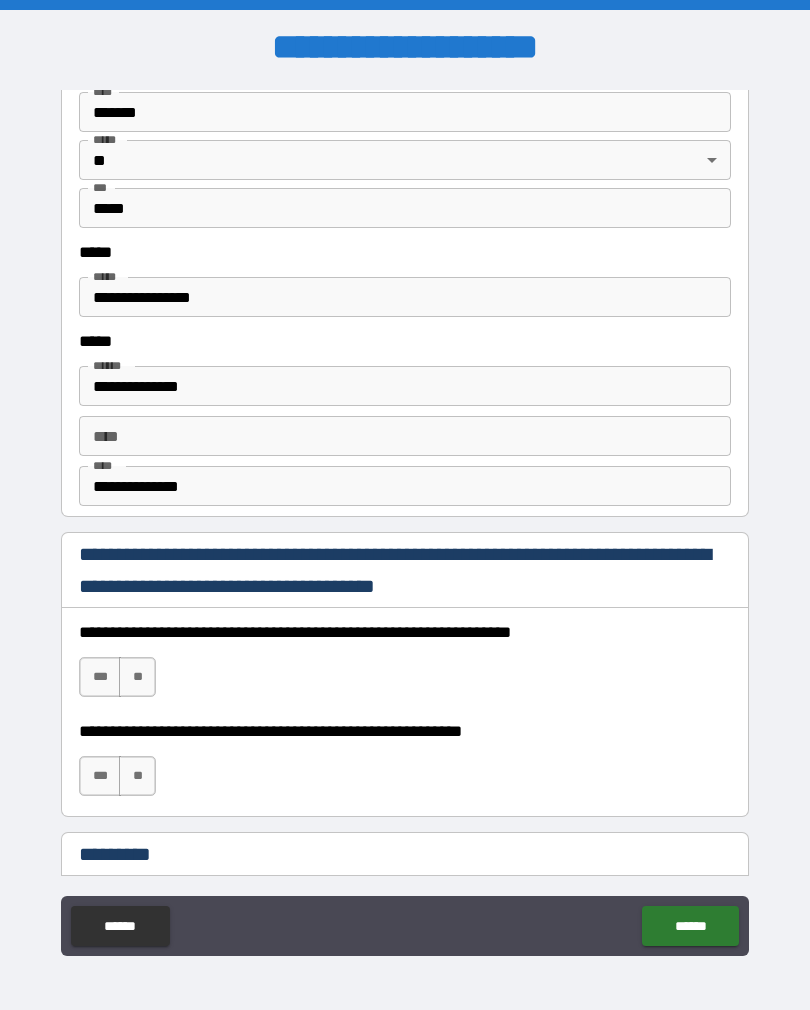 scroll, scrollTop: 2466, scrollLeft: 0, axis: vertical 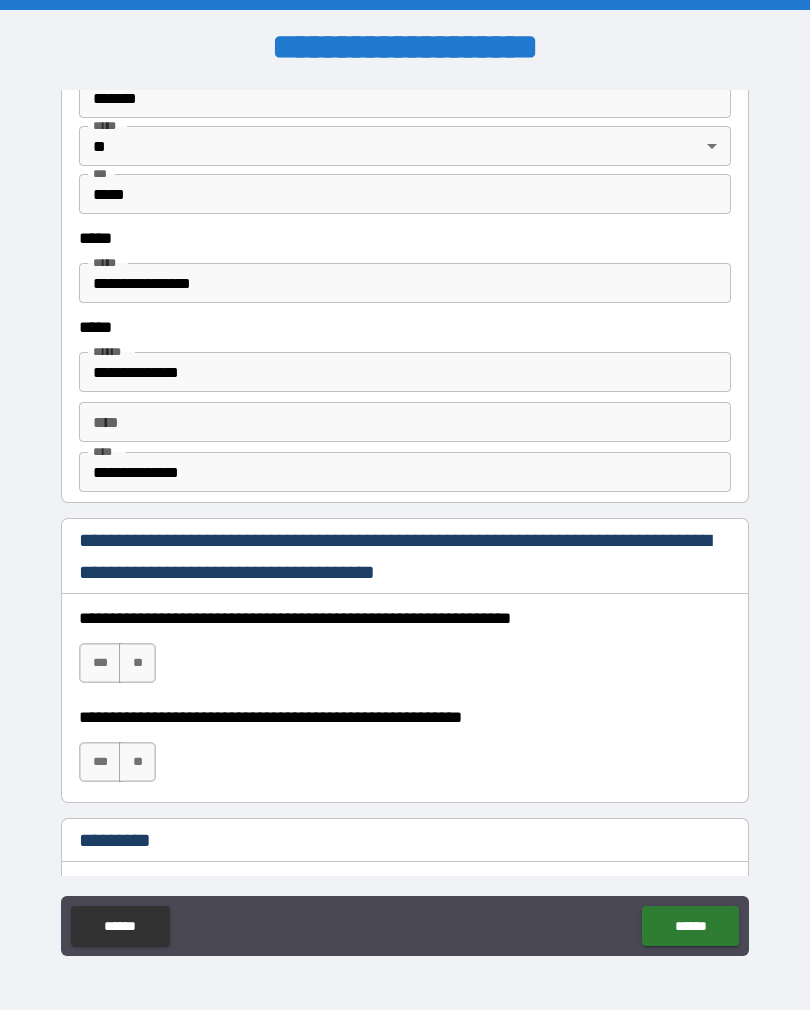 type on "**********" 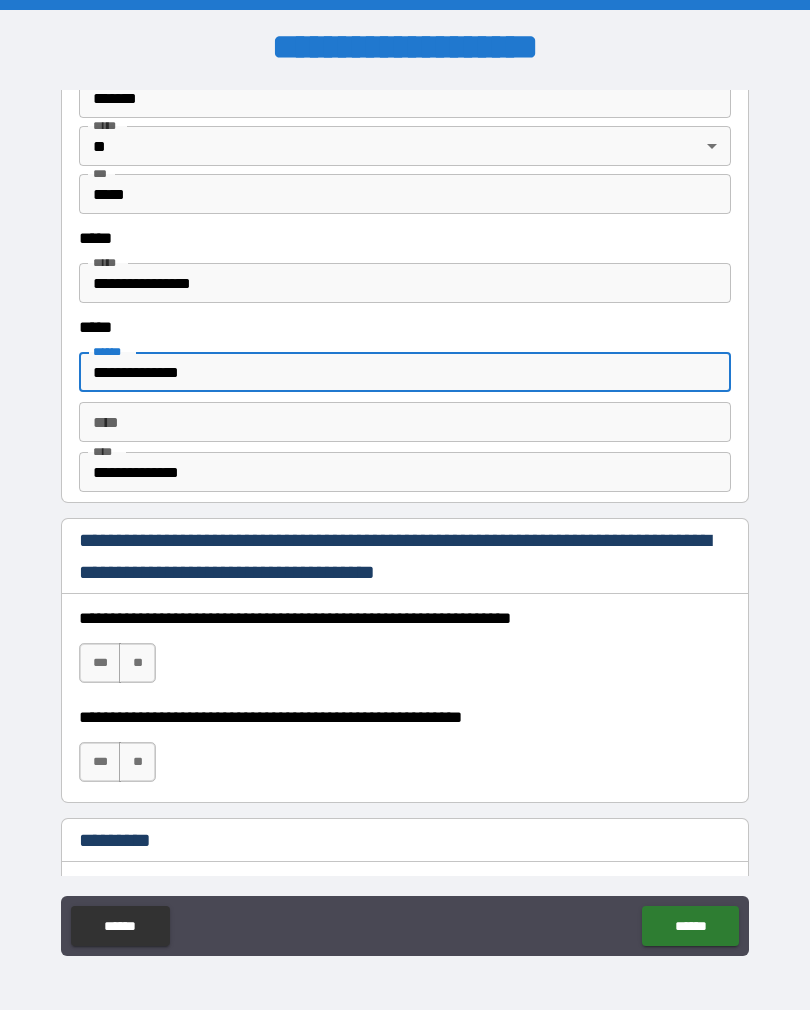 type on "**********" 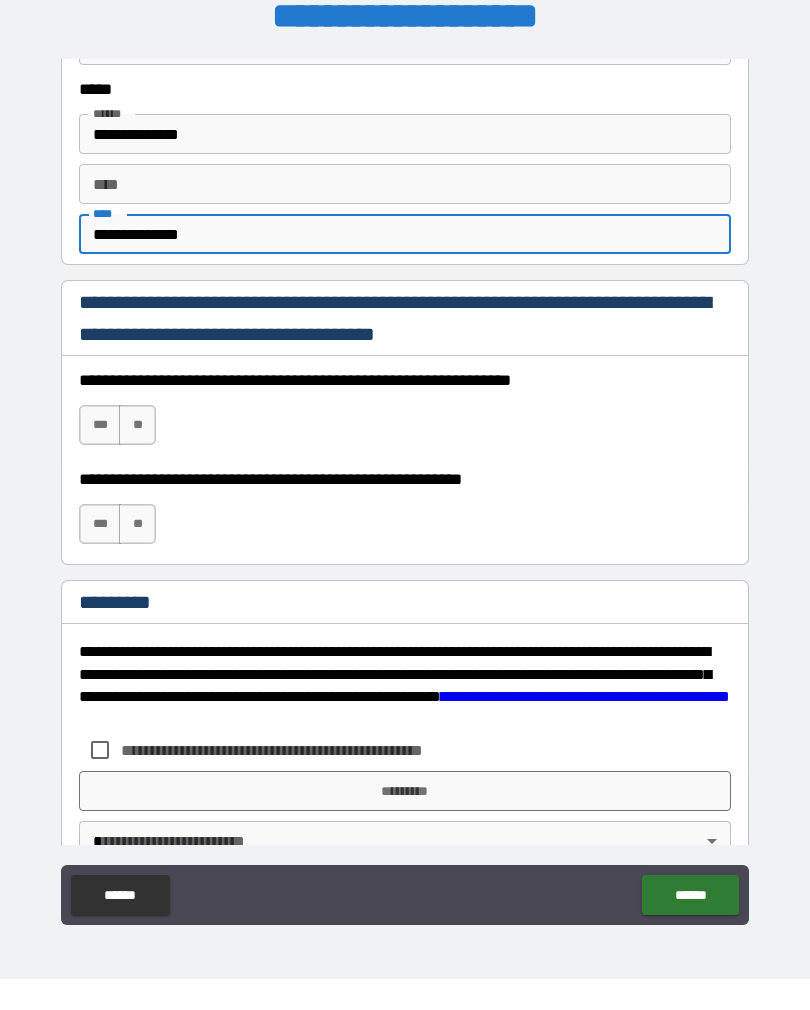 scroll, scrollTop: 2678, scrollLeft: 0, axis: vertical 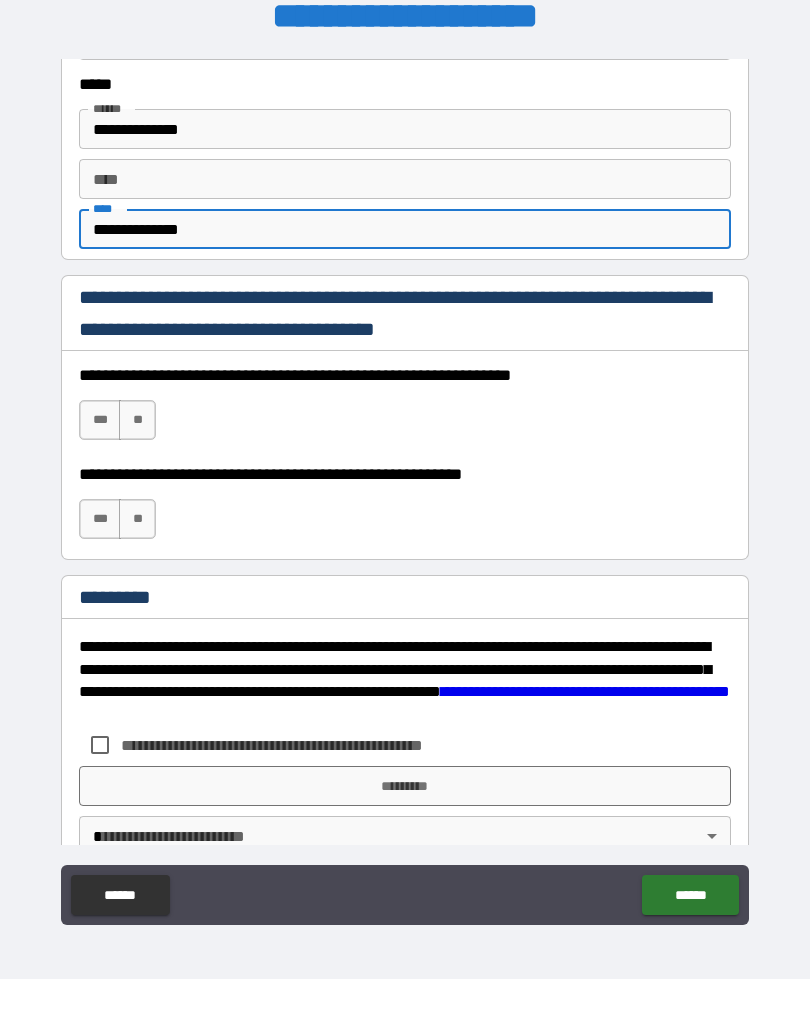 type on "**********" 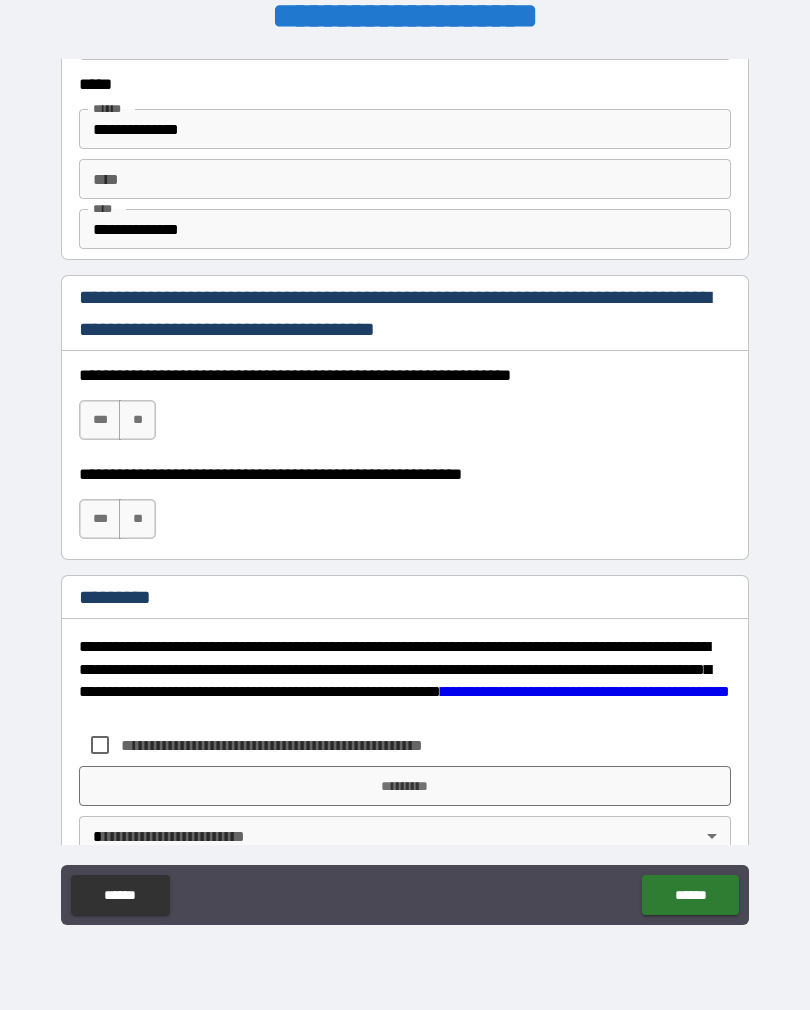 click on "***" at bounding box center (100, 420) 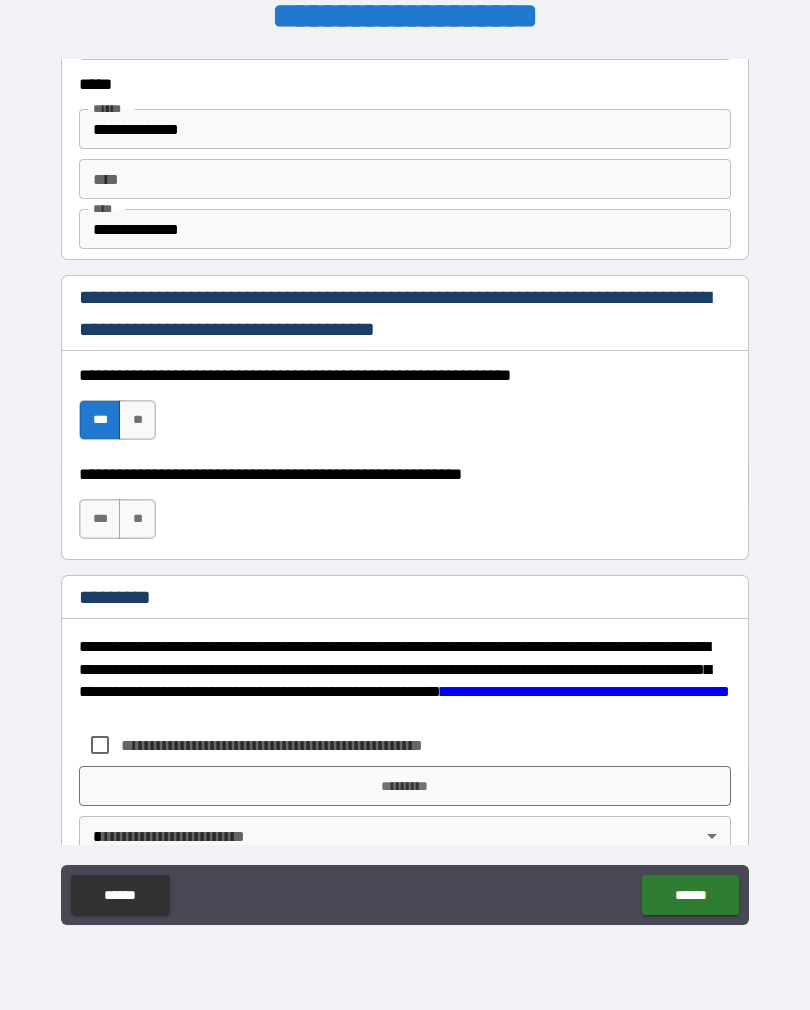 click on "***" at bounding box center [100, 519] 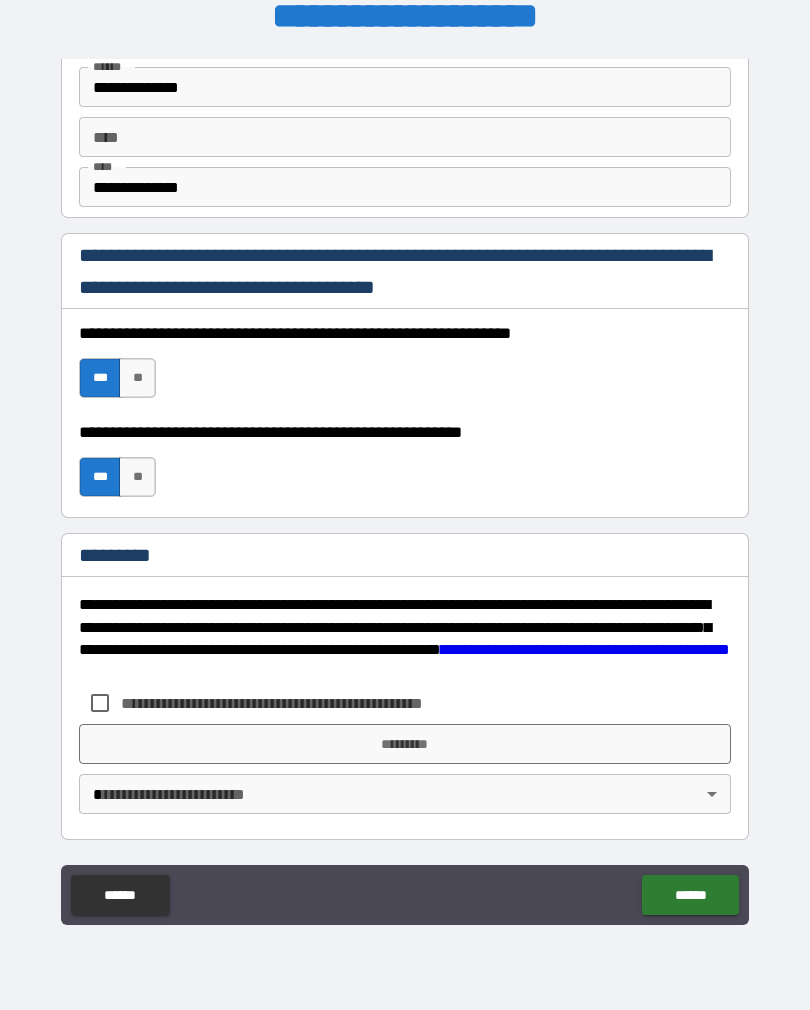 scroll, scrollTop: 2720, scrollLeft: 0, axis: vertical 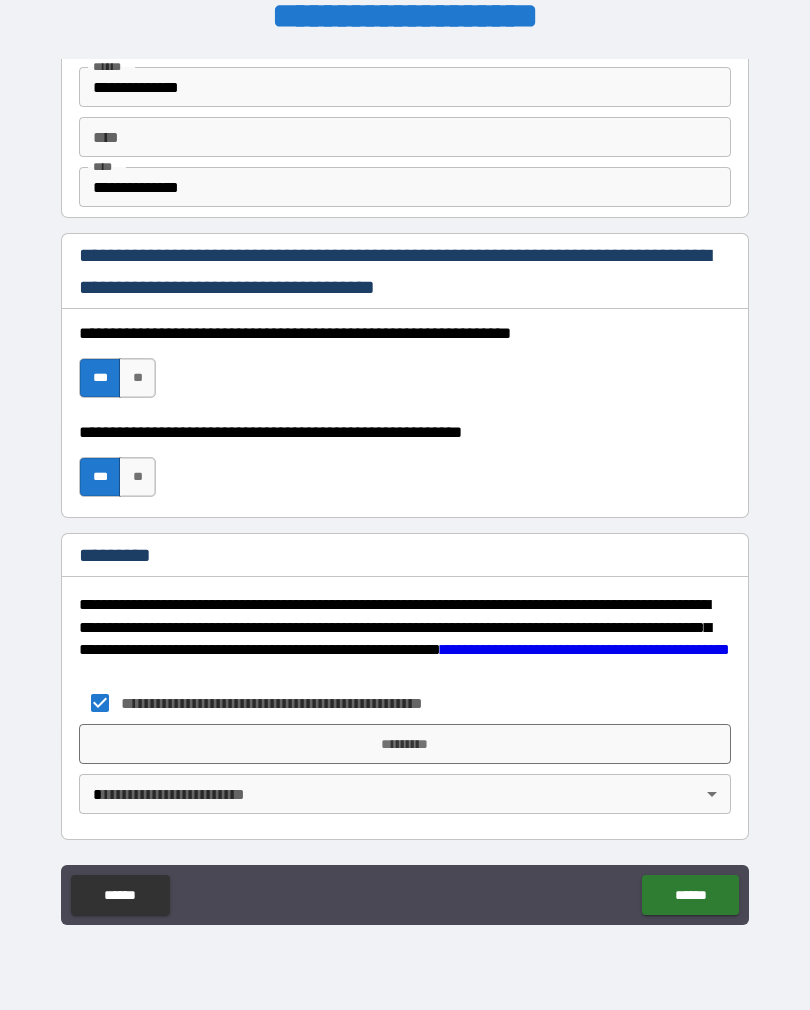 click on "**********" at bounding box center (405, 489) 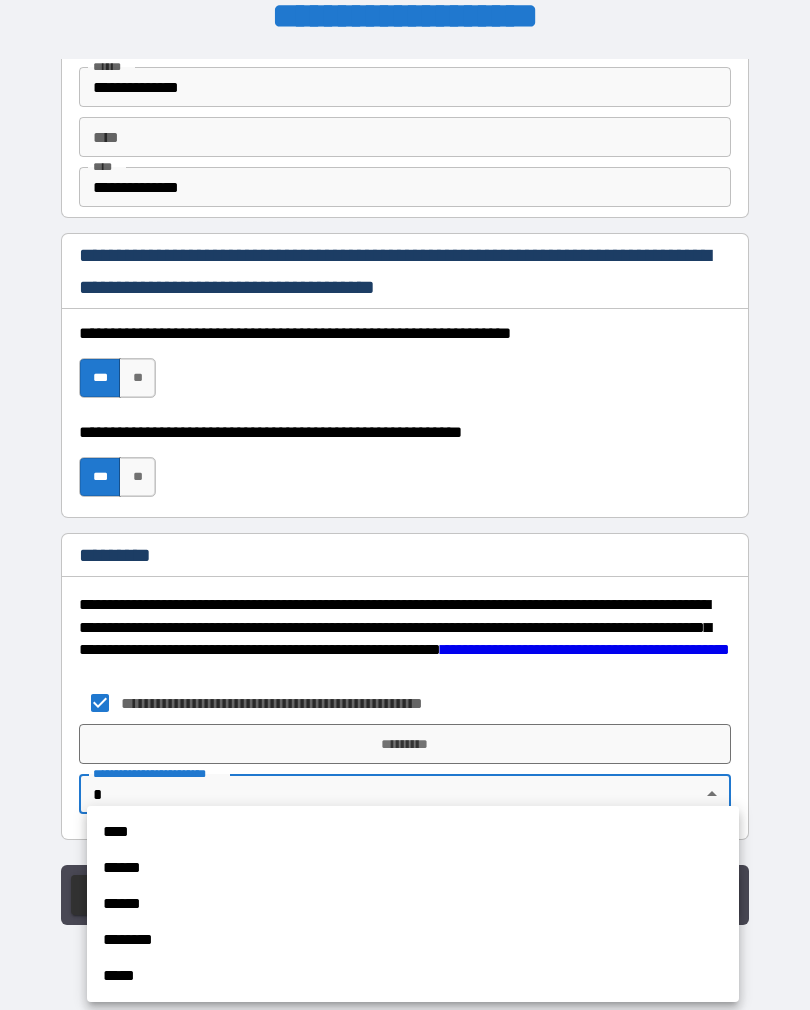 click on "****" at bounding box center [413, 832] 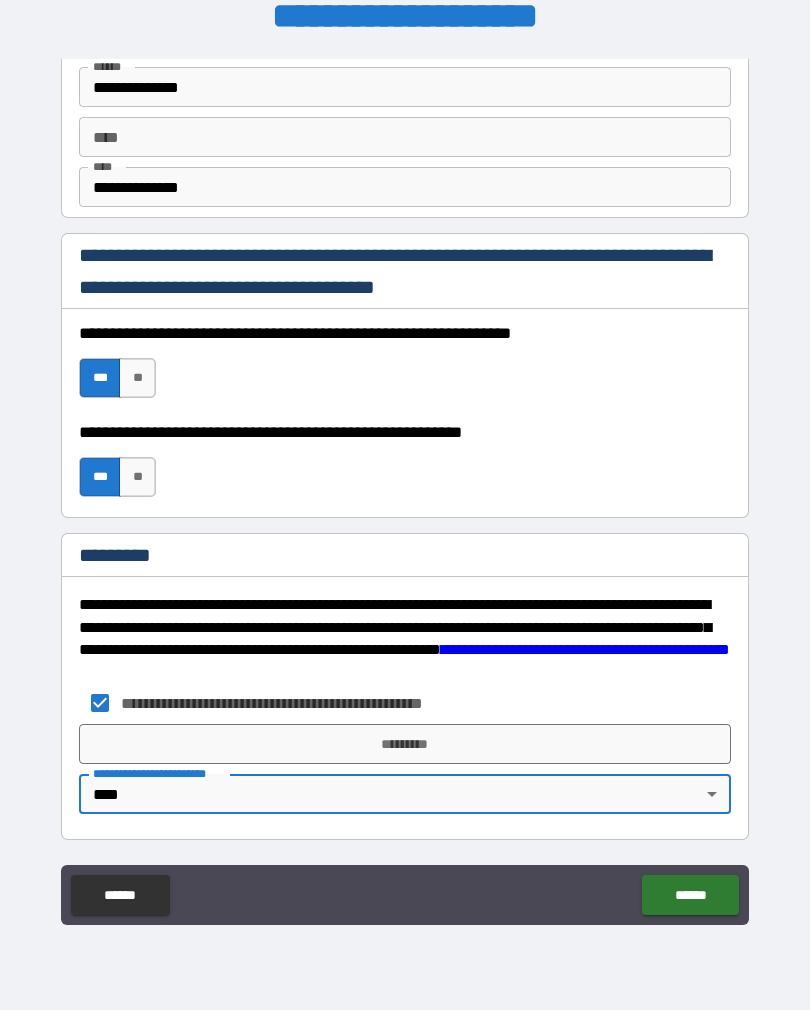 click on "*********" at bounding box center (405, 744) 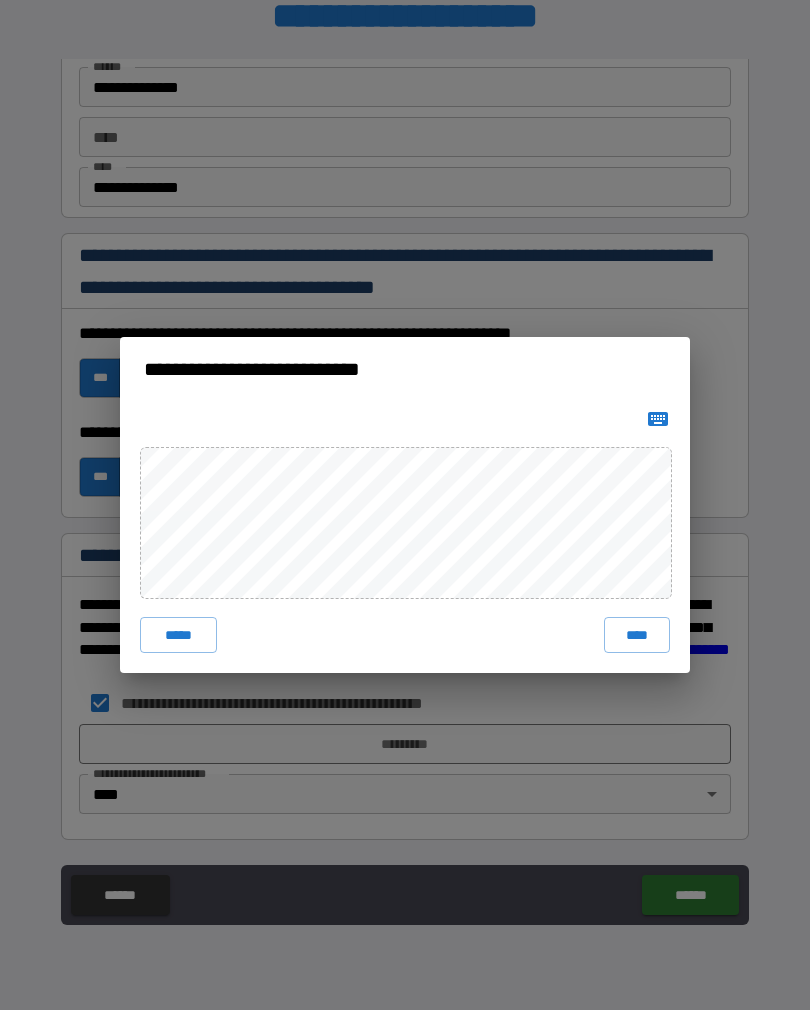 click on "****" at bounding box center (637, 635) 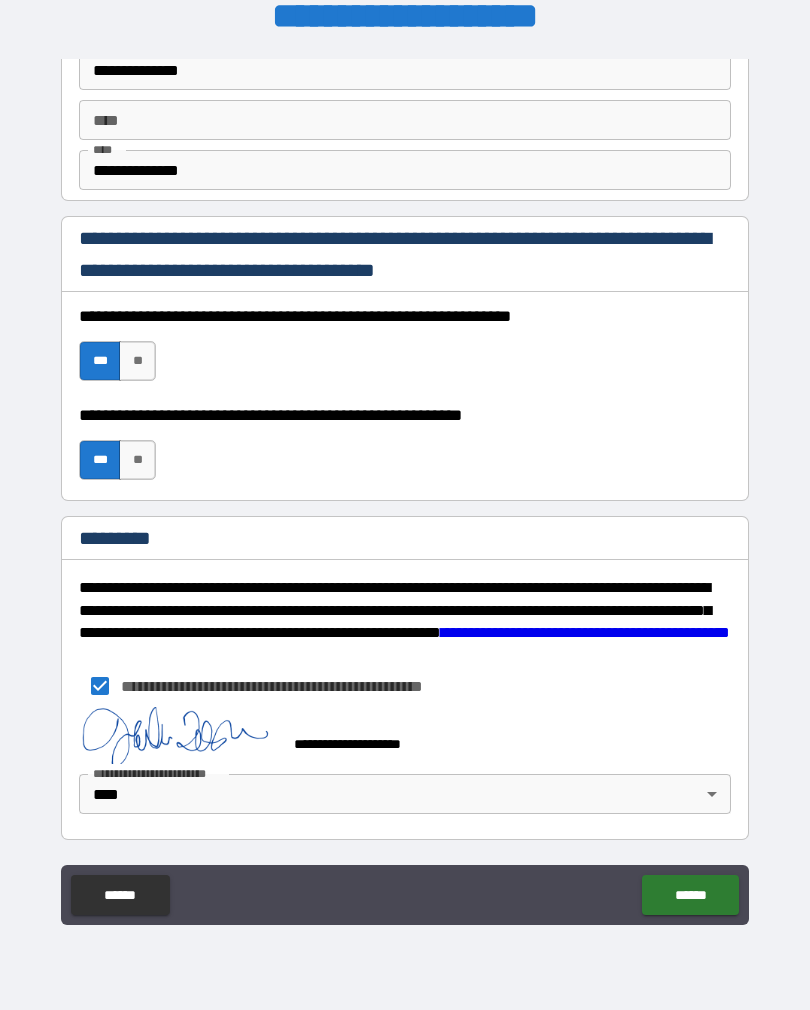 scroll, scrollTop: 2738, scrollLeft: 0, axis: vertical 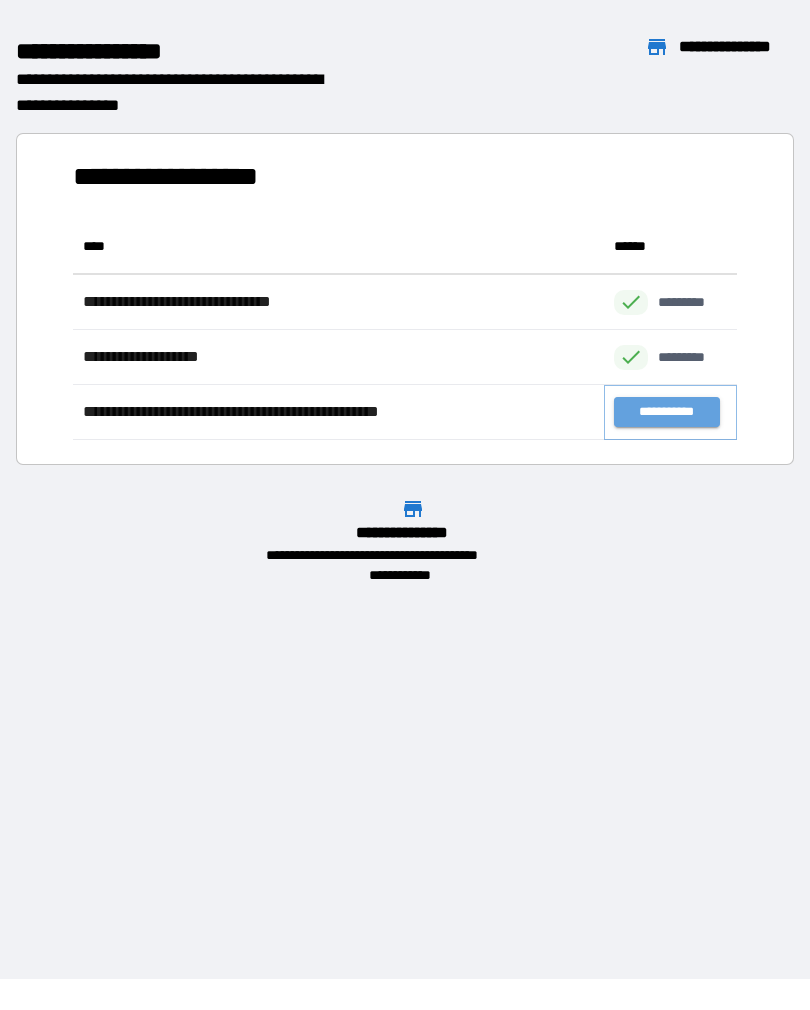 click on "**********" at bounding box center (666, 412) 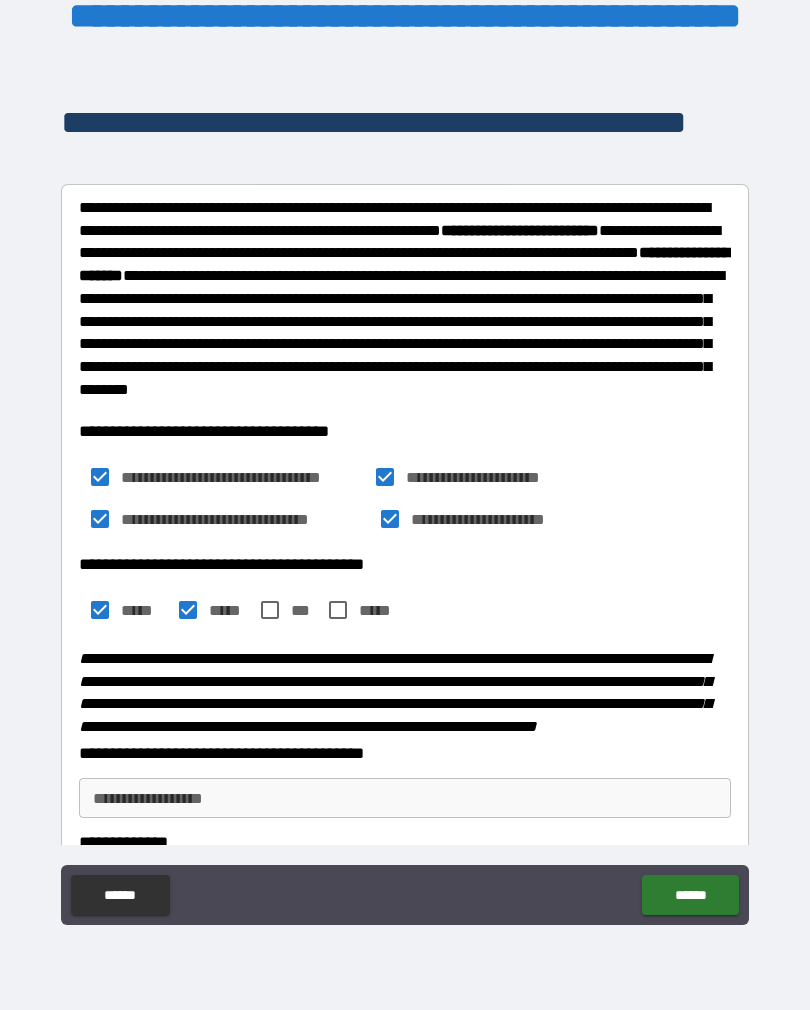click on "**********" at bounding box center [405, 798] 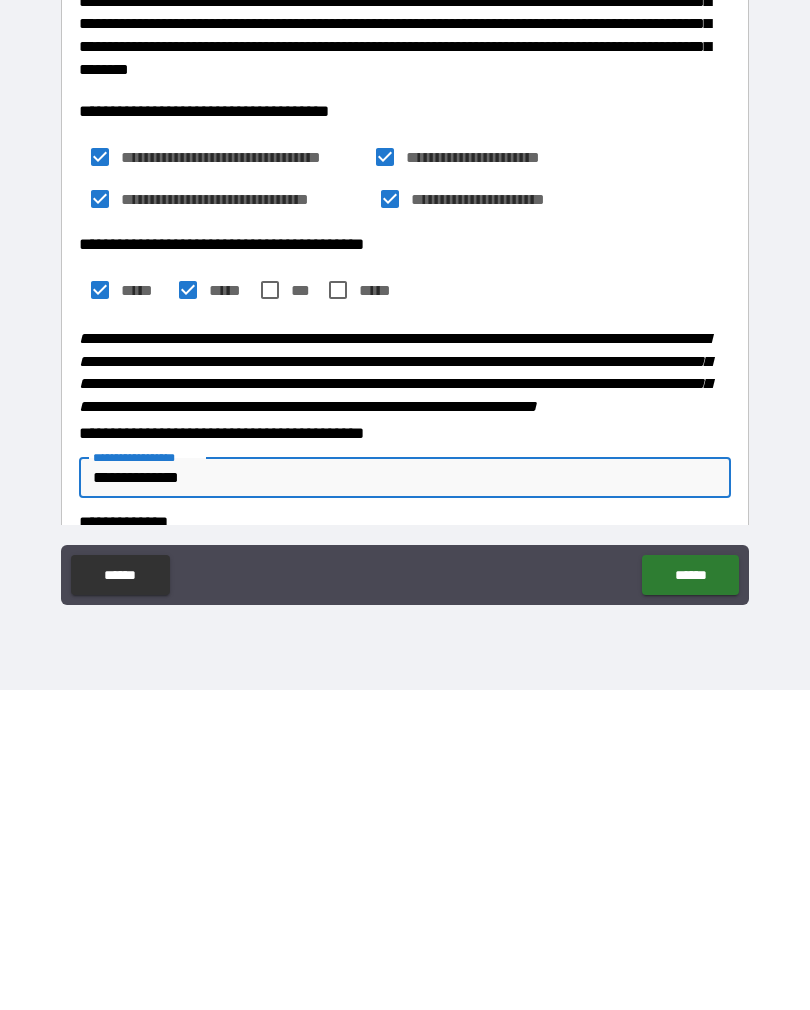 type on "**********" 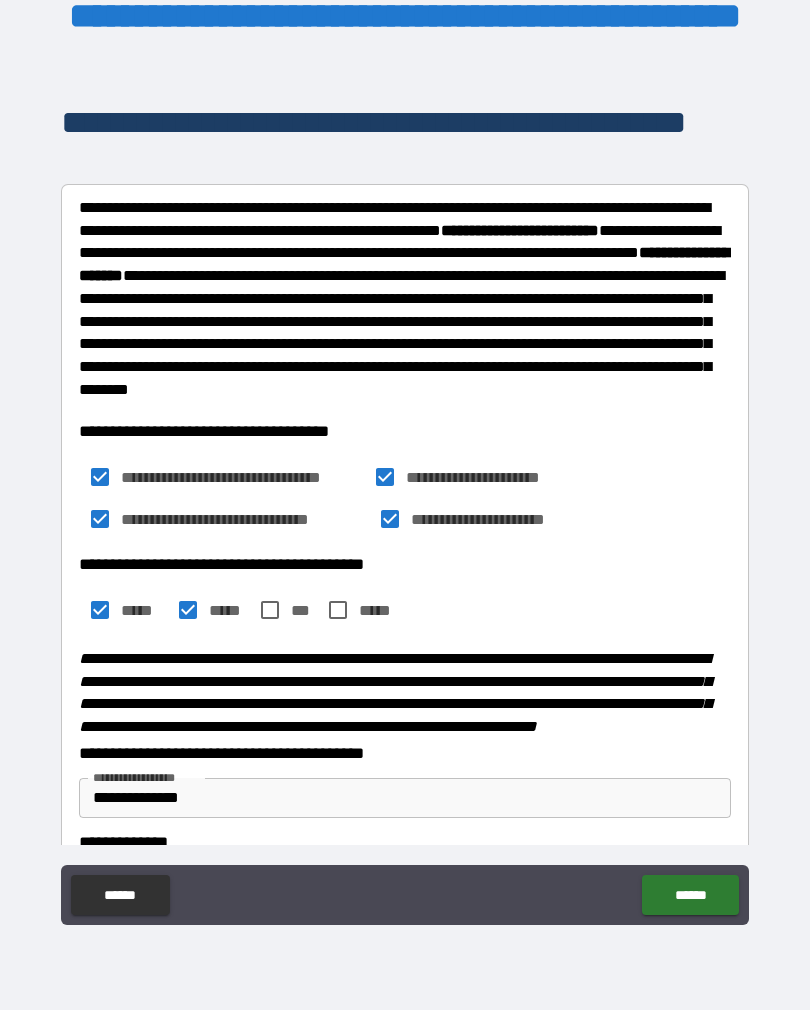 click on "******" at bounding box center (690, 895) 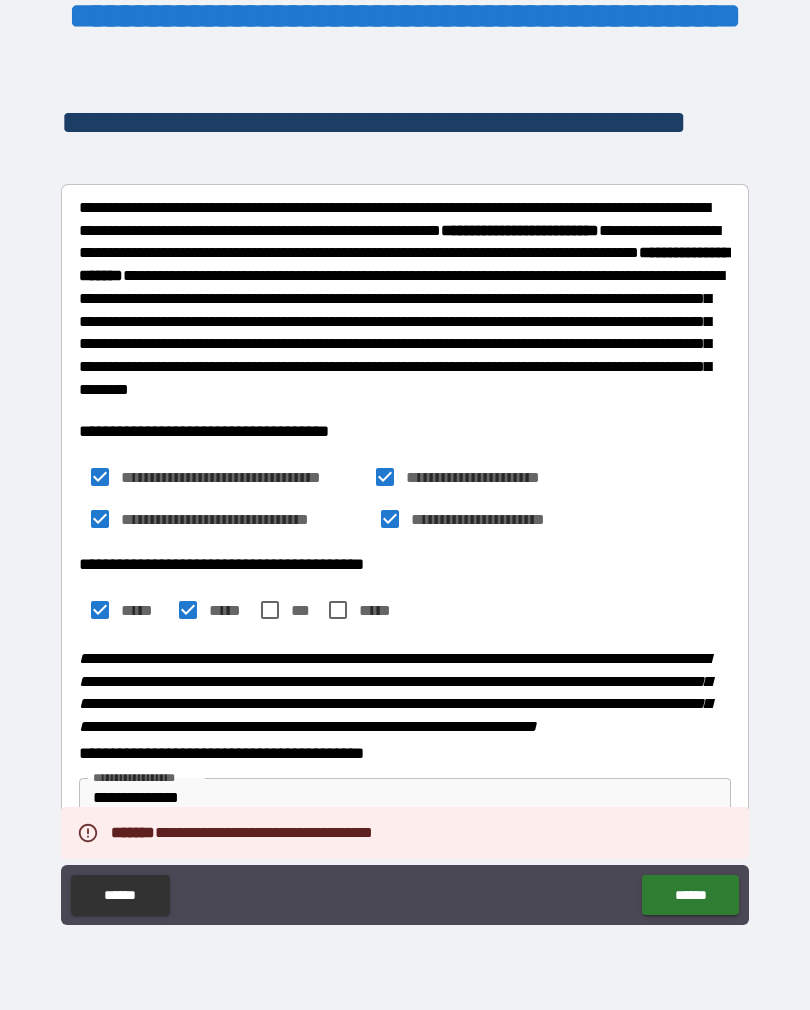 click on "**********" at bounding box center [395, 692] 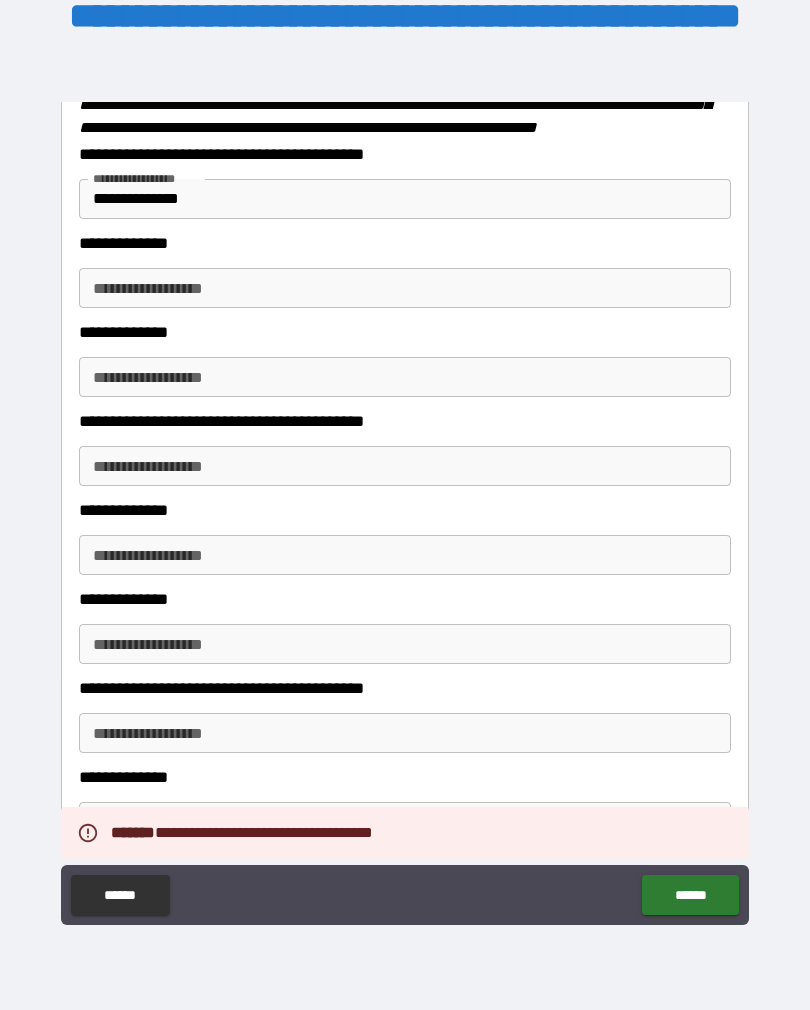 scroll, scrollTop: 607, scrollLeft: 0, axis: vertical 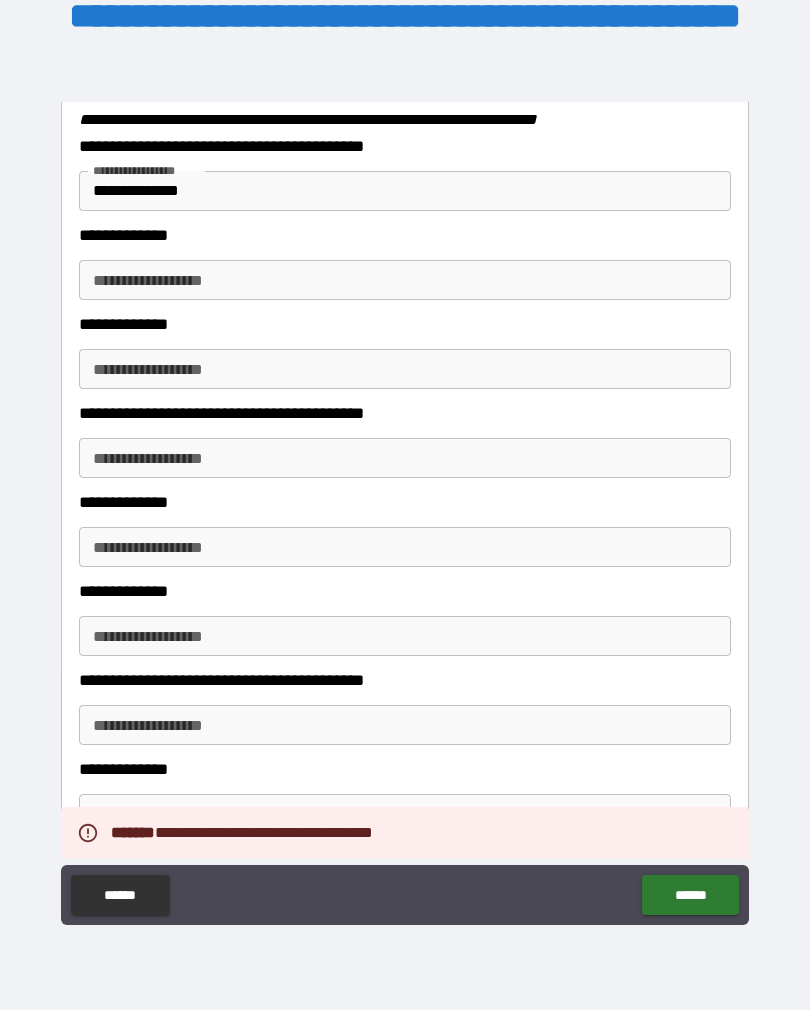 click on "**********" at bounding box center [405, 280] 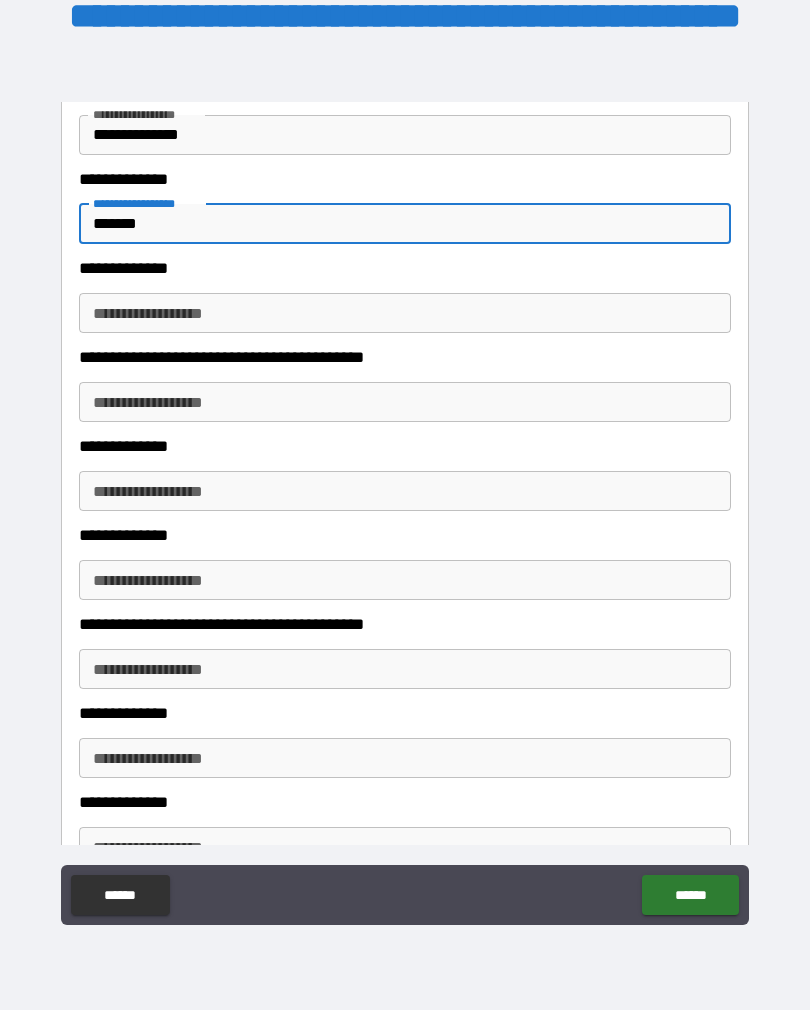 scroll, scrollTop: 673, scrollLeft: 0, axis: vertical 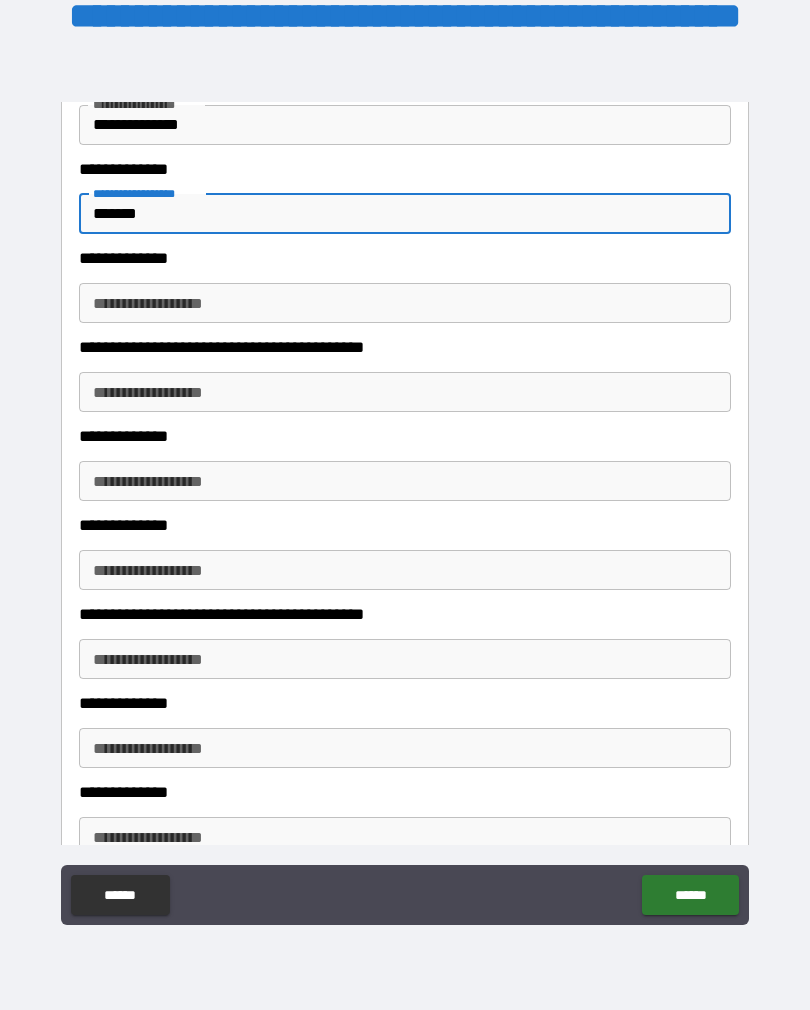 type on "*******" 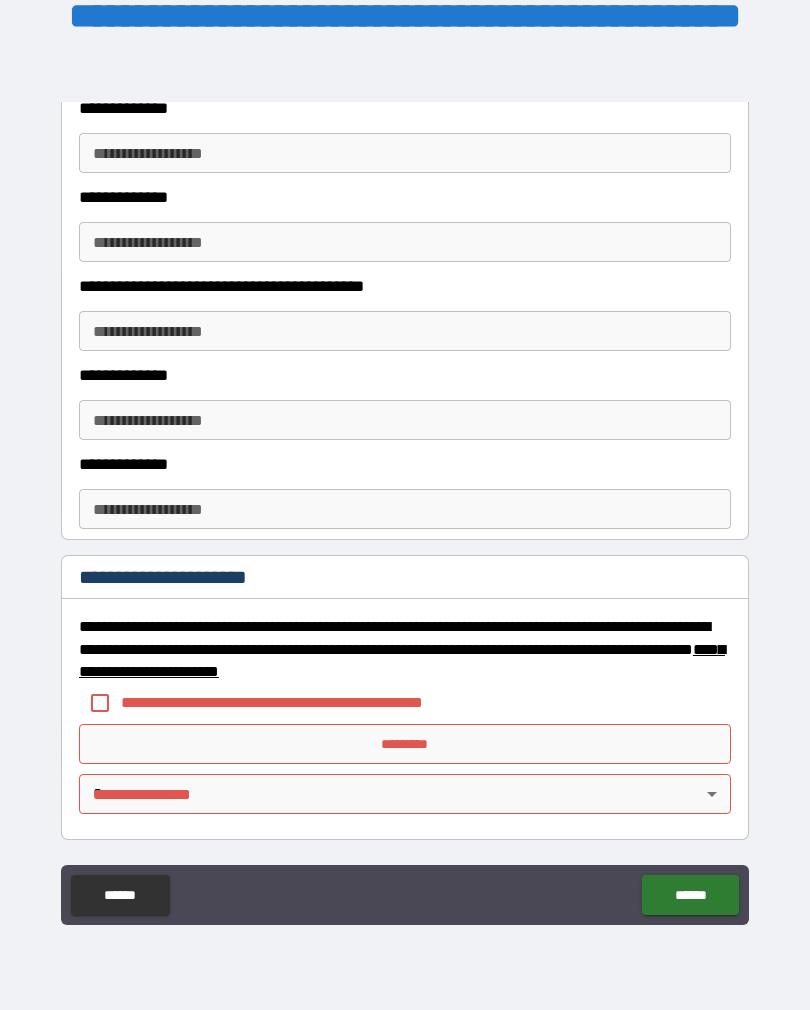 scroll, scrollTop: 1020, scrollLeft: 0, axis: vertical 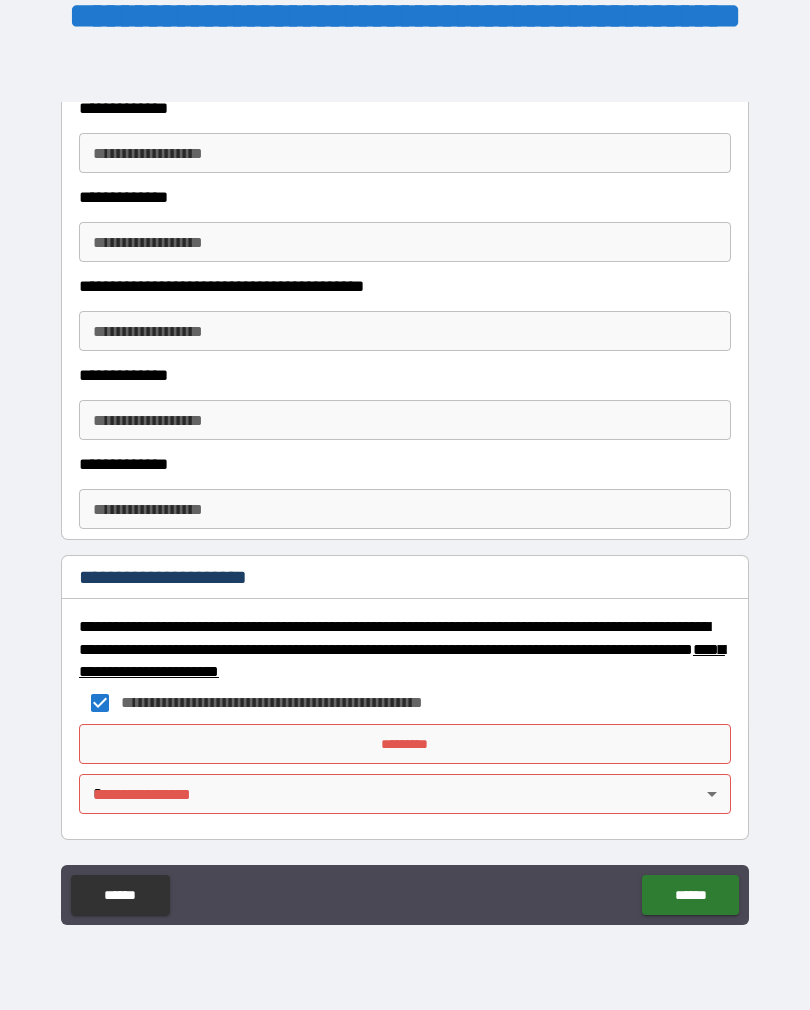 click on "*********" at bounding box center (405, 744) 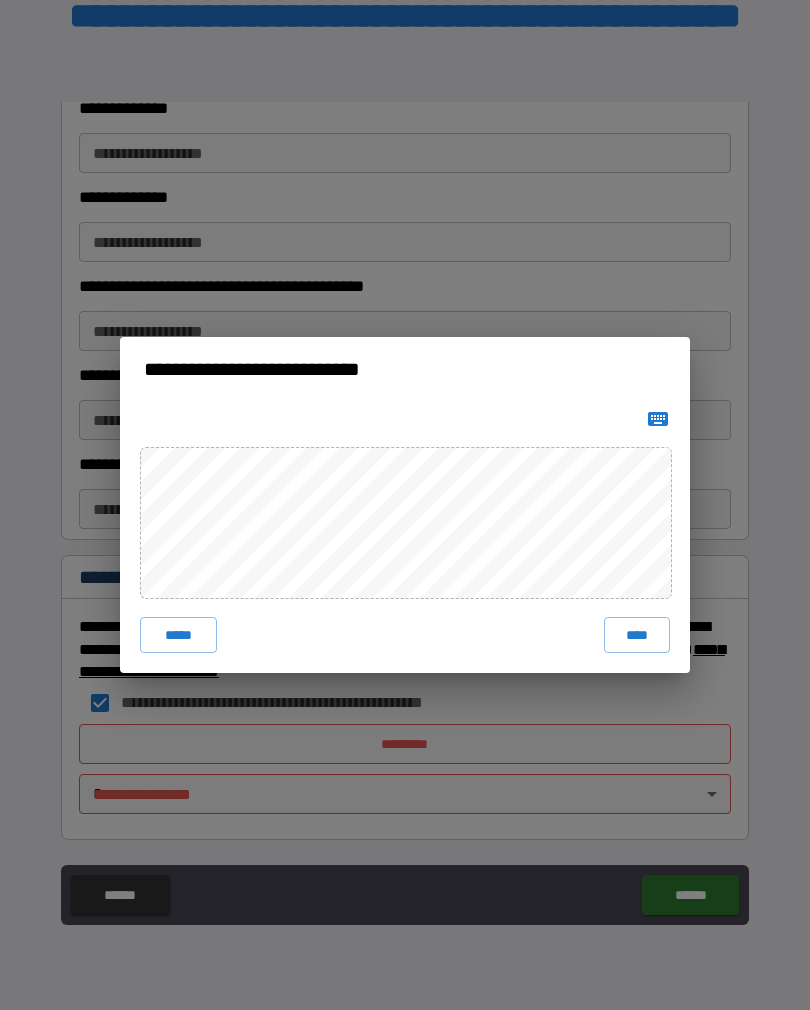 click on "****" at bounding box center [637, 635] 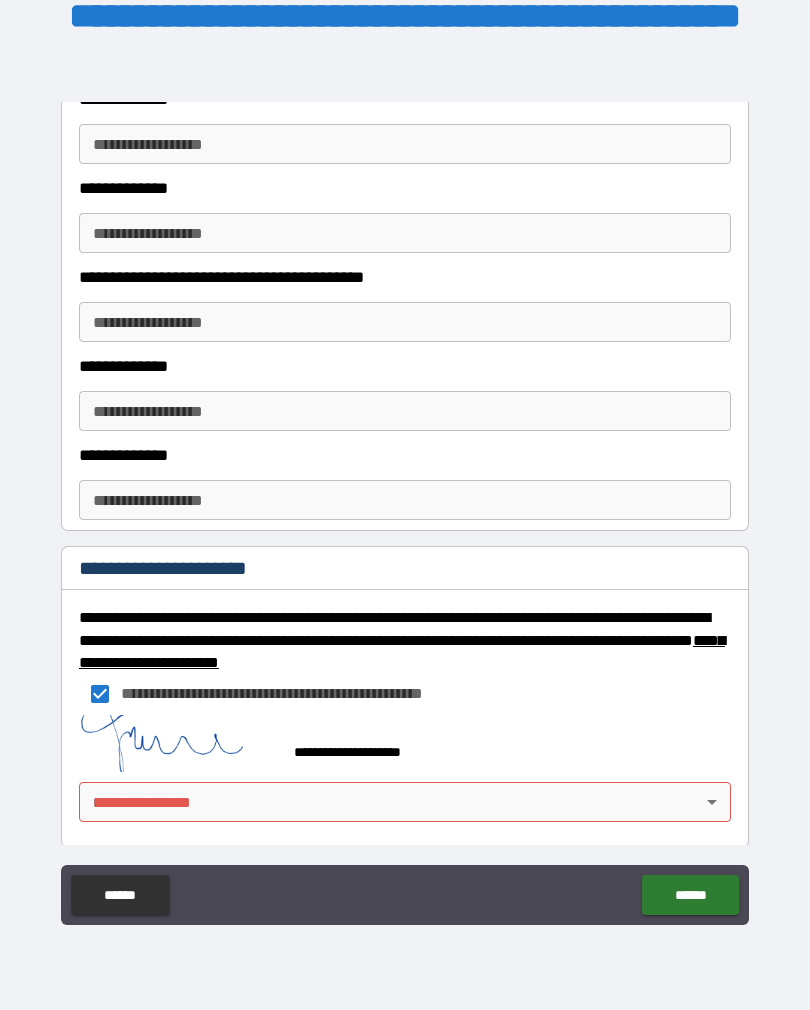 click on "******" at bounding box center (690, 895) 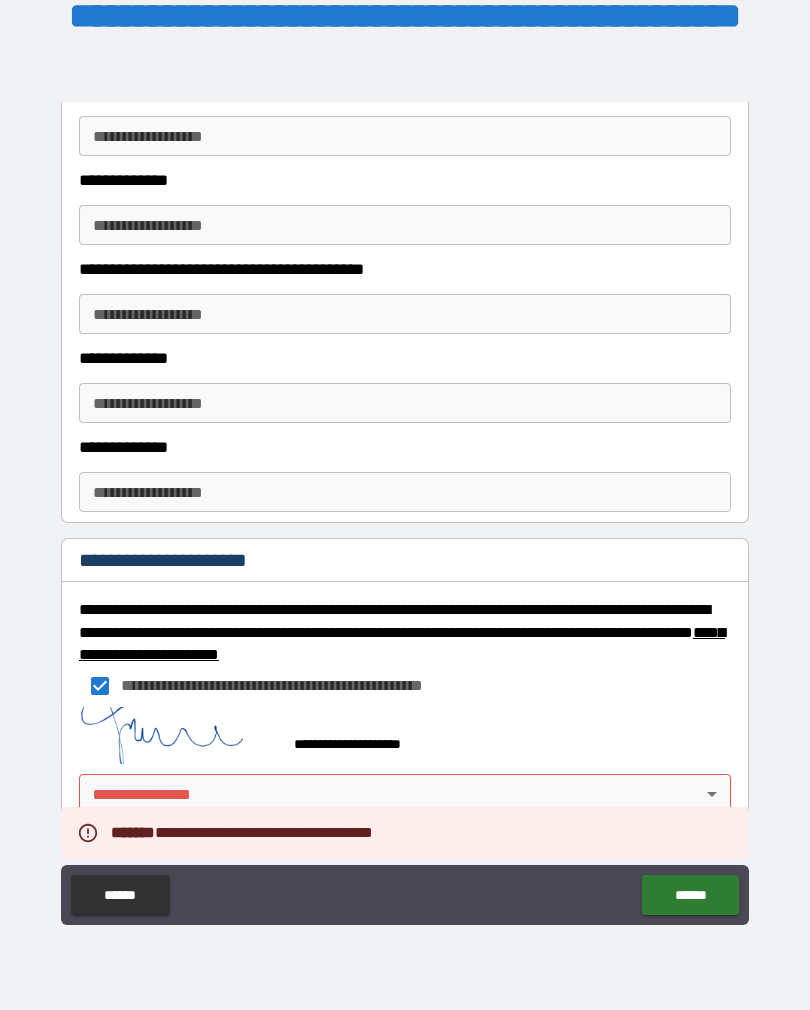 scroll, scrollTop: 1037, scrollLeft: 0, axis: vertical 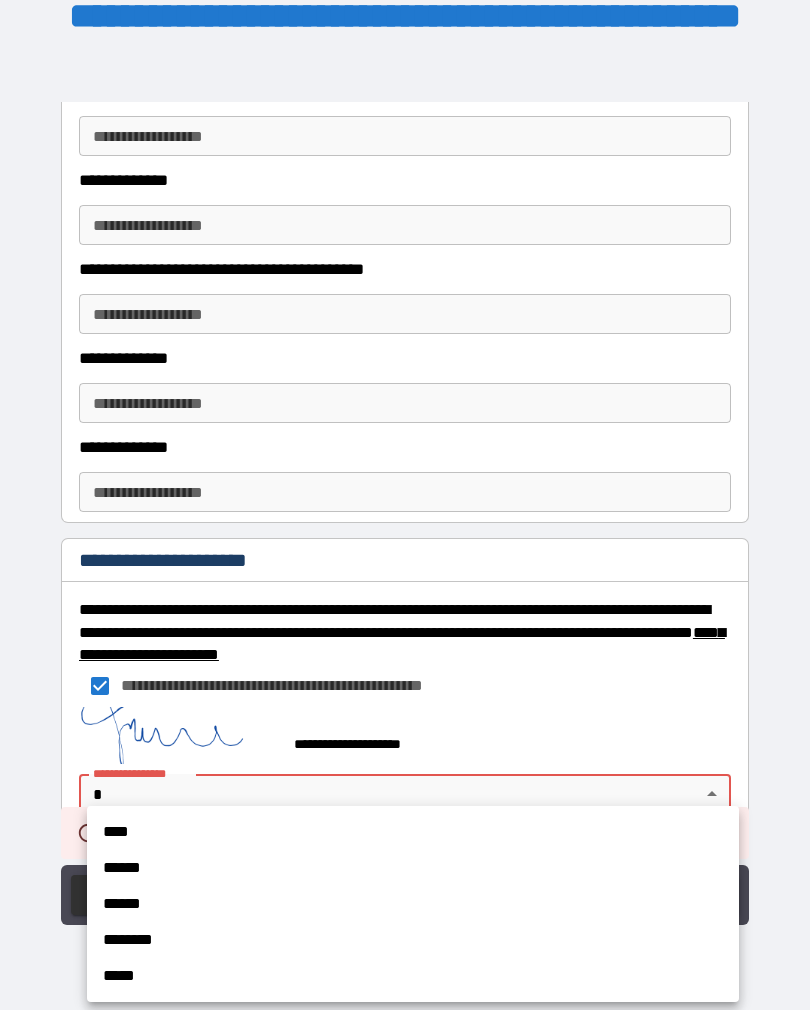 click on "****" at bounding box center [413, 832] 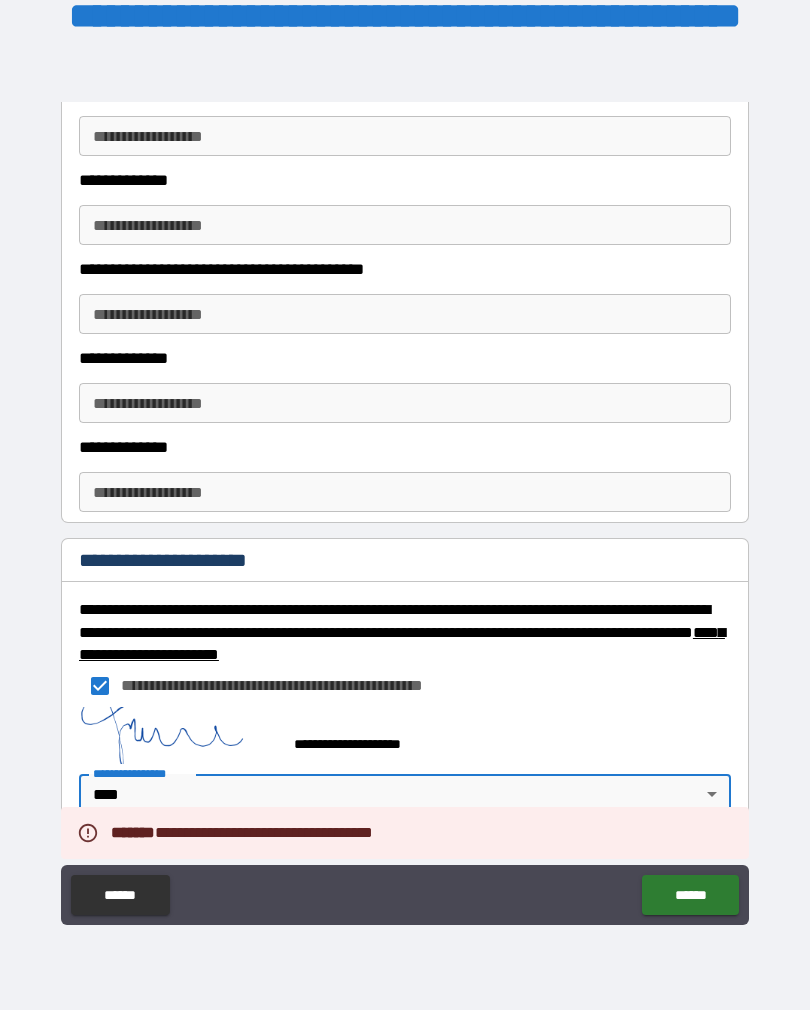 type on "*" 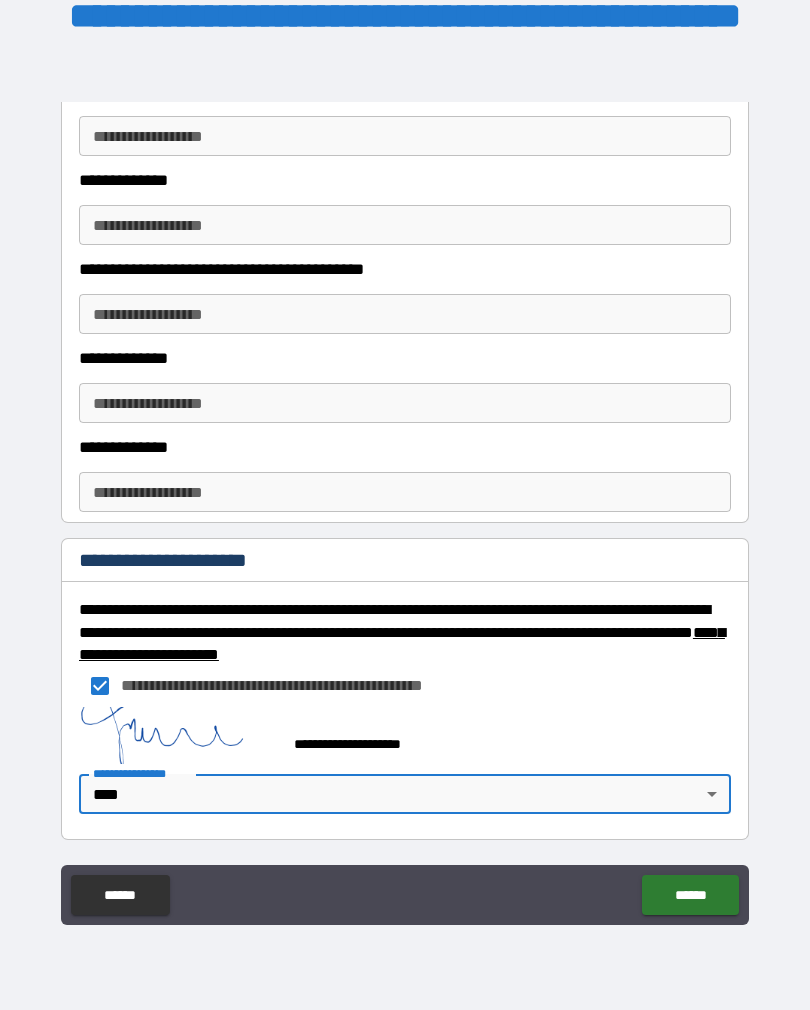 click on "******" at bounding box center [690, 895] 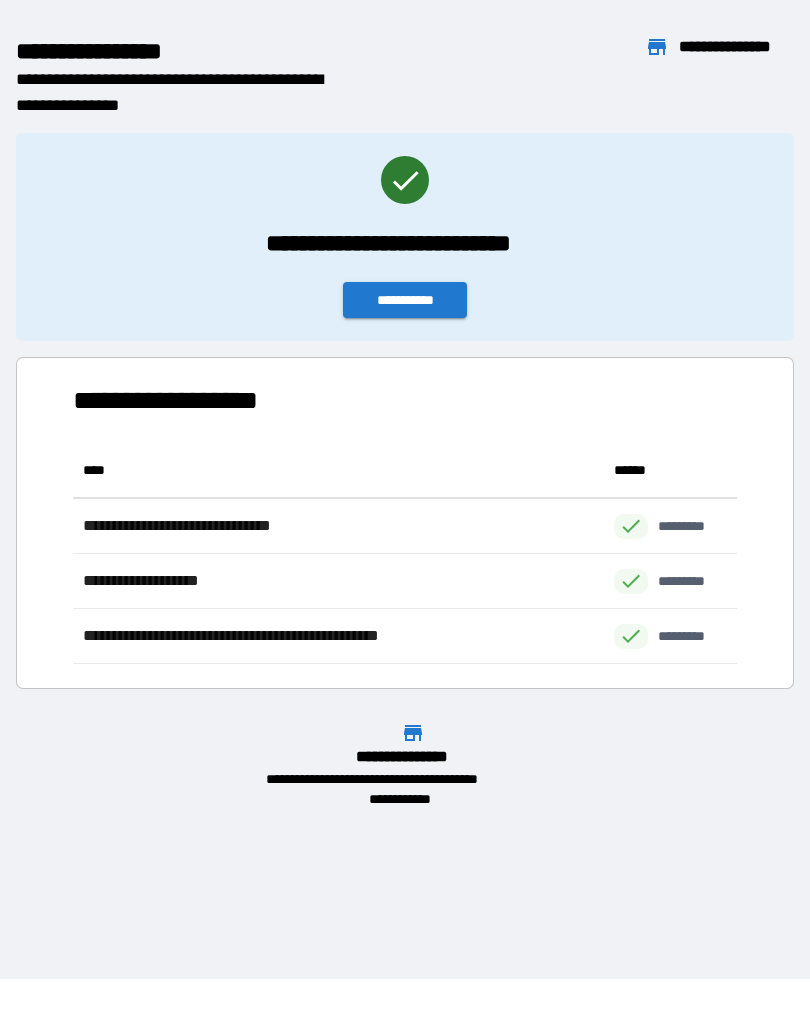 scroll, scrollTop: 1, scrollLeft: 1, axis: both 